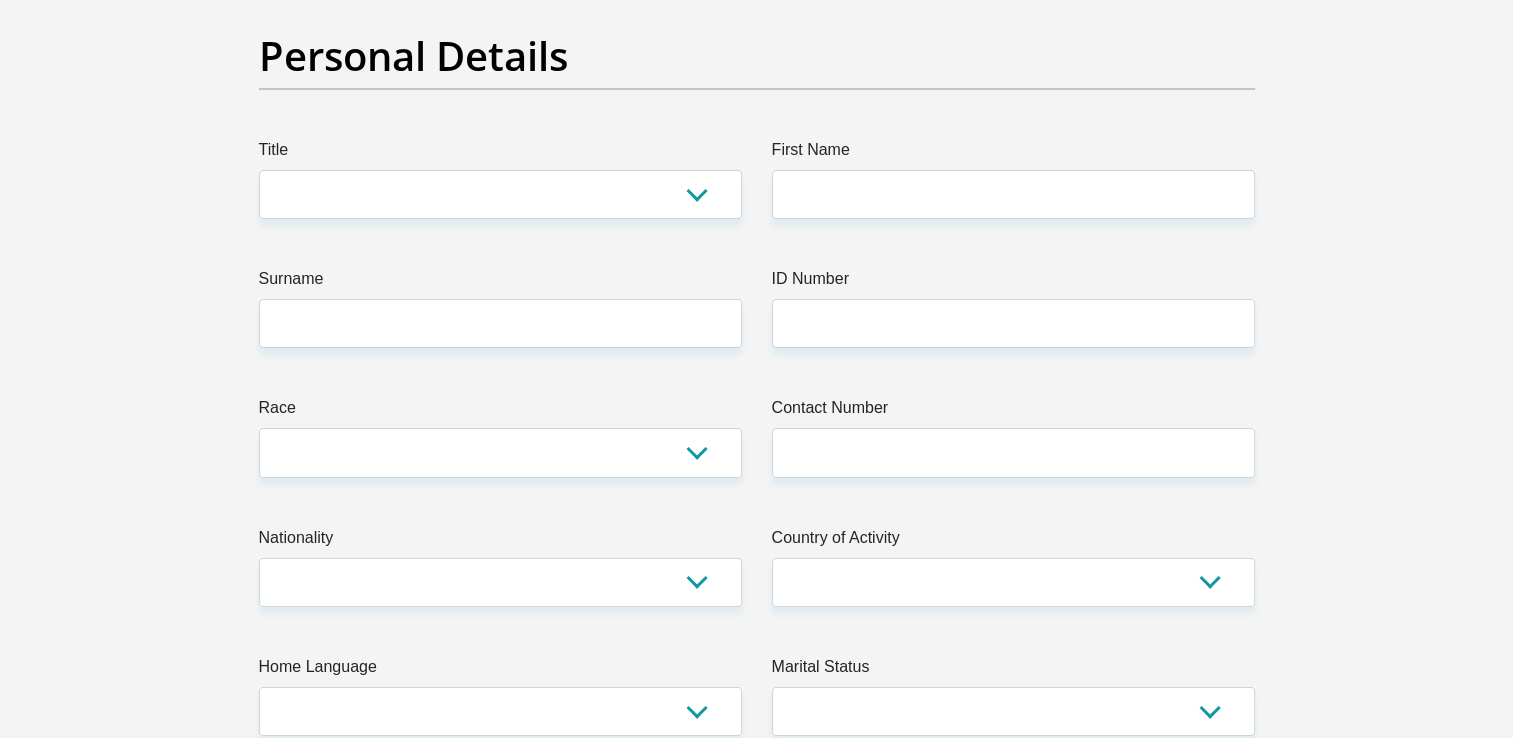 scroll, scrollTop: 0, scrollLeft: 0, axis: both 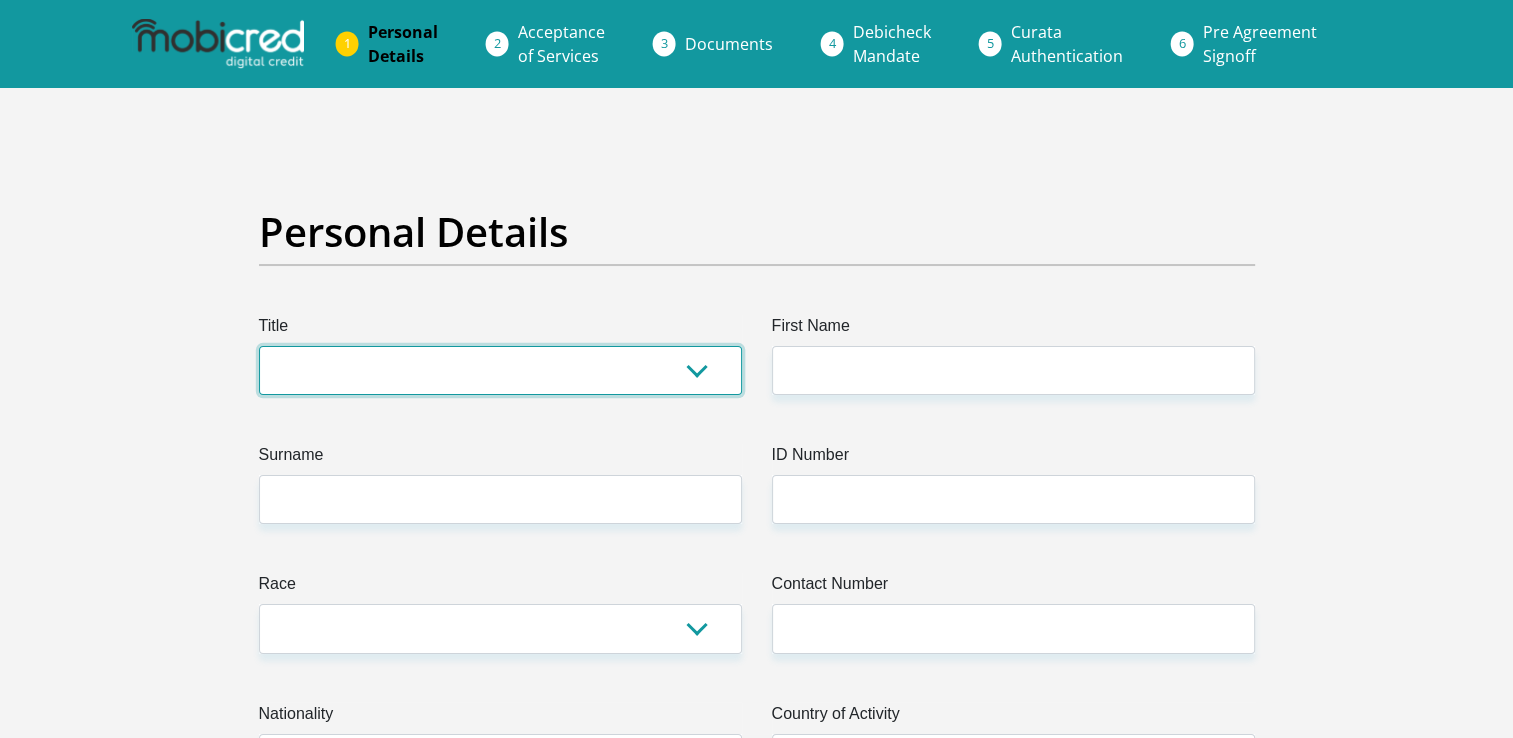 click on "Mr
Ms
Mrs
Dr
Other" at bounding box center [500, 370] 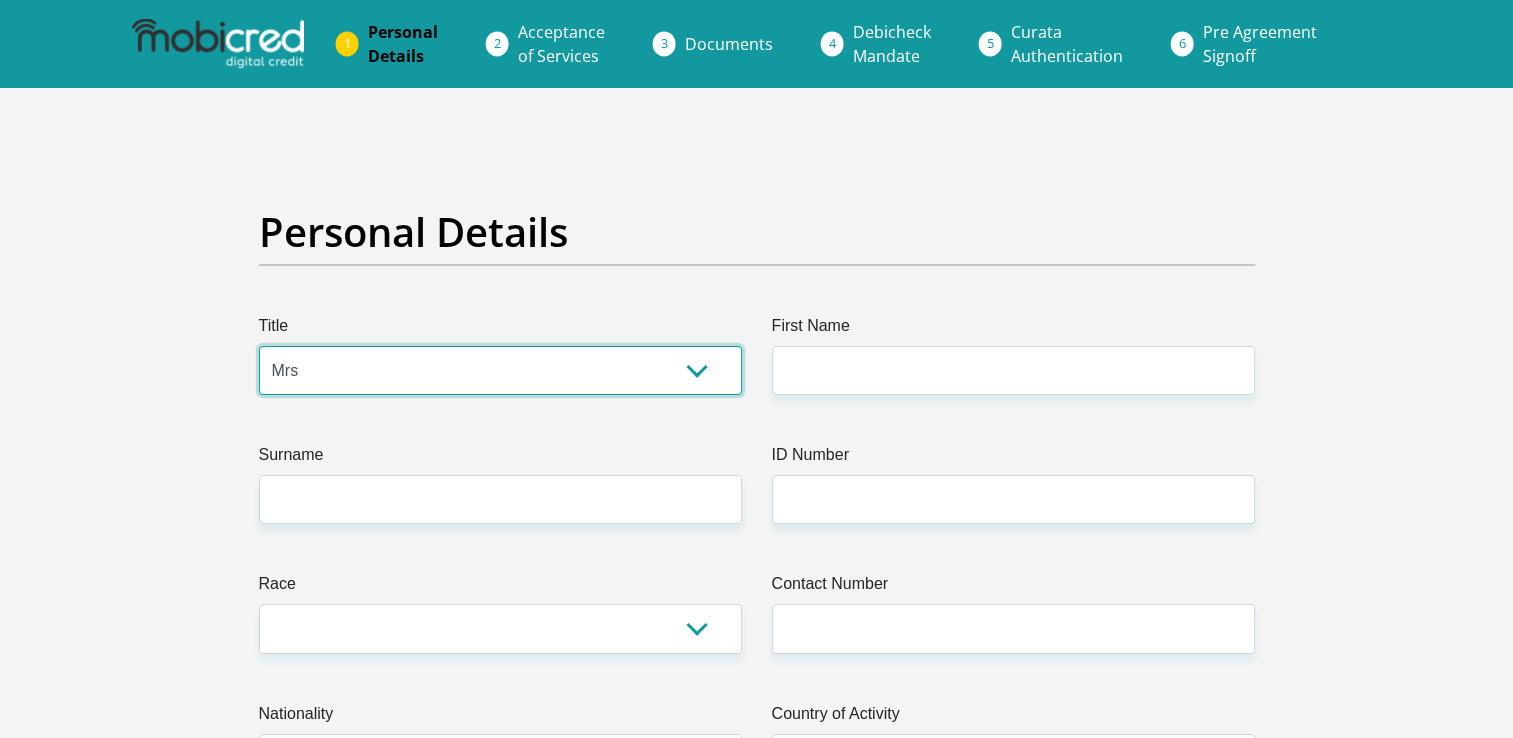 click on "Mr
Ms
Mrs
Dr
Other" at bounding box center [500, 370] 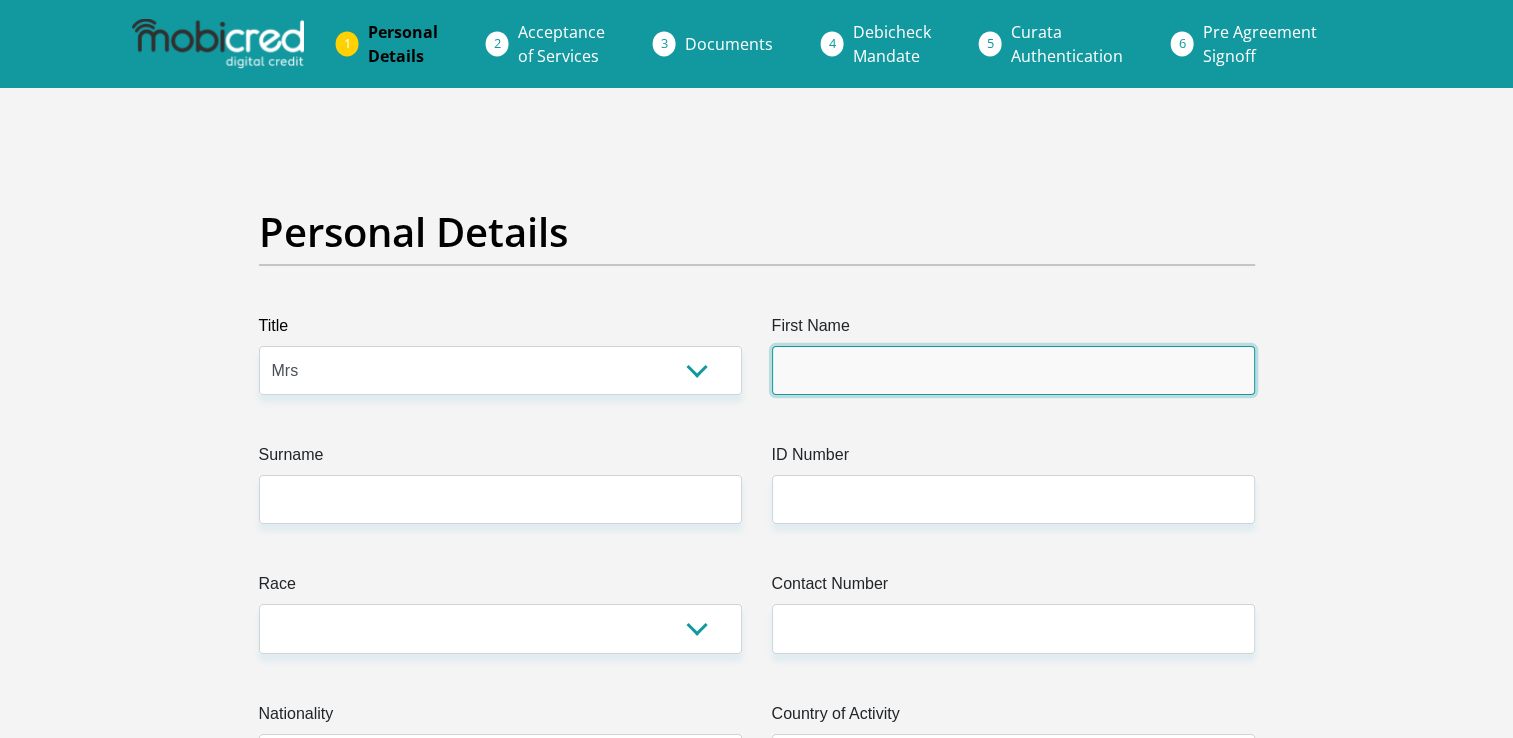 click on "First Name" at bounding box center [1013, 370] 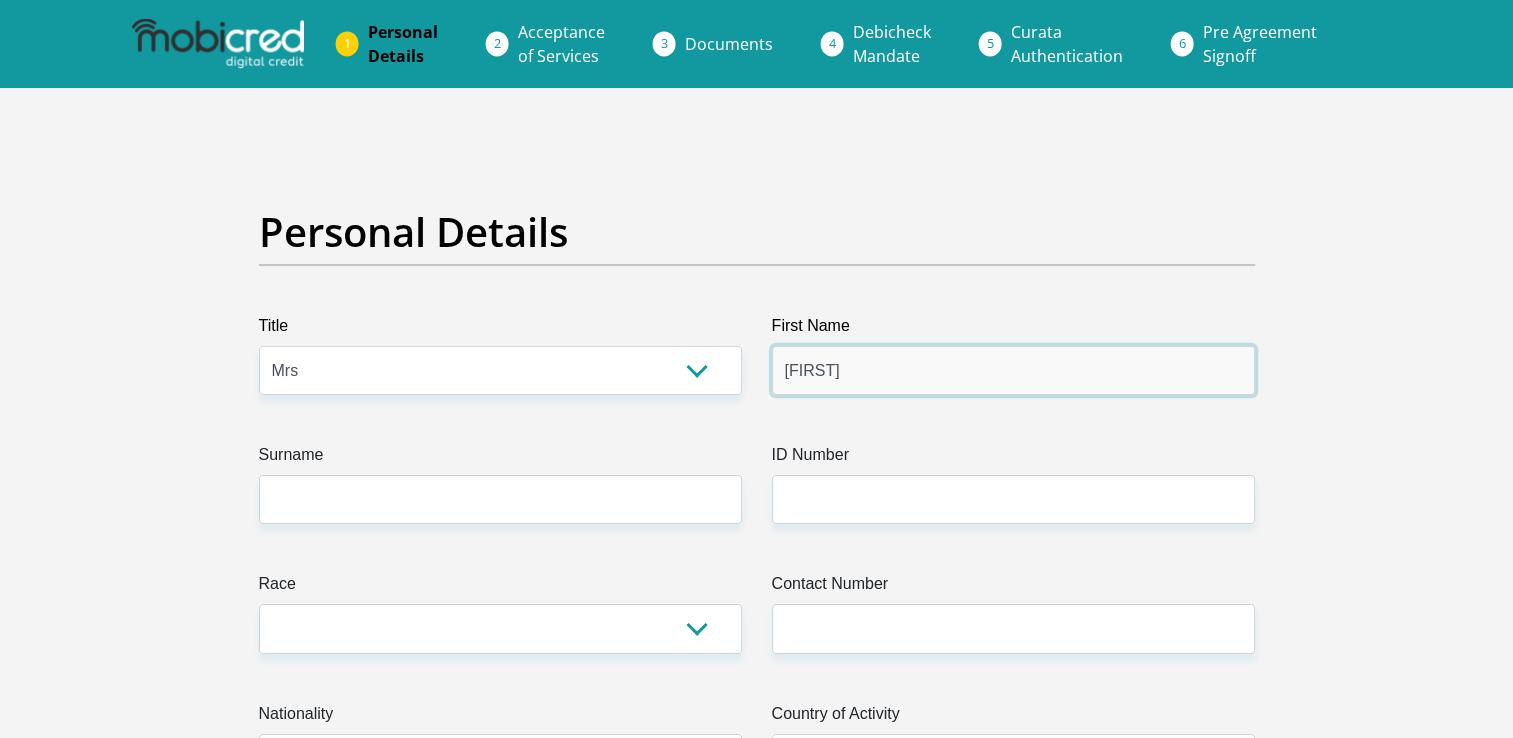 type on "[FIRST]" 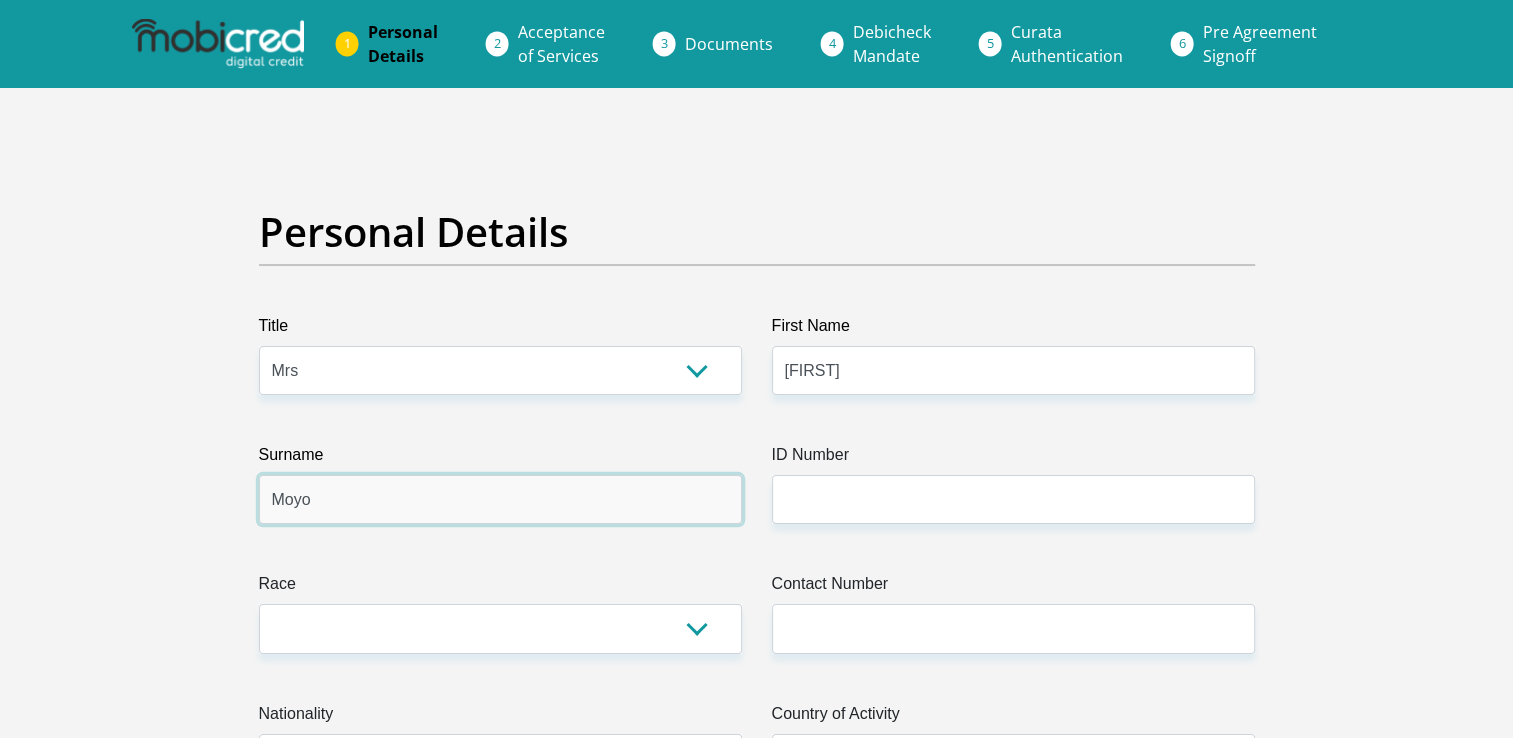 type on "Moyo" 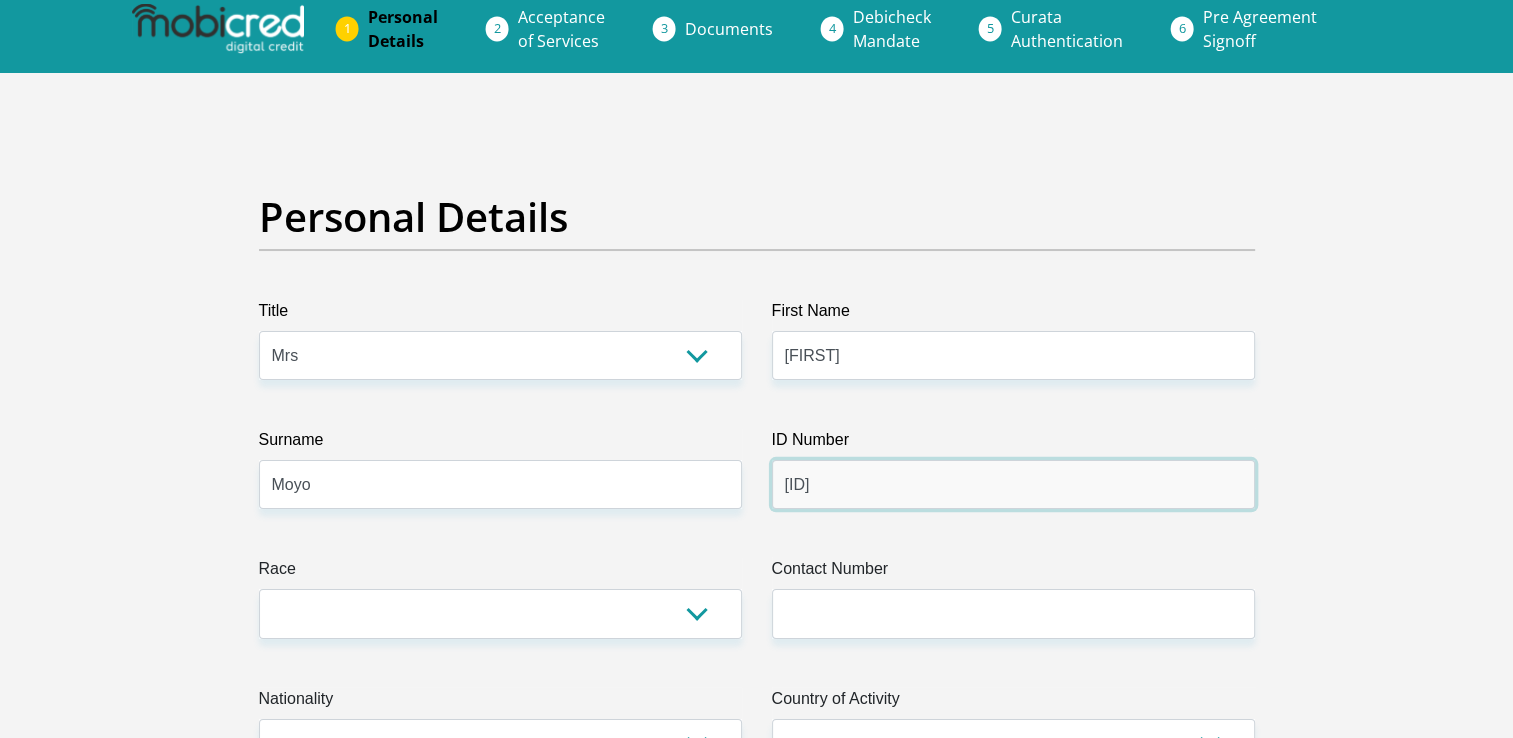 scroll, scrollTop: 300, scrollLeft: 0, axis: vertical 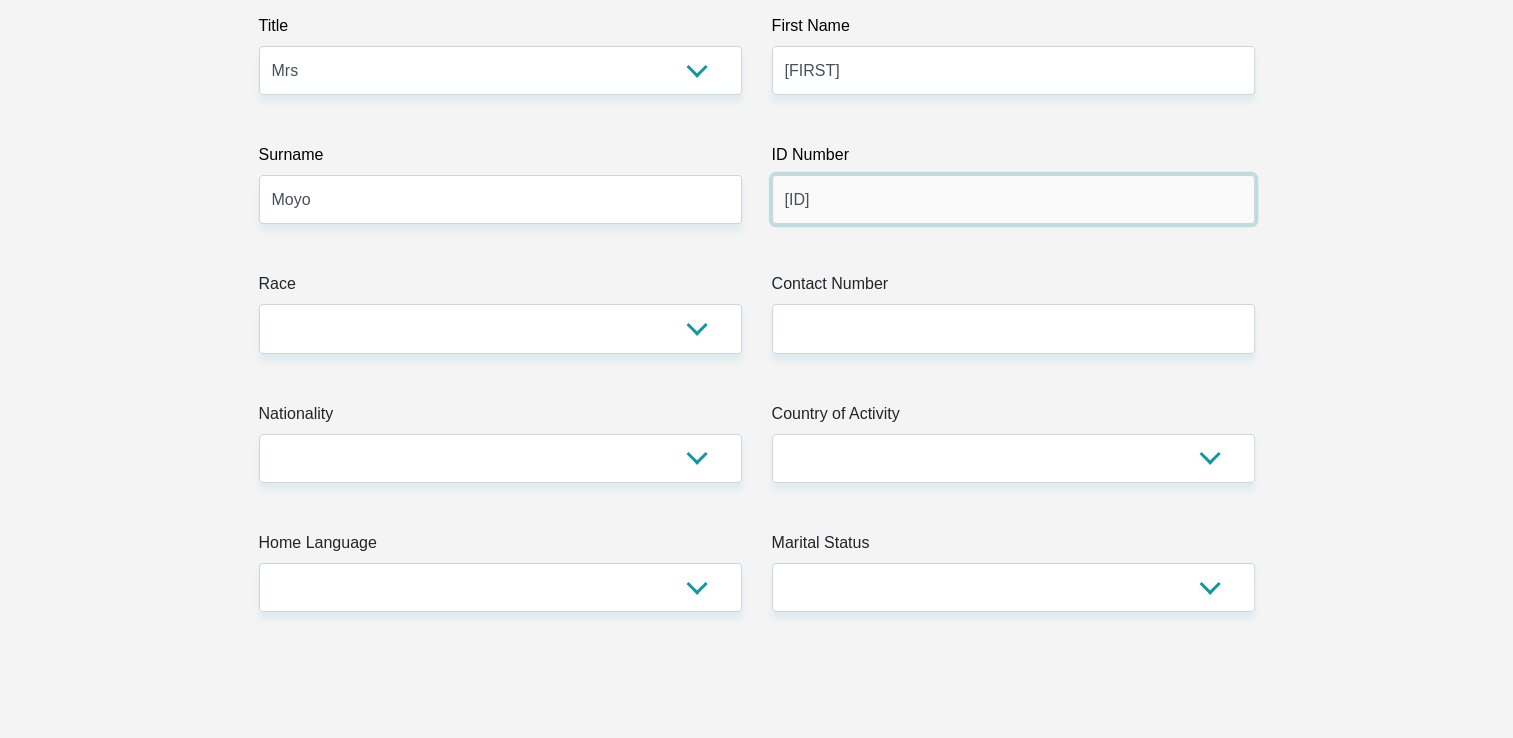 type on "[ID]" 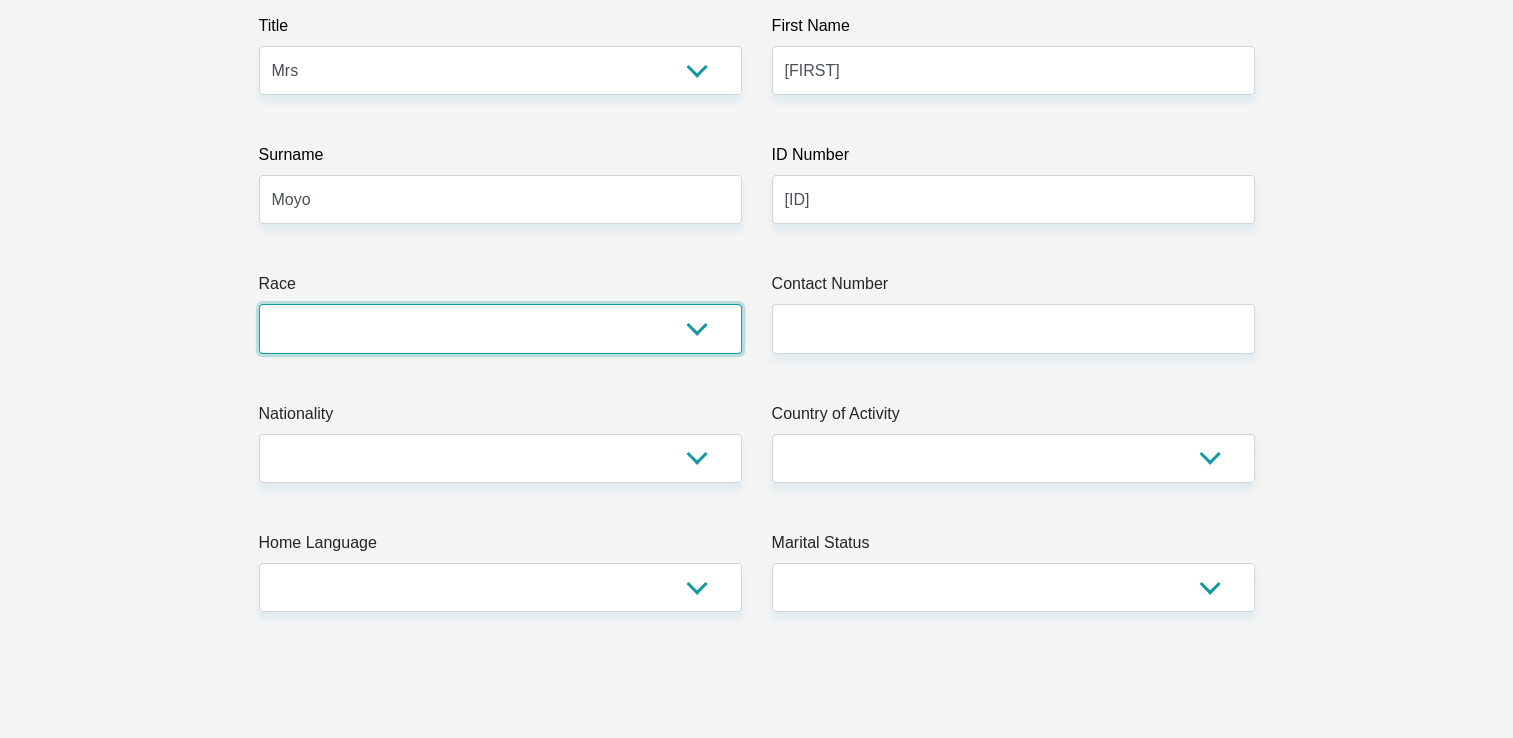 click on "Black
Coloured
Indian
White
Other" at bounding box center (500, 328) 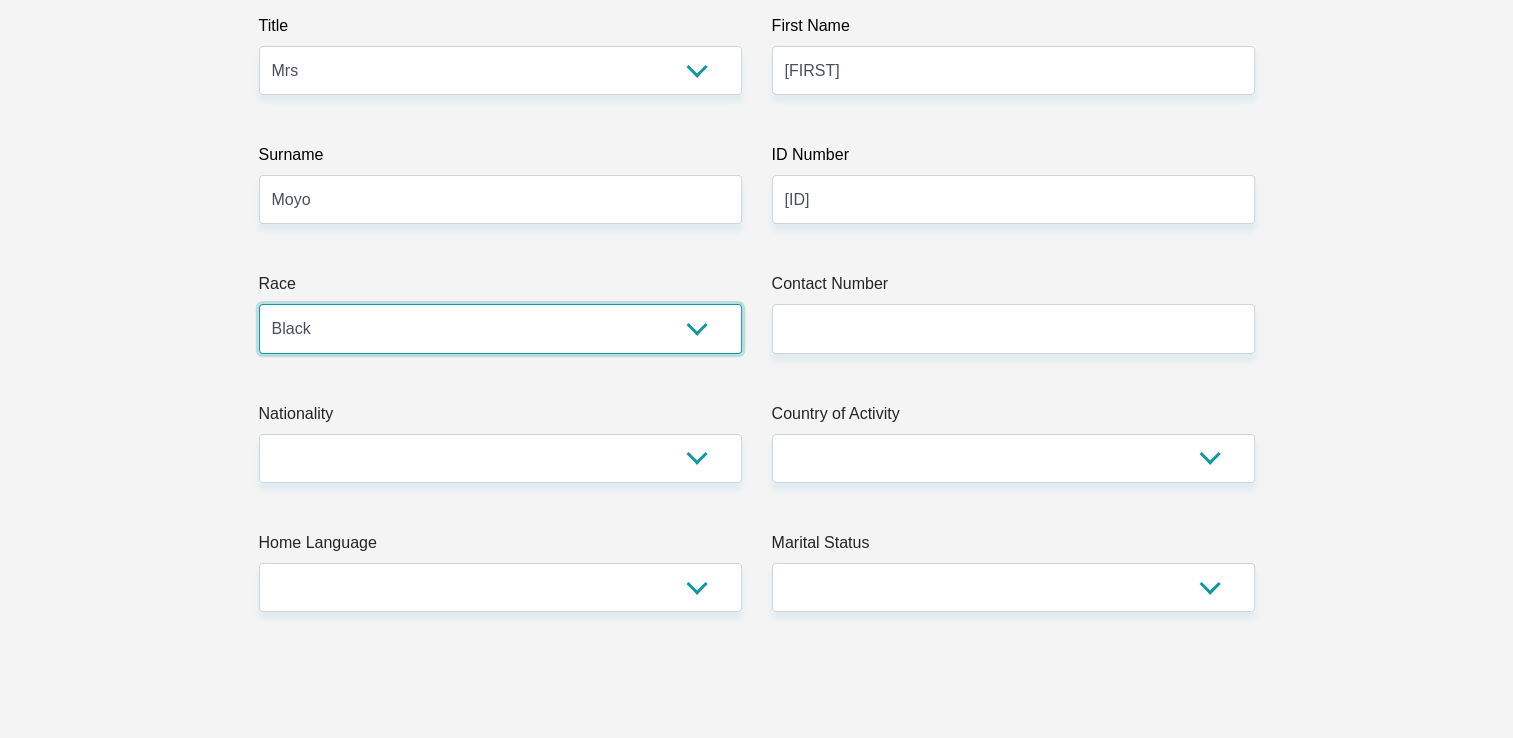 click on "Black
Coloured
Indian
White
Other" at bounding box center [500, 328] 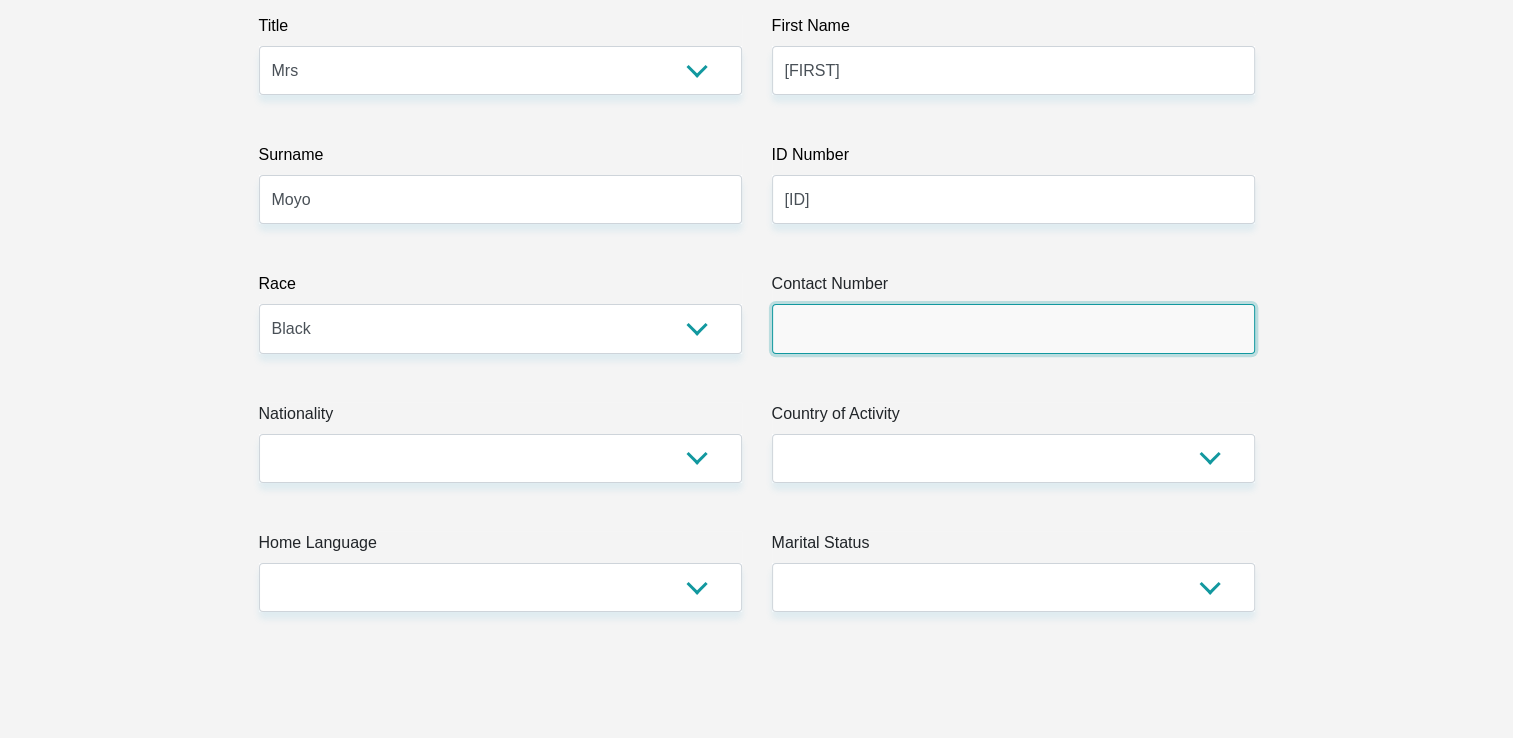 click on "Contact Number" at bounding box center (1013, 328) 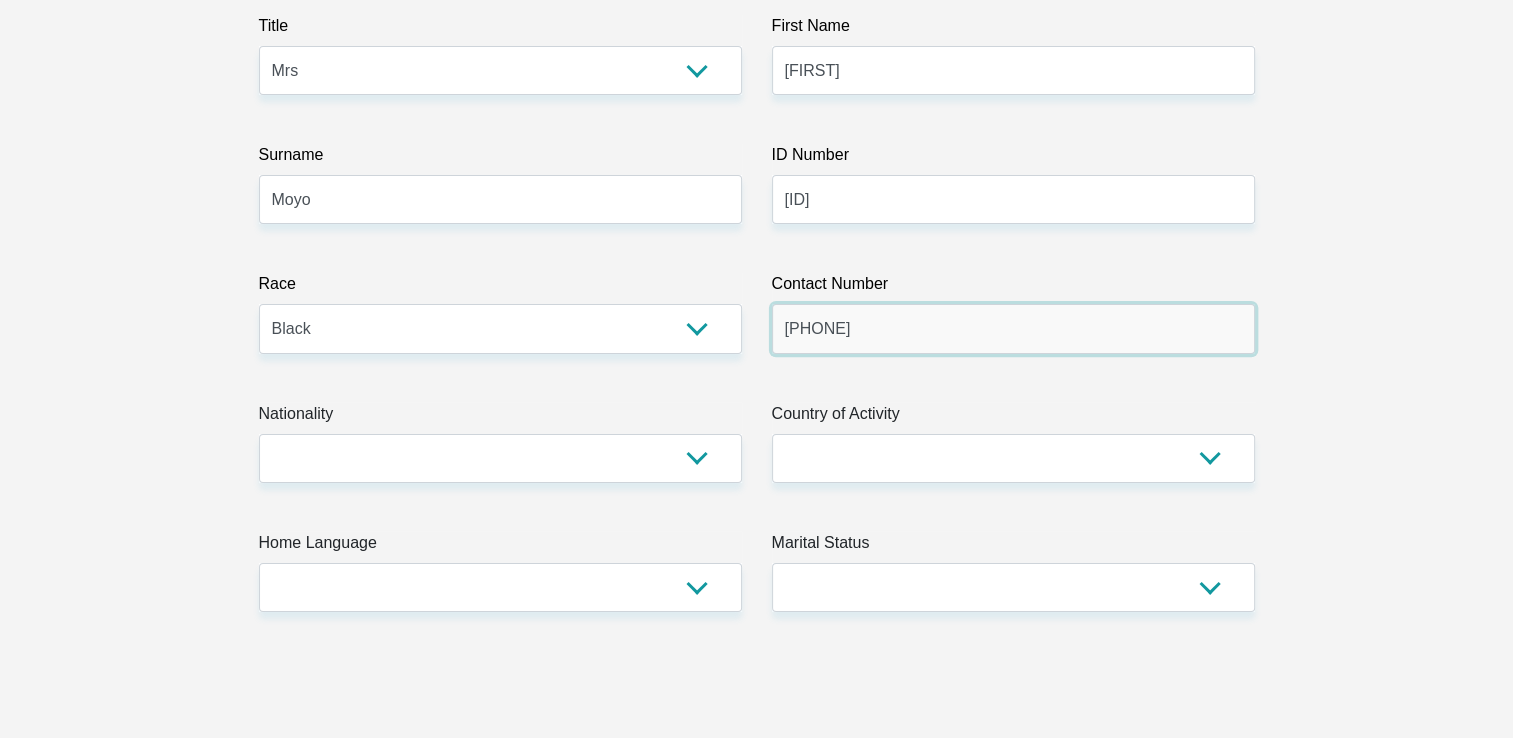 type on "0796688164" 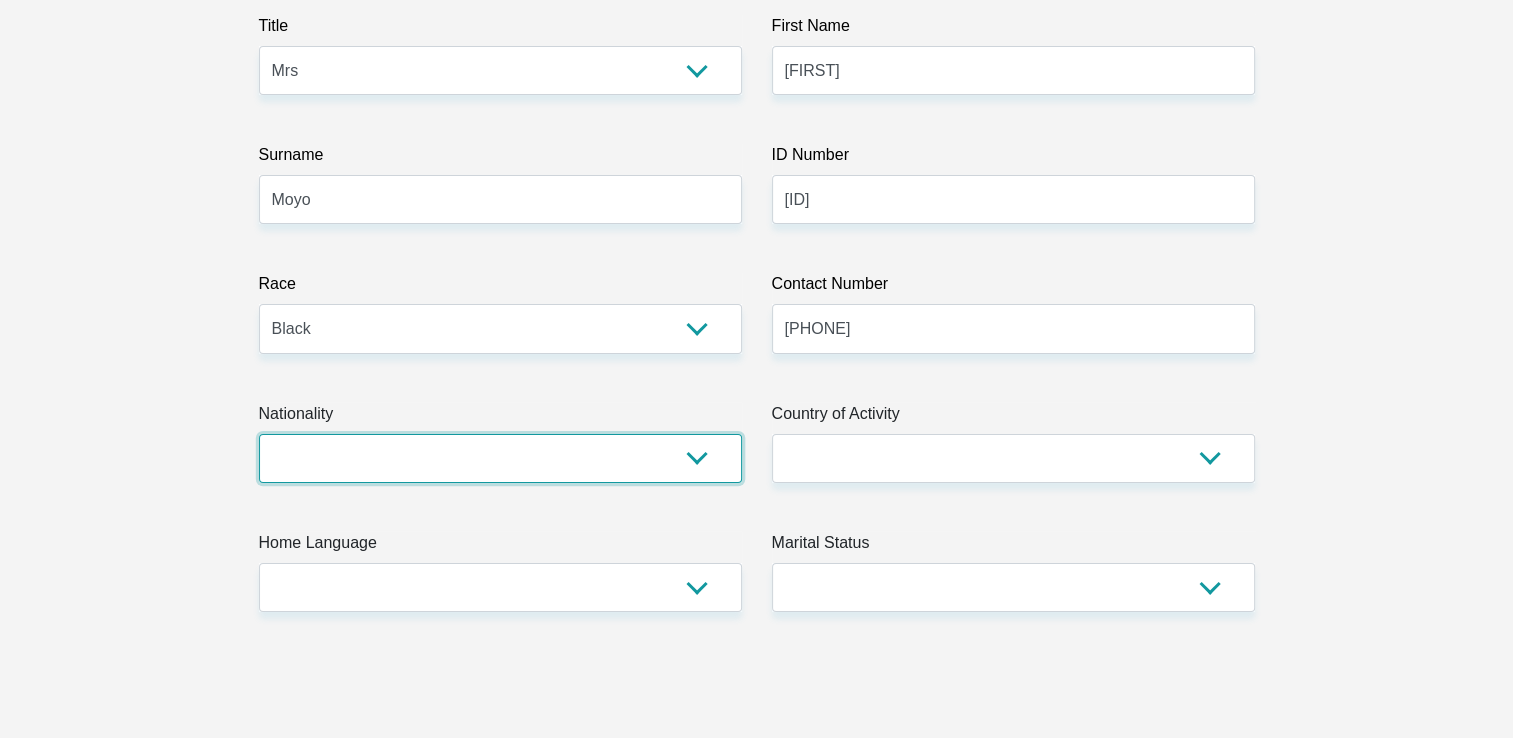 click on "South Africa
Afghanistan
Aland Islands
Albania
Algeria
America Samoa
American Virgin Islands
Andorra
Angola
Anguilla
Antarctica
Antigua and Barbuda
Argentina
Armenia
Aruba
Ascension Island
Australia
Austria
Azerbaijan
Bahamas
Bahrain
Bangladesh
Barbados
Chad" at bounding box center (500, 458) 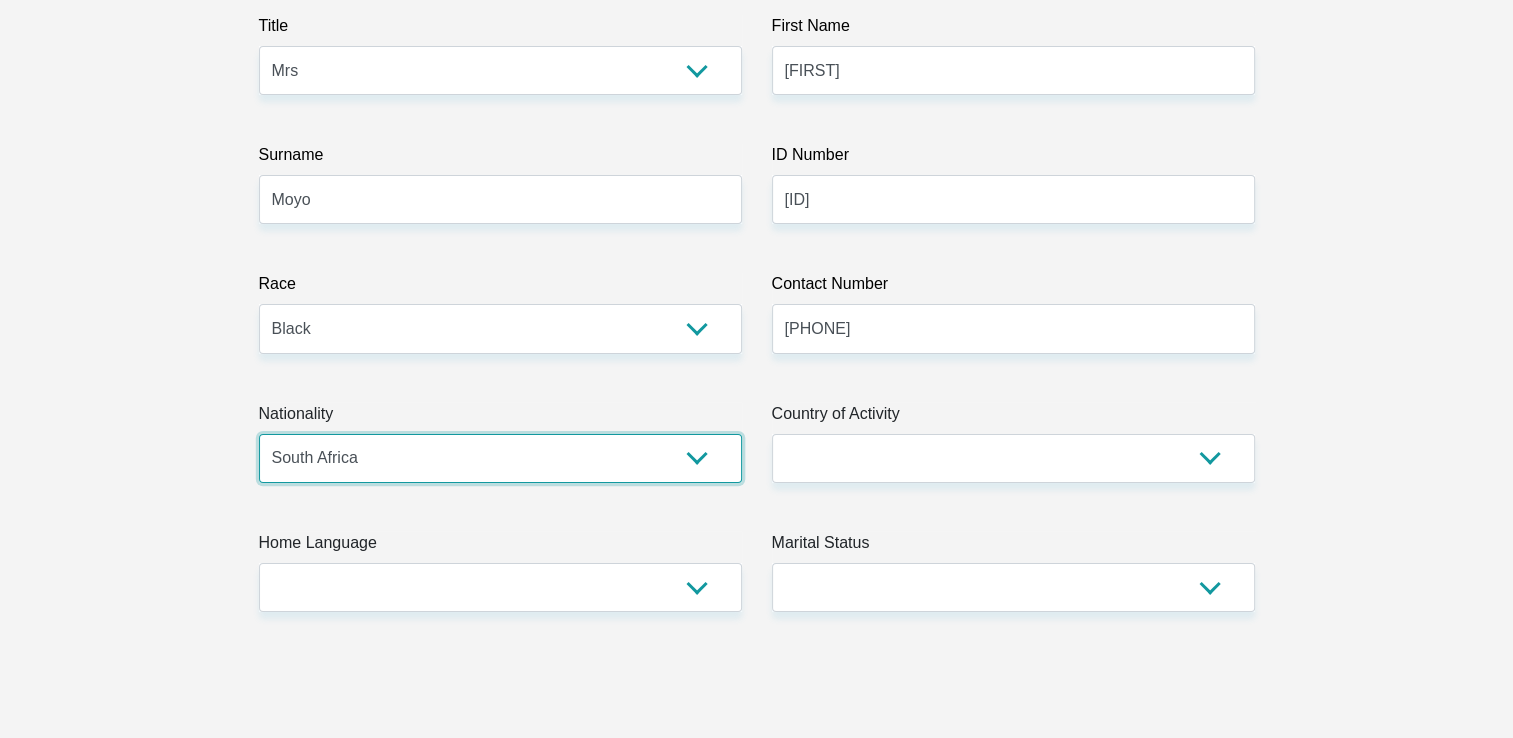 click on "South Africa
Afghanistan
Aland Islands
Albania
Algeria
America Samoa
American Virgin Islands
Andorra
Angola
Anguilla
Antarctica
Antigua and Barbuda
Argentina
Armenia
Aruba
Ascension Island
Australia
Austria
Azerbaijan
Bahamas
Bahrain
Bangladesh
Barbados
Chad" at bounding box center (500, 458) 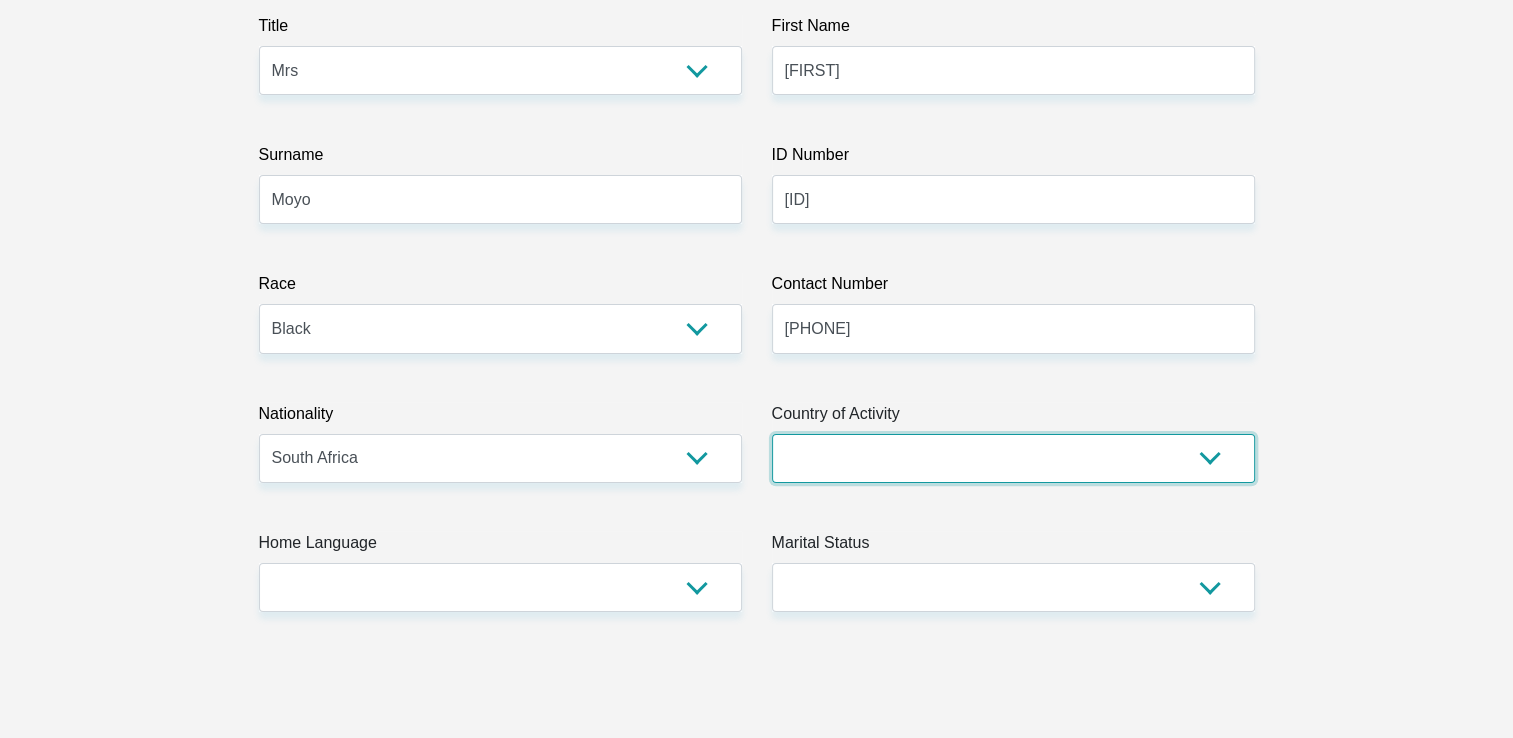 click on "South Africa
Afghanistan
Aland Islands
Albania
Algeria
America Samoa
American Virgin Islands
Andorra
Angola
Anguilla
Antarctica
Antigua and Barbuda
Argentina
Armenia
Aruba
Ascension Island
Australia
Austria
Azerbaijan
Chad" at bounding box center [1013, 458] 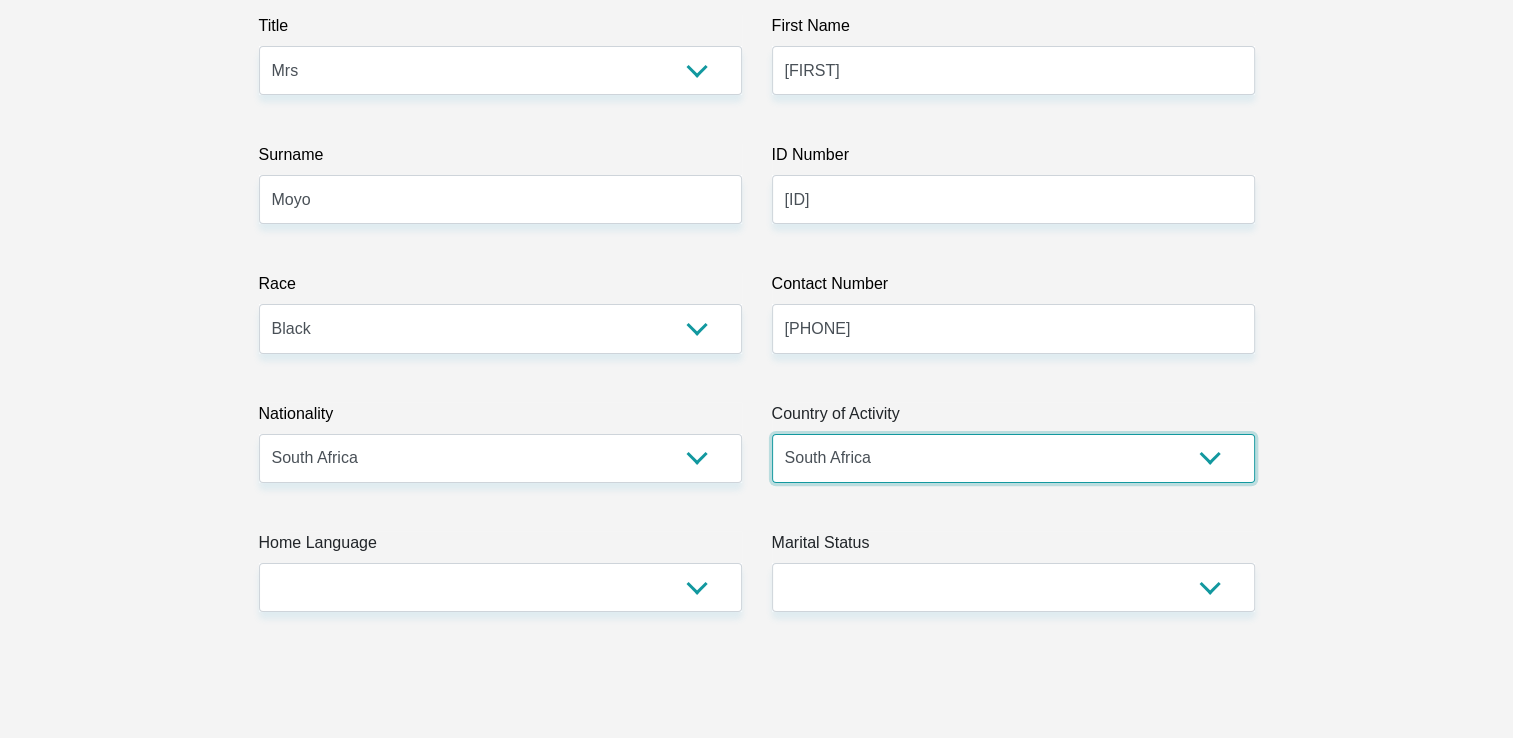 click on "South Africa
Afghanistan
Aland Islands
Albania
Algeria
America Samoa
American Virgin Islands
Andorra
Angola
Anguilla
Antarctica
Antigua and Barbuda
Argentina
Armenia
Aruba
Ascension Island
Australia
Austria
Azerbaijan
Chad" at bounding box center [1013, 458] 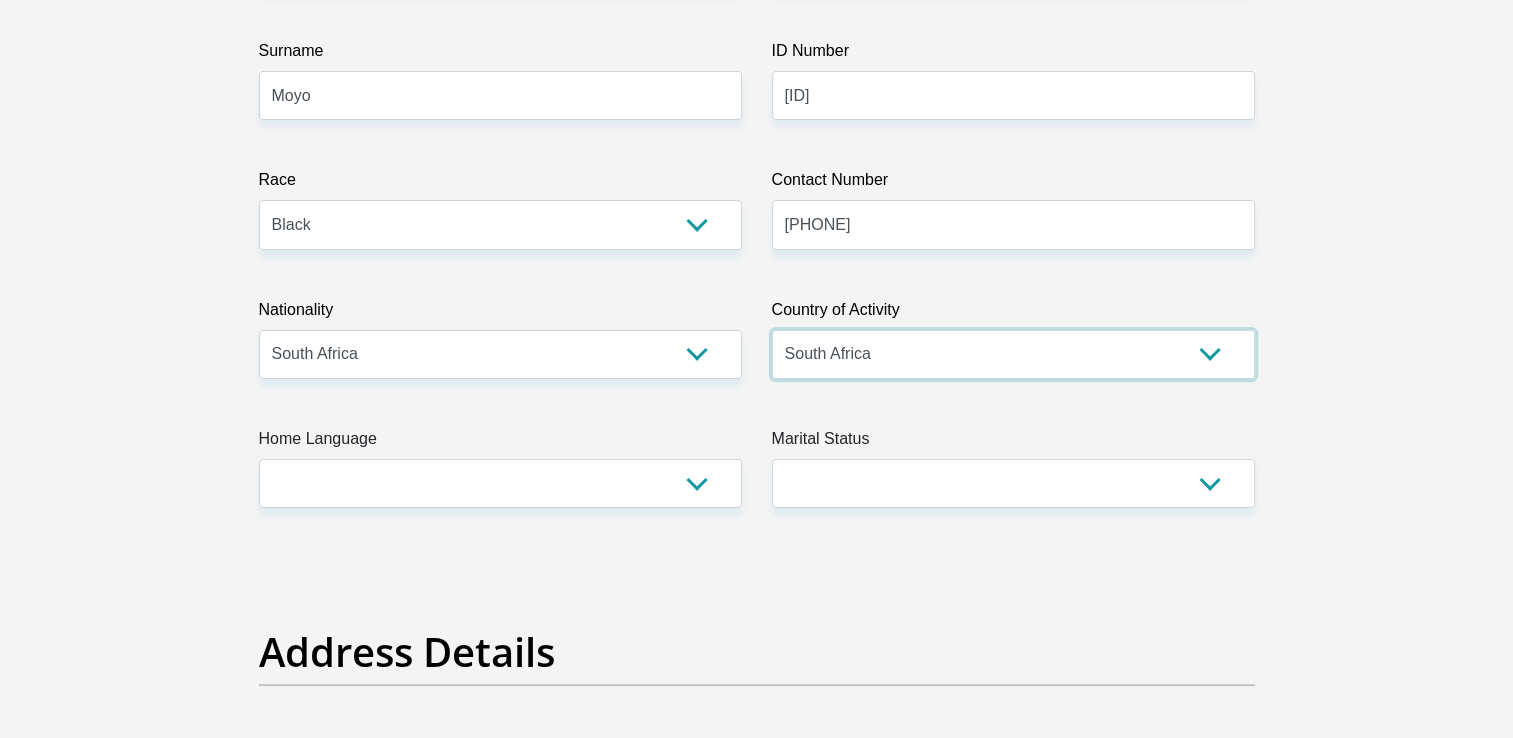 scroll, scrollTop: 600, scrollLeft: 0, axis: vertical 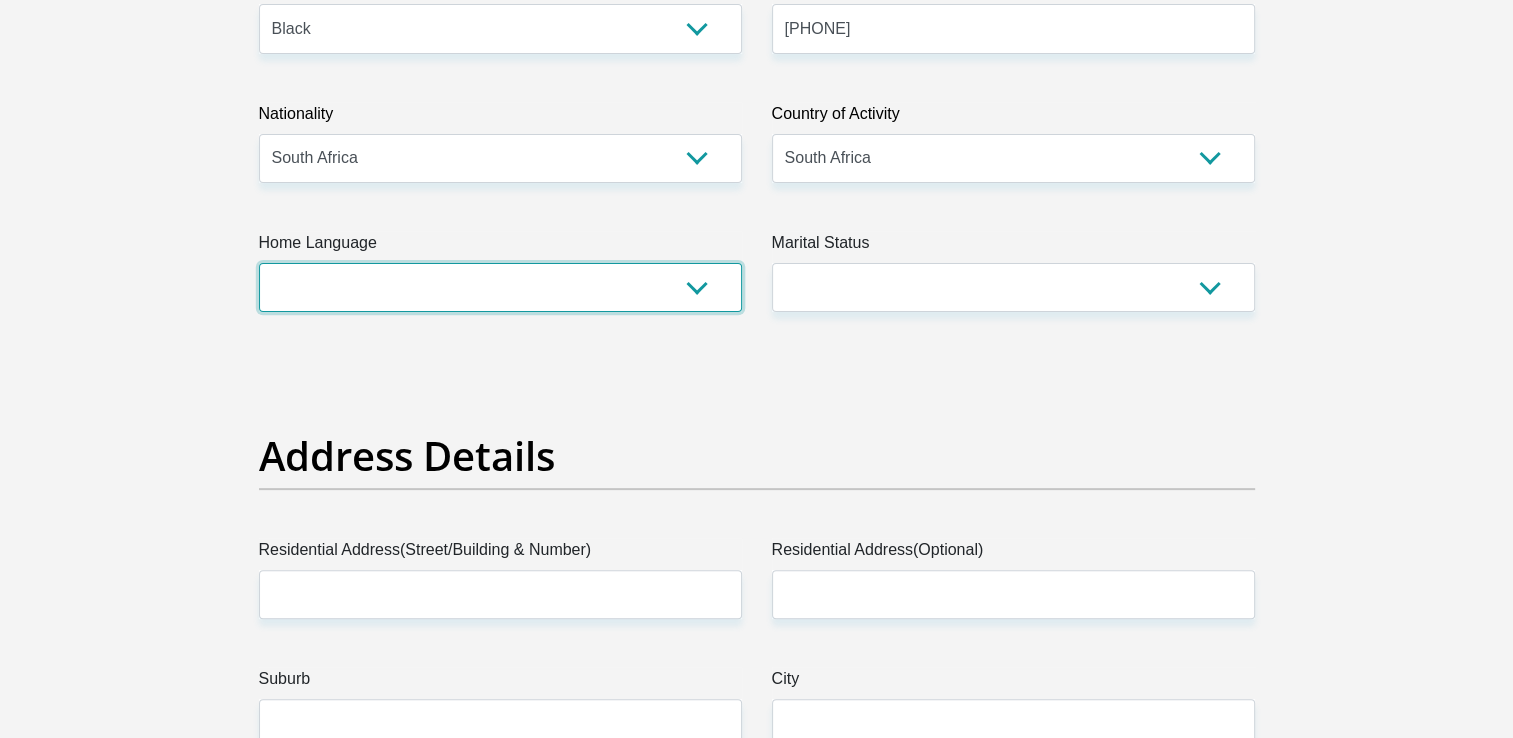 click on "Afrikaans
English
Sepedi
South Ndebele
Southern Sotho
Swati
Tsonga
Tswana
Venda
Xhosa
Zulu
Other" at bounding box center (500, 287) 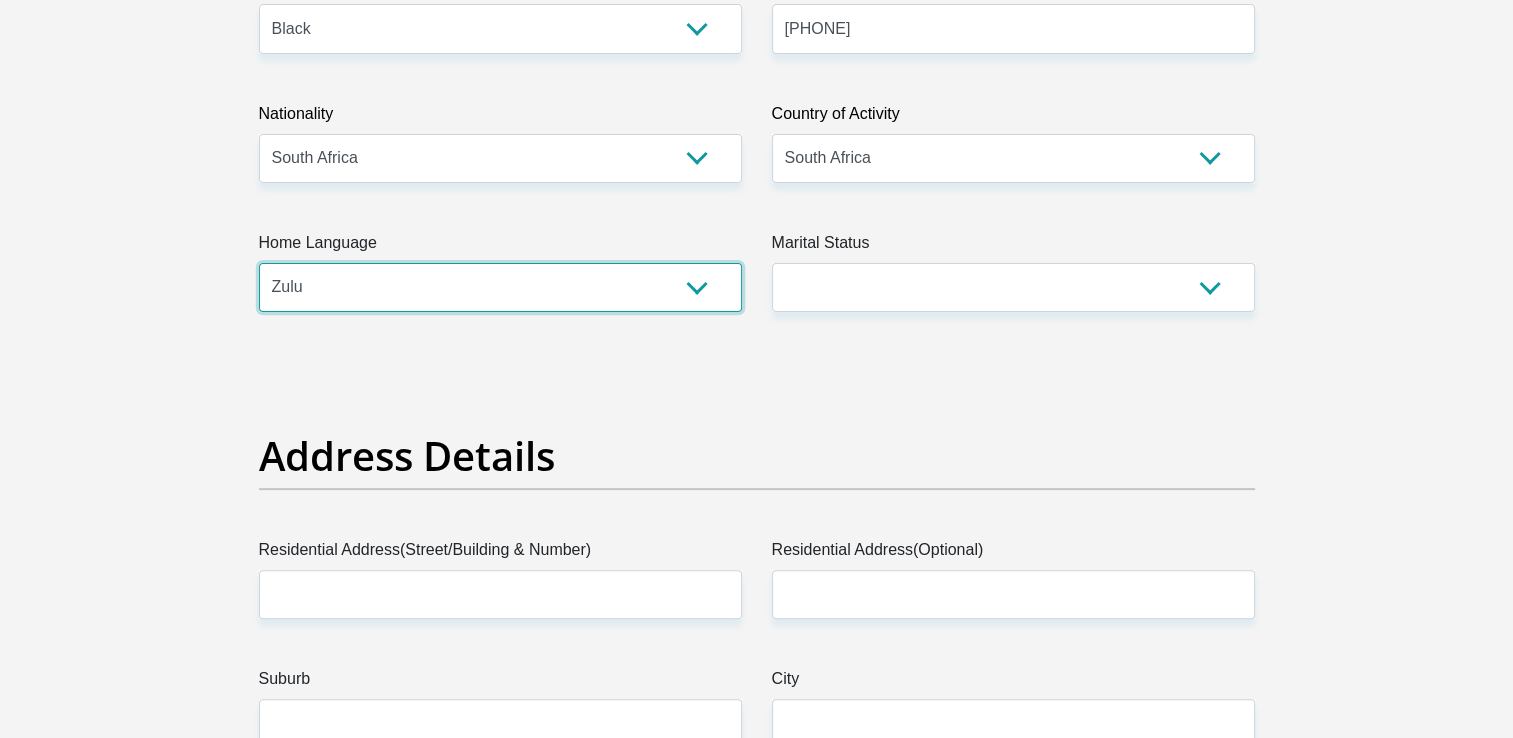 click on "Afrikaans
English
Sepedi
South Ndebele
Southern Sotho
Swati
Tsonga
Tswana
Venda
Xhosa
Zulu
Other" at bounding box center [500, 287] 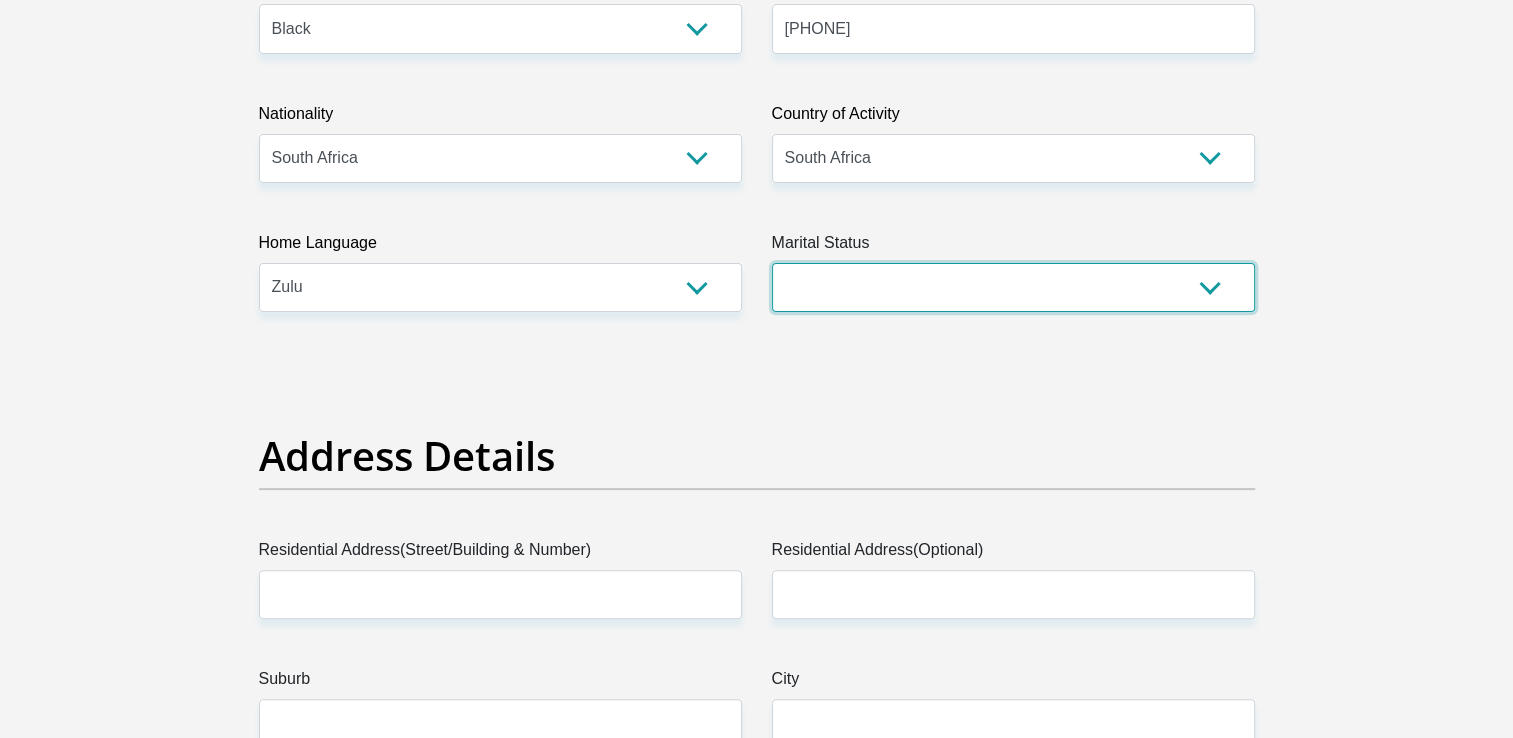click on "Married ANC
Single
Divorced
Widowed
Married COP or Customary Law" at bounding box center [1013, 287] 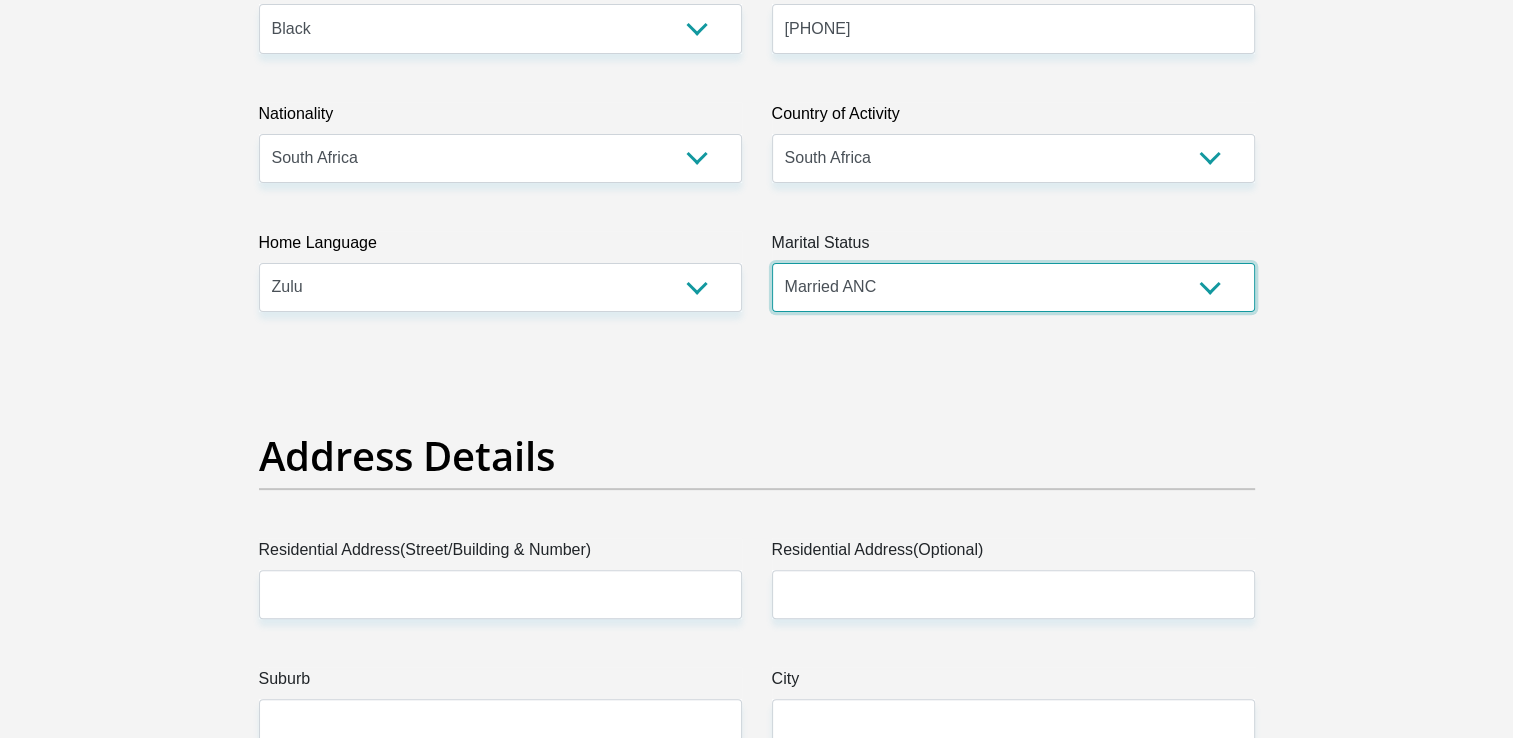 click on "Married ANC
Single
Divorced
Widowed
Married COP or Customary Law" at bounding box center [1013, 287] 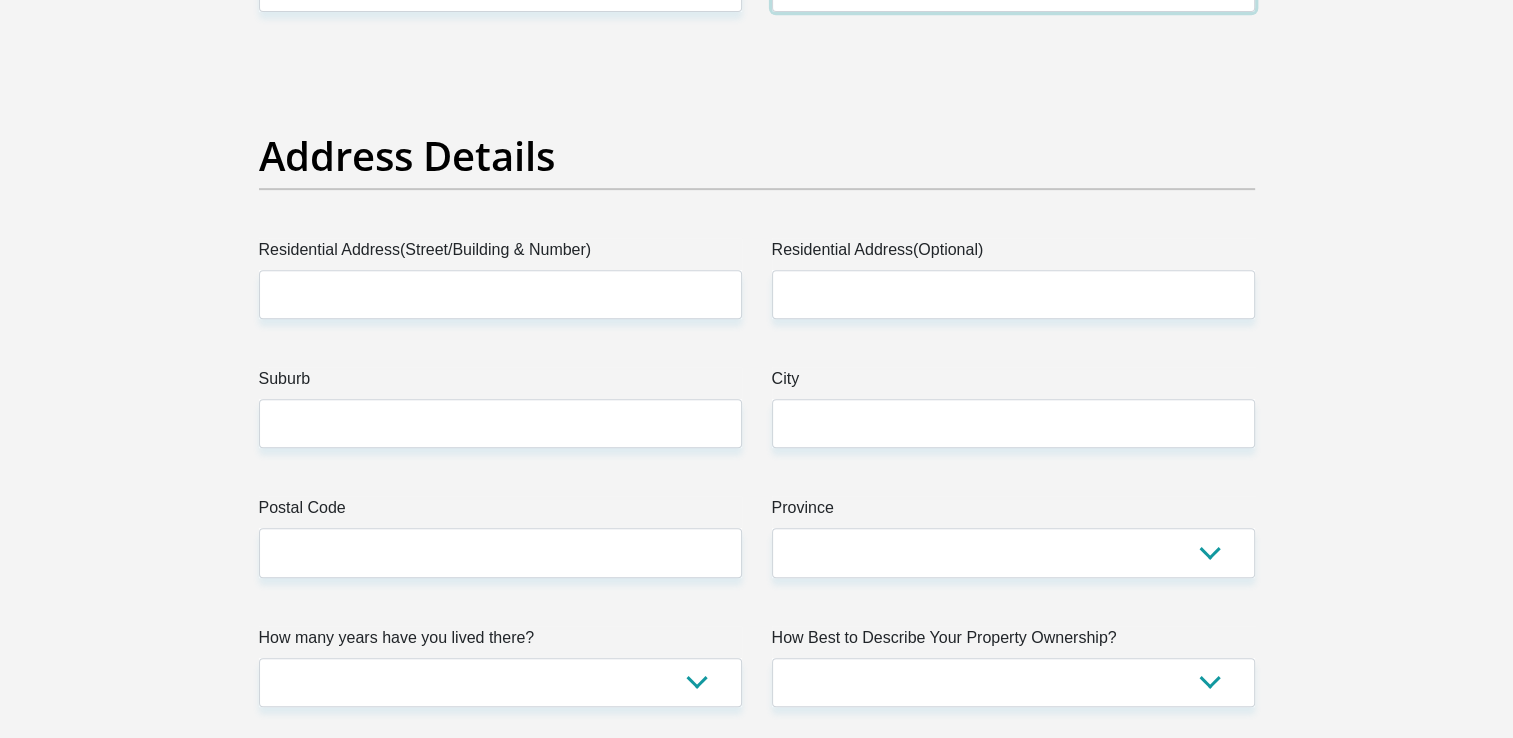 scroll, scrollTop: 1100, scrollLeft: 0, axis: vertical 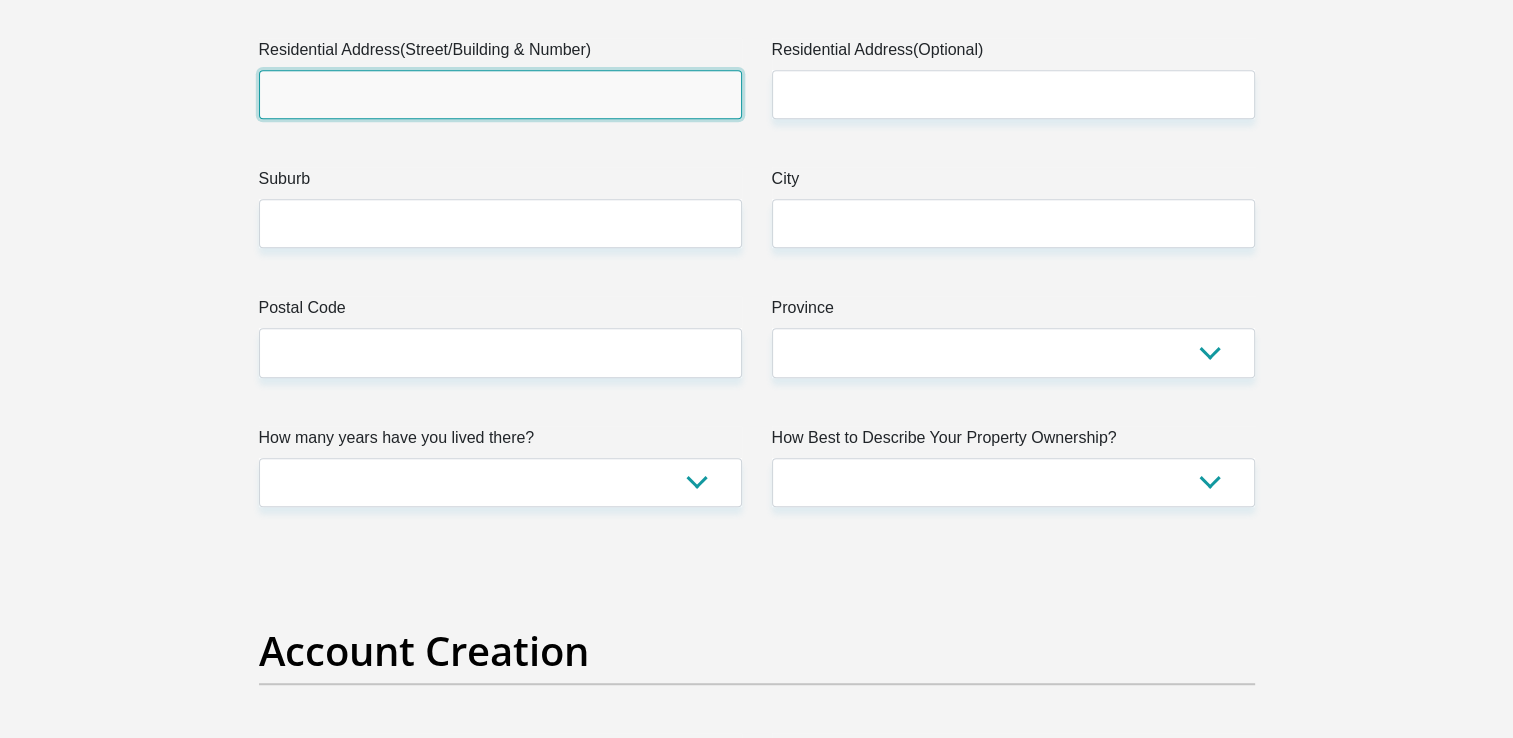 click on "Residential Address(Street/Building & Number)" at bounding box center [500, 94] 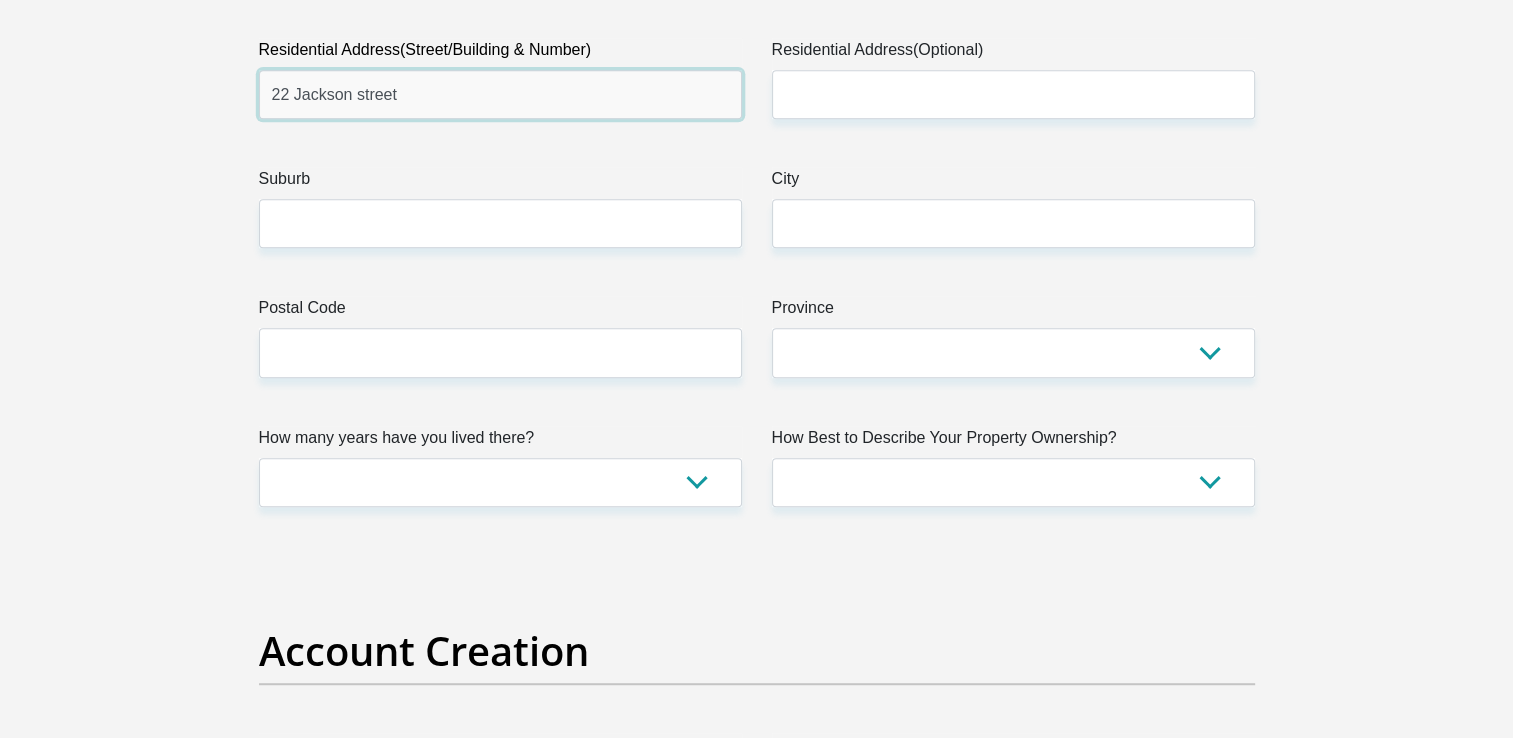 type on "22 Jackson street" 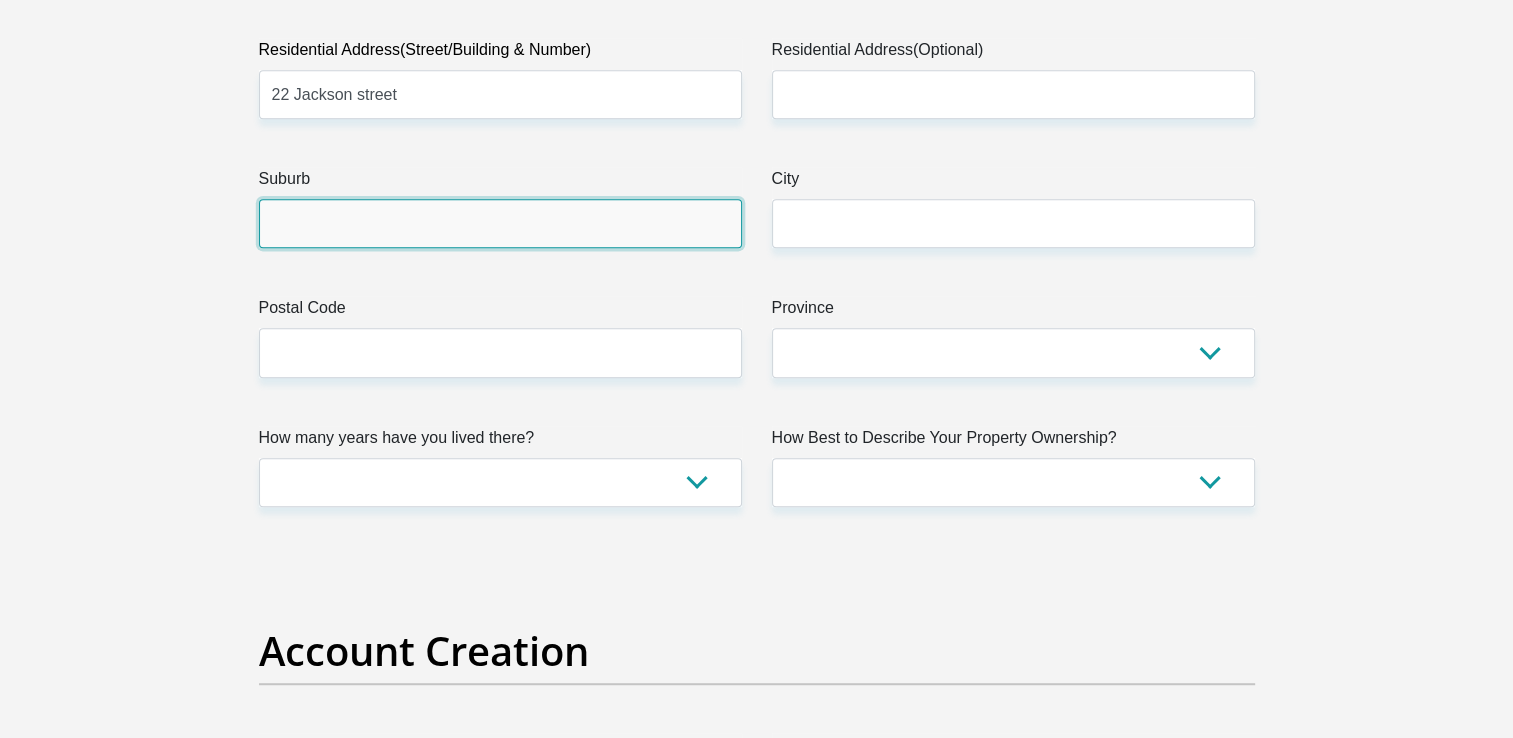 drag, startPoint x: 387, startPoint y: 511, endPoint x: 400, endPoint y: 521, distance: 16.40122 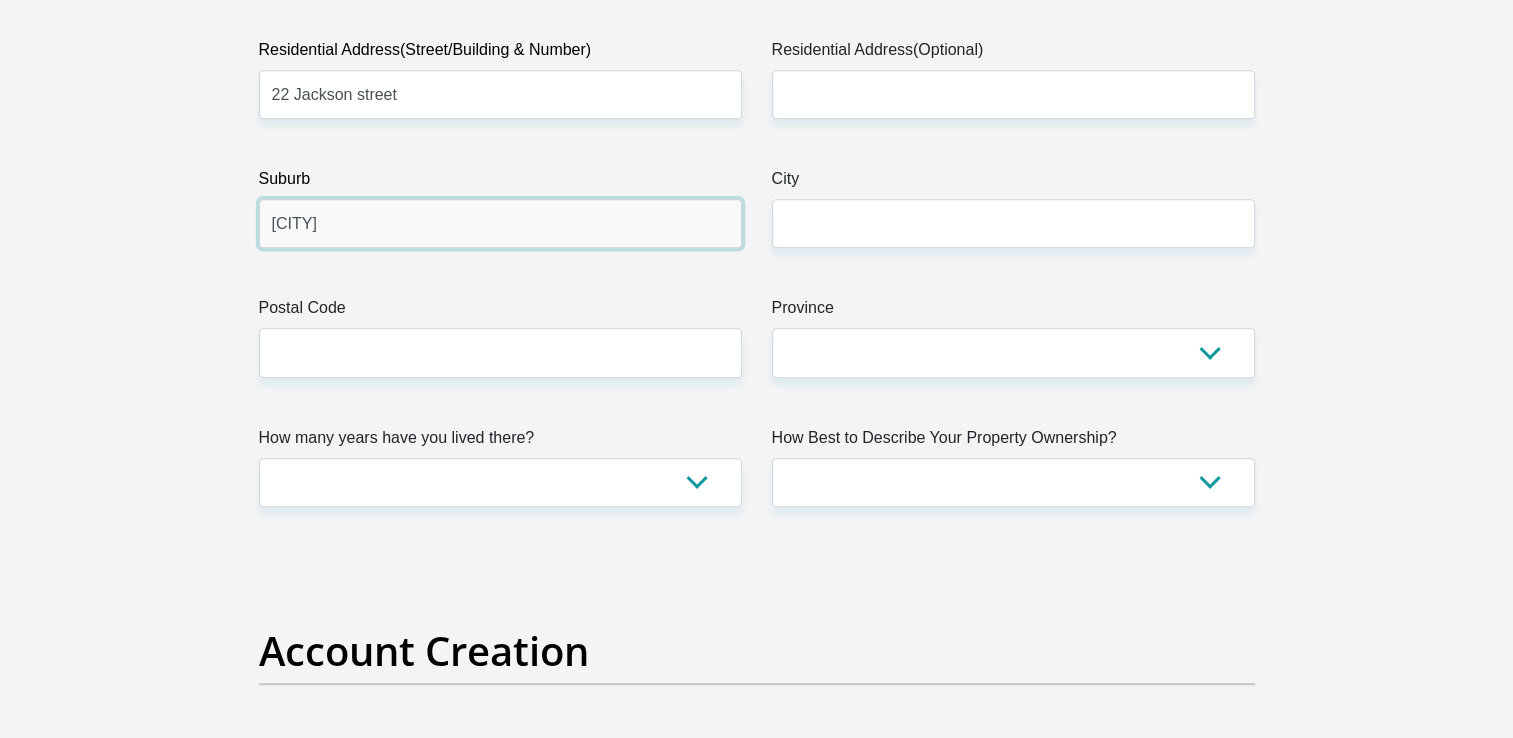 type on "Danville" 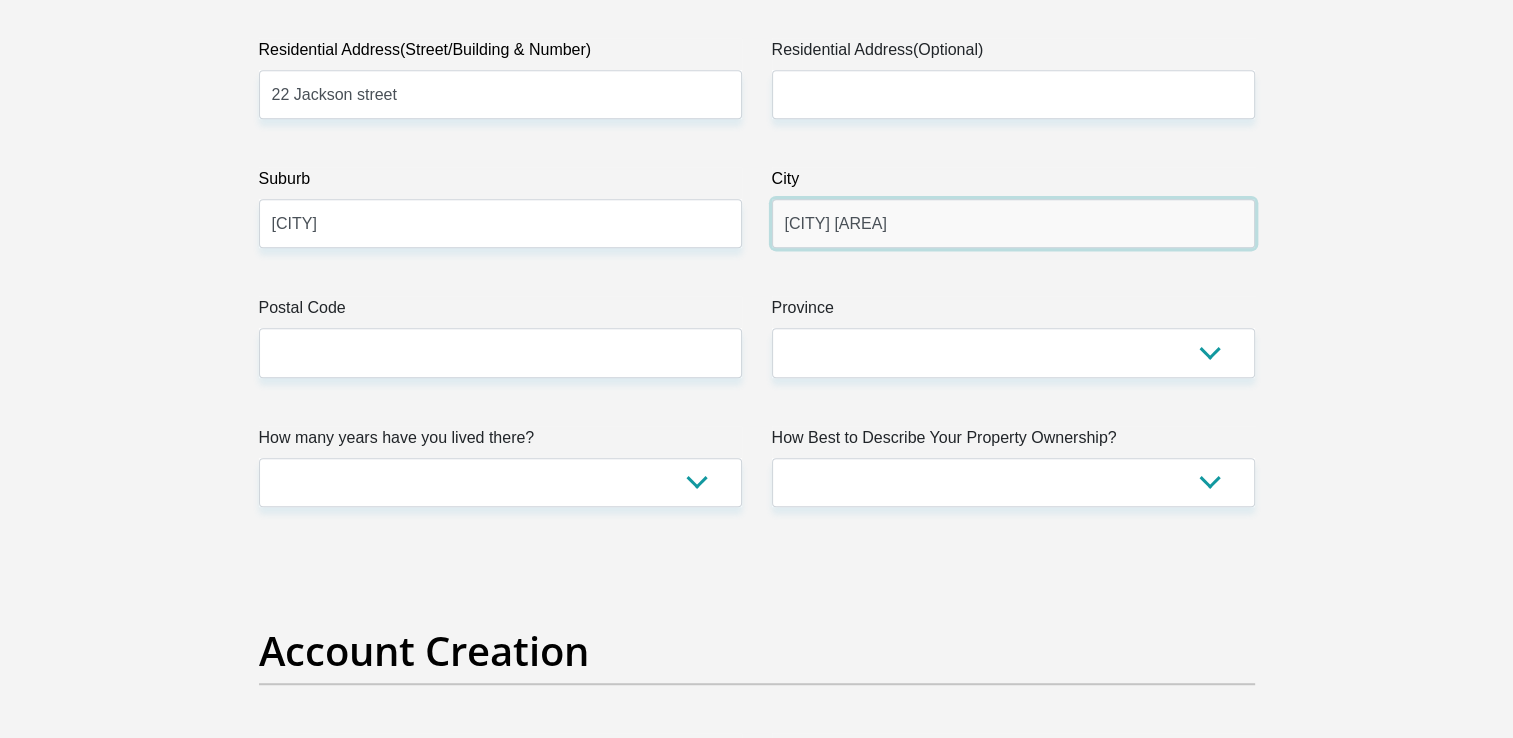 type on "Pretoria West" 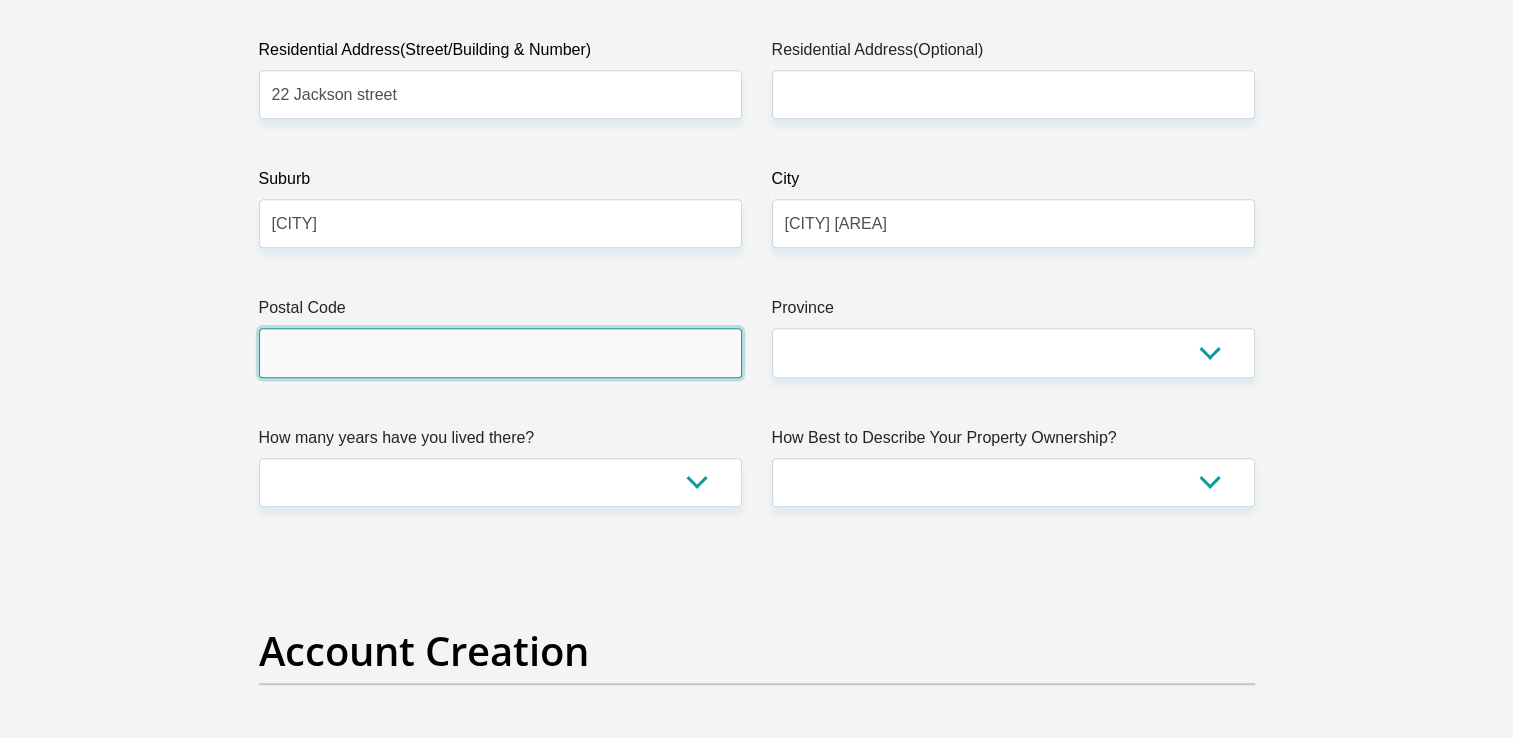 drag, startPoint x: 400, startPoint y: 675, endPoint x: 229, endPoint y: 737, distance: 181.89282 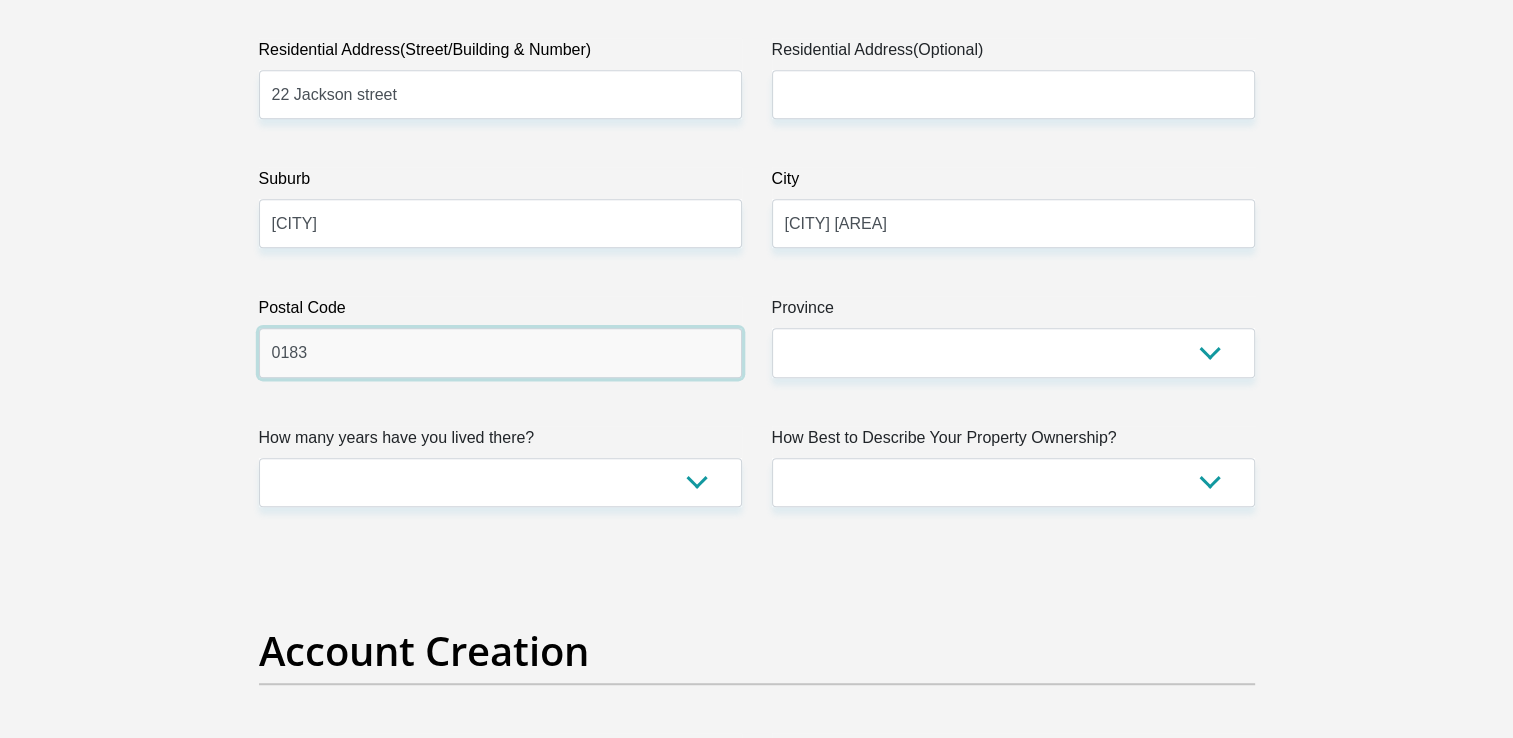 type on "0183" 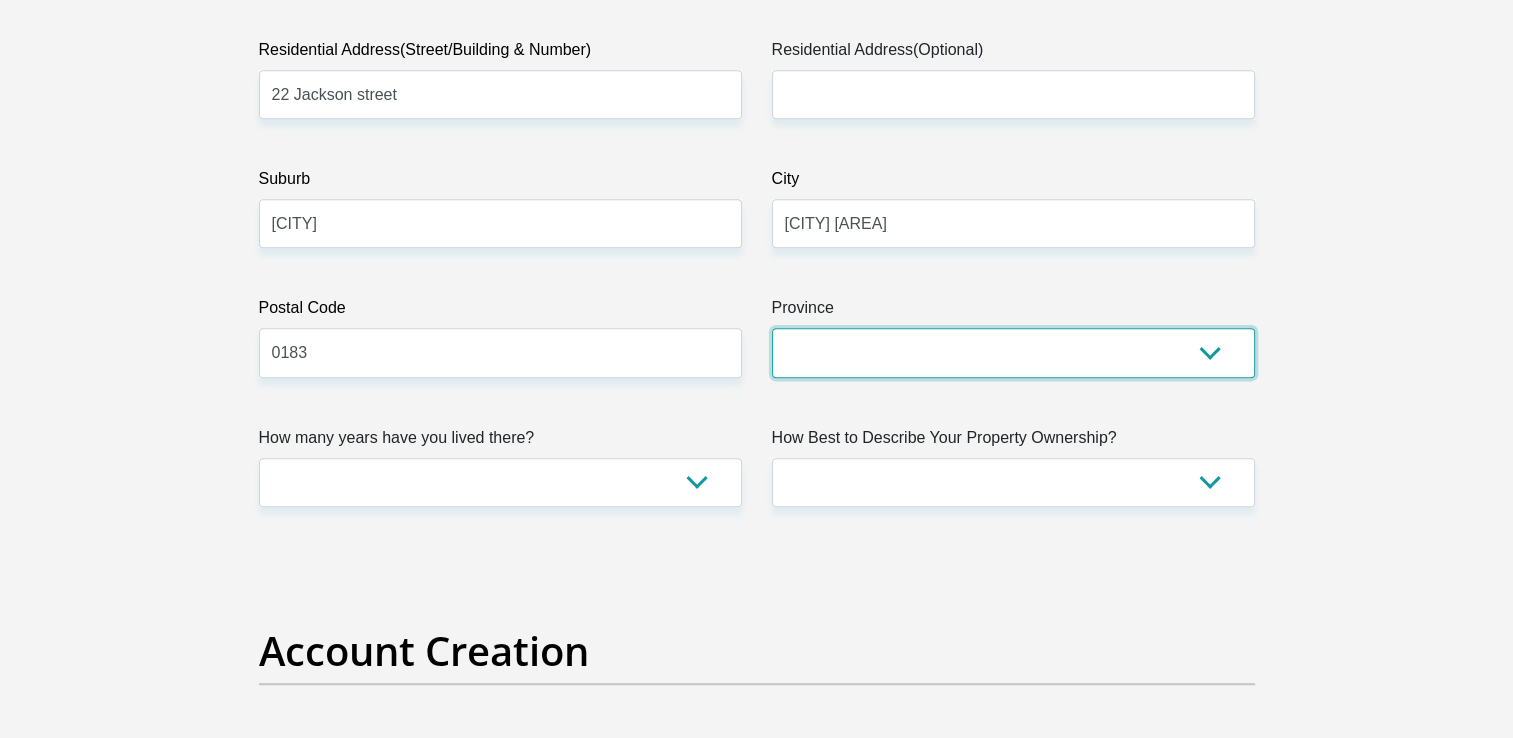 click on "Eastern Cape
Free State
Gauteng
KwaZulu-Natal
Limpopo
Mpumalanga
Northern Cape
North West
Western Cape" at bounding box center [1013, 352] 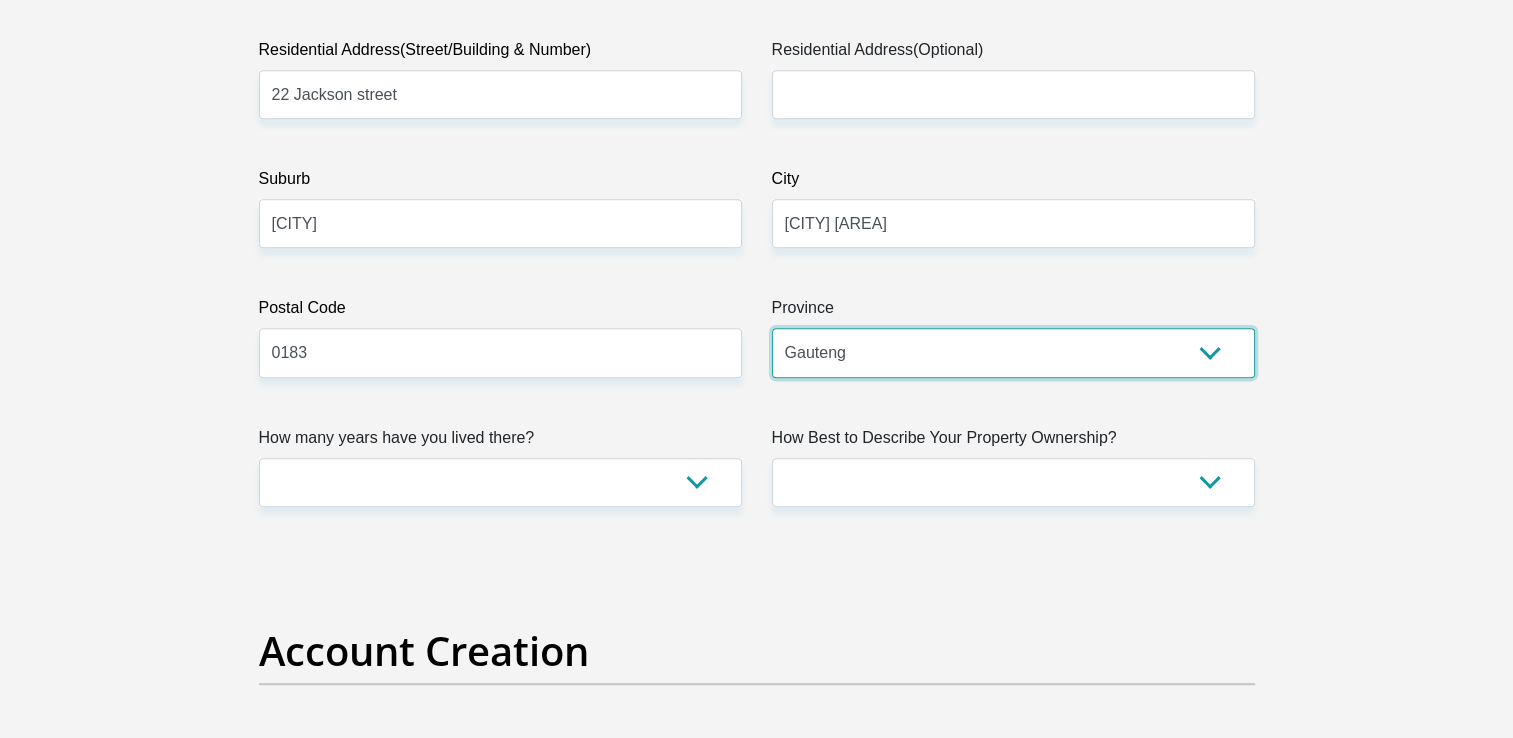 click on "Eastern Cape
Free State
Gauteng
KwaZulu-Natal
Limpopo
Mpumalanga
Northern Cape
North West
Western Cape" at bounding box center [1013, 352] 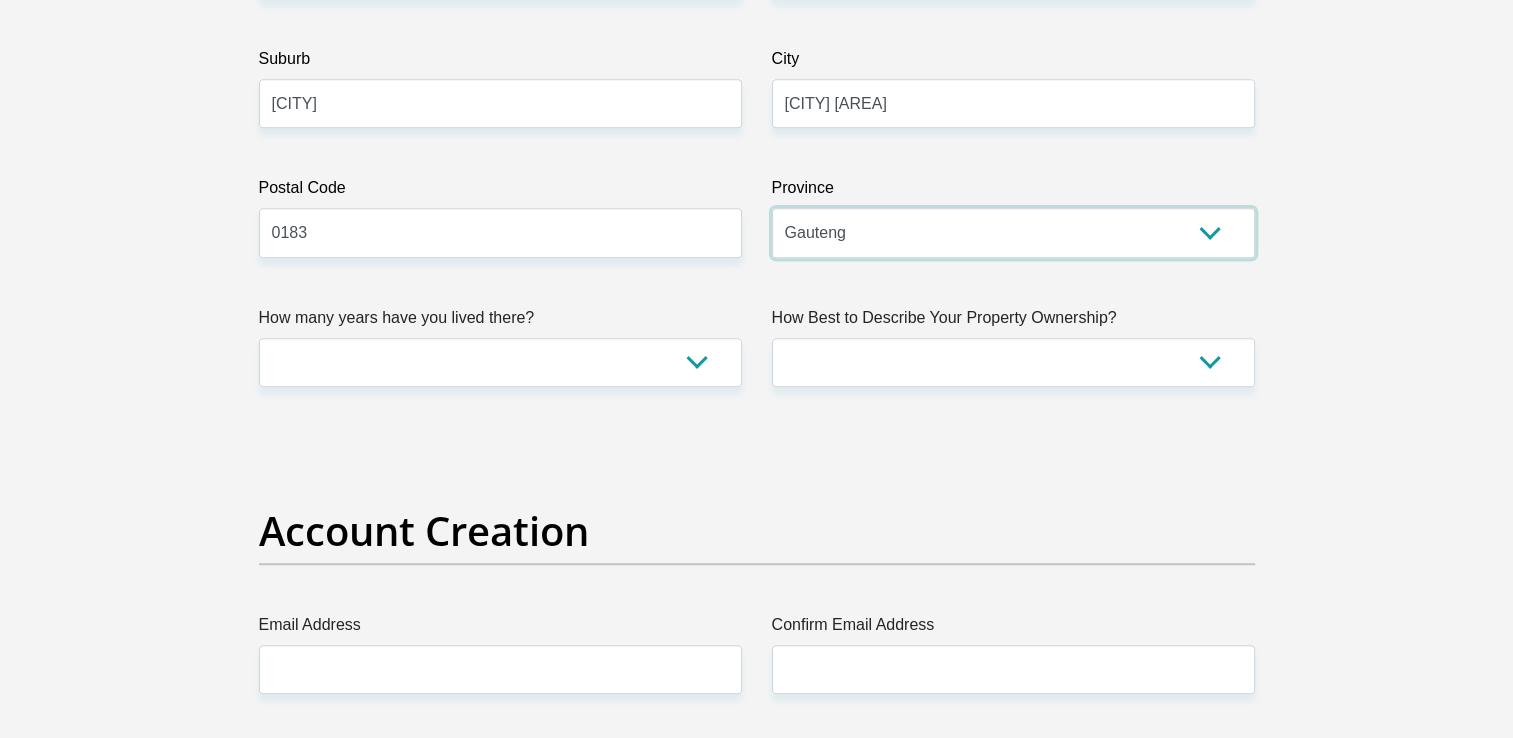 scroll, scrollTop: 1500, scrollLeft: 0, axis: vertical 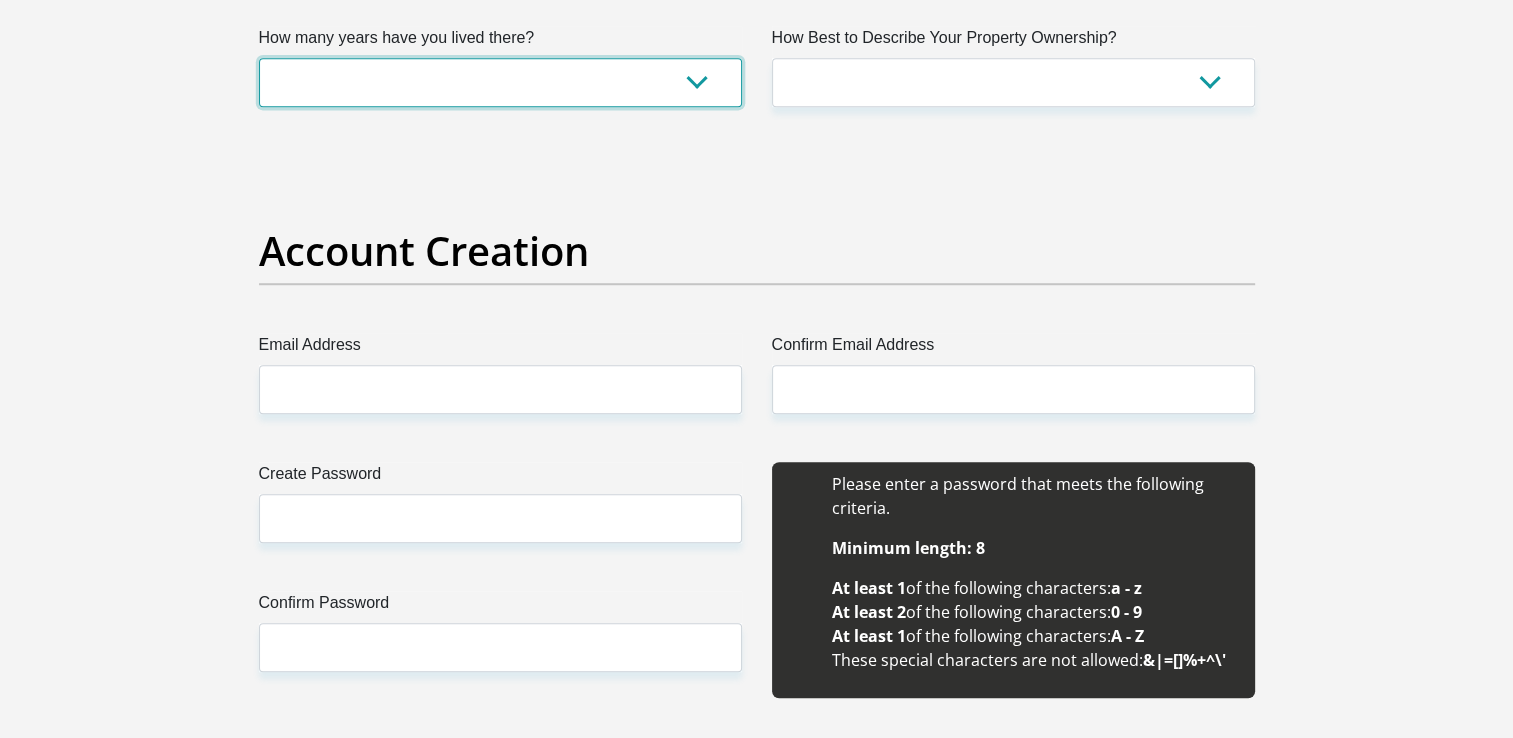 click on "less than 1 year
1-3 years
3-5 years
5+ years" at bounding box center (500, 82) 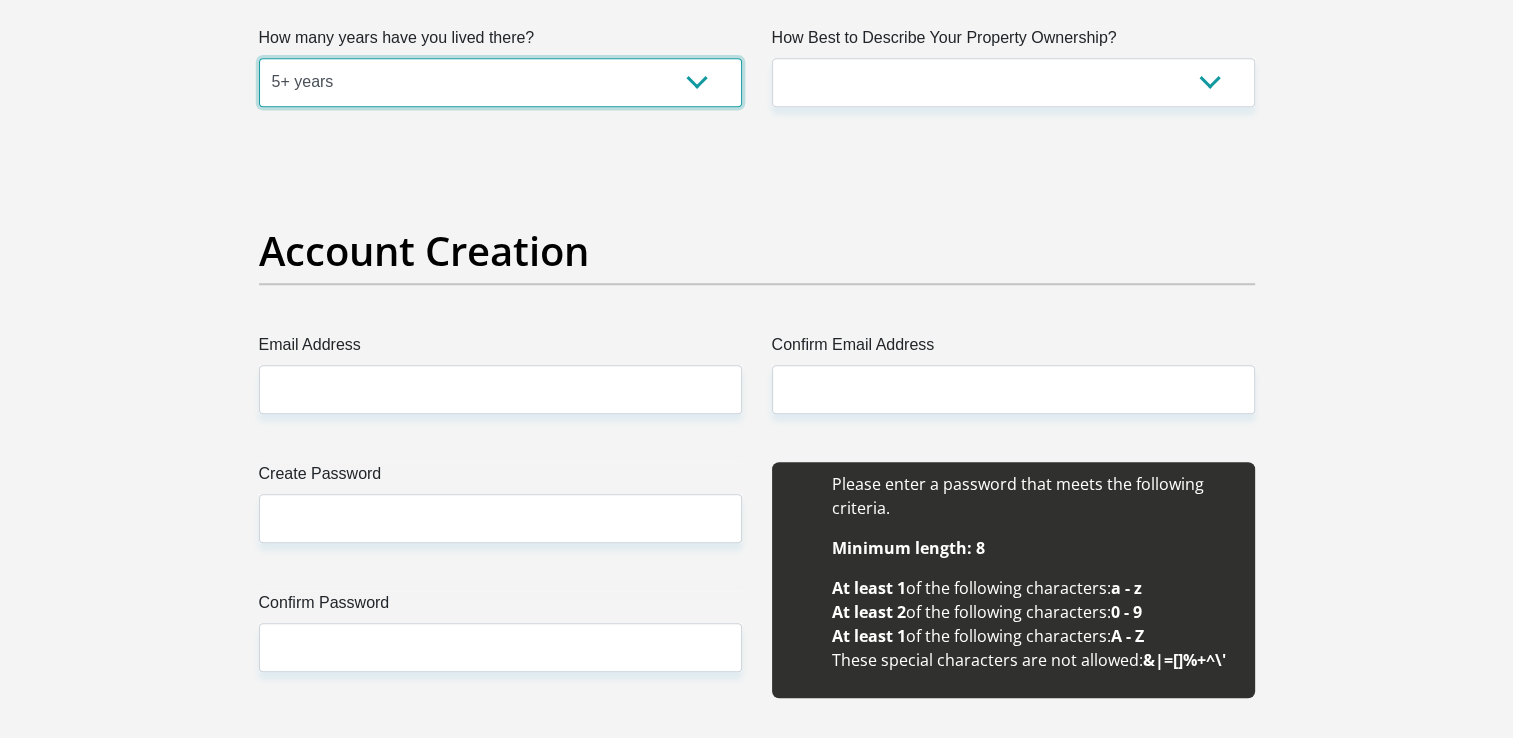 click on "less than 1 year
1-3 years
3-5 years
5+ years" at bounding box center [500, 82] 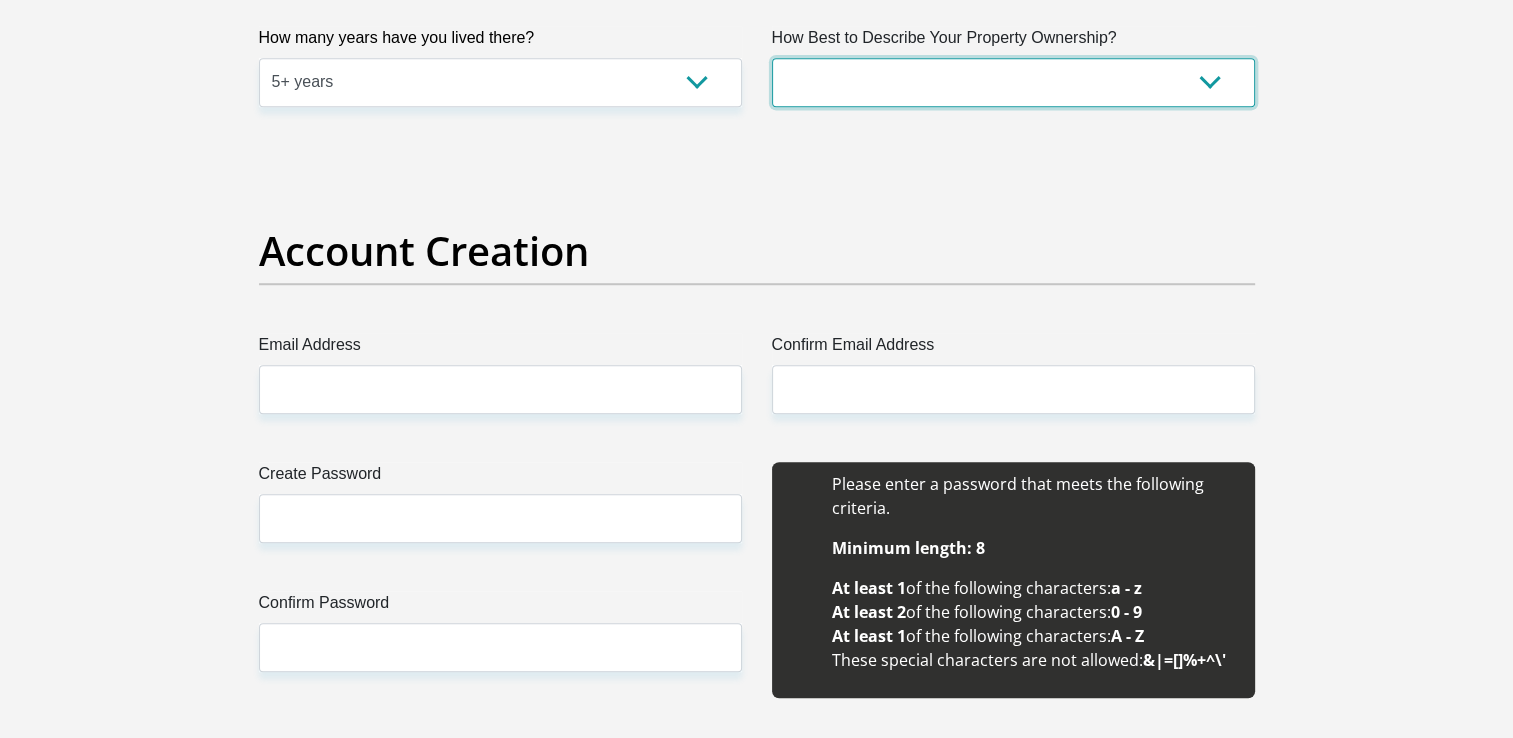 click on "Owned
Rented
Family Owned
Company Dwelling" at bounding box center [1013, 82] 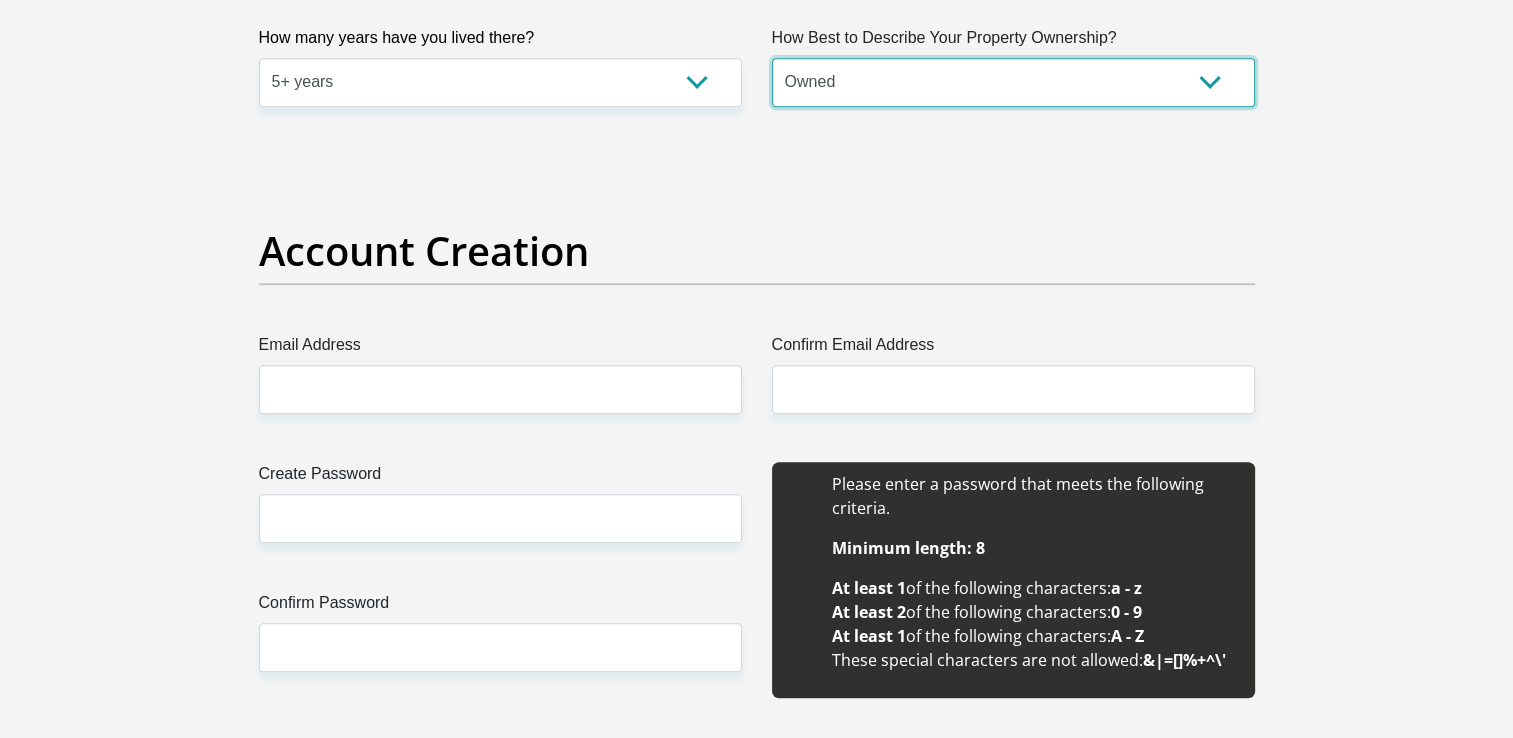 click on "Owned
Rented
Family Owned
Company Dwelling" at bounding box center (1013, 82) 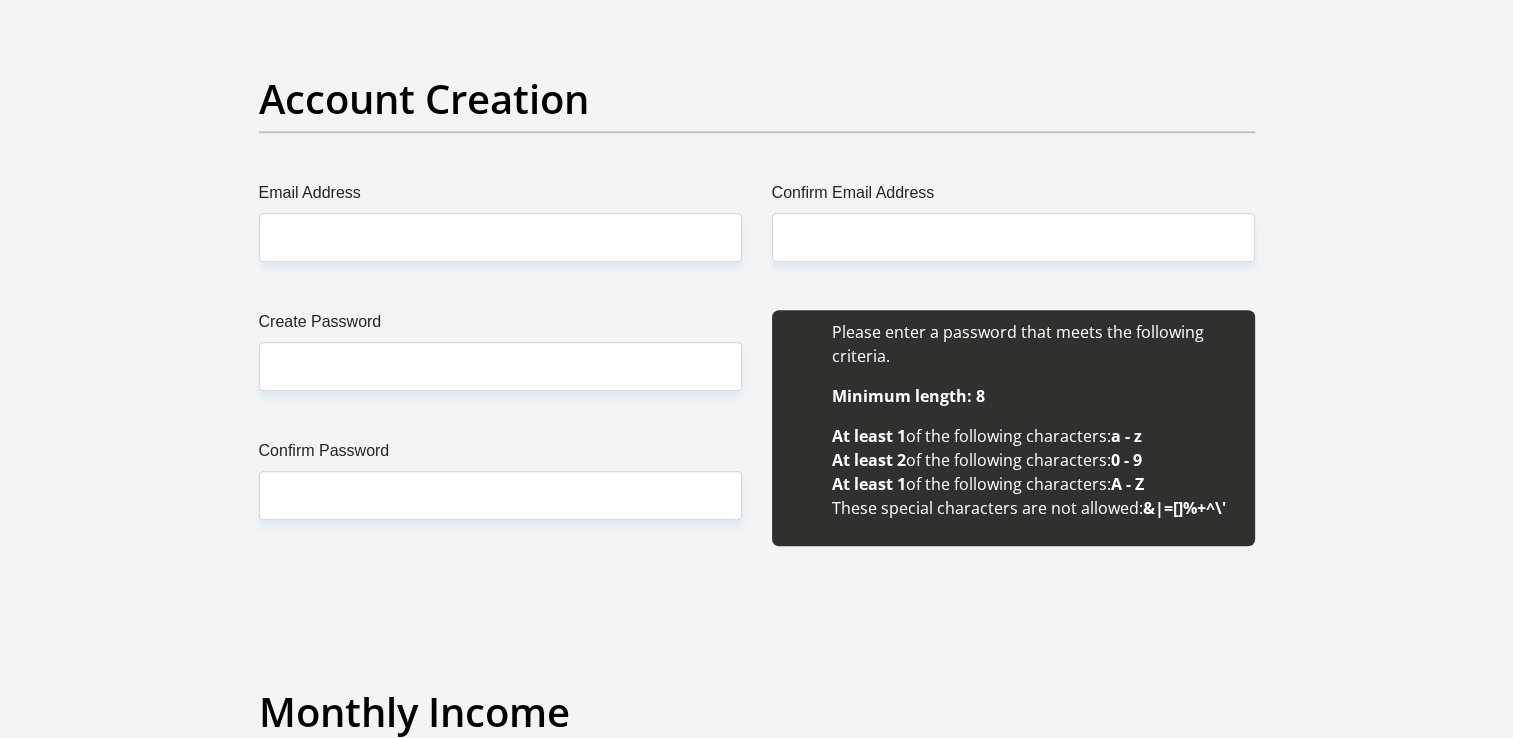 scroll, scrollTop: 1900, scrollLeft: 0, axis: vertical 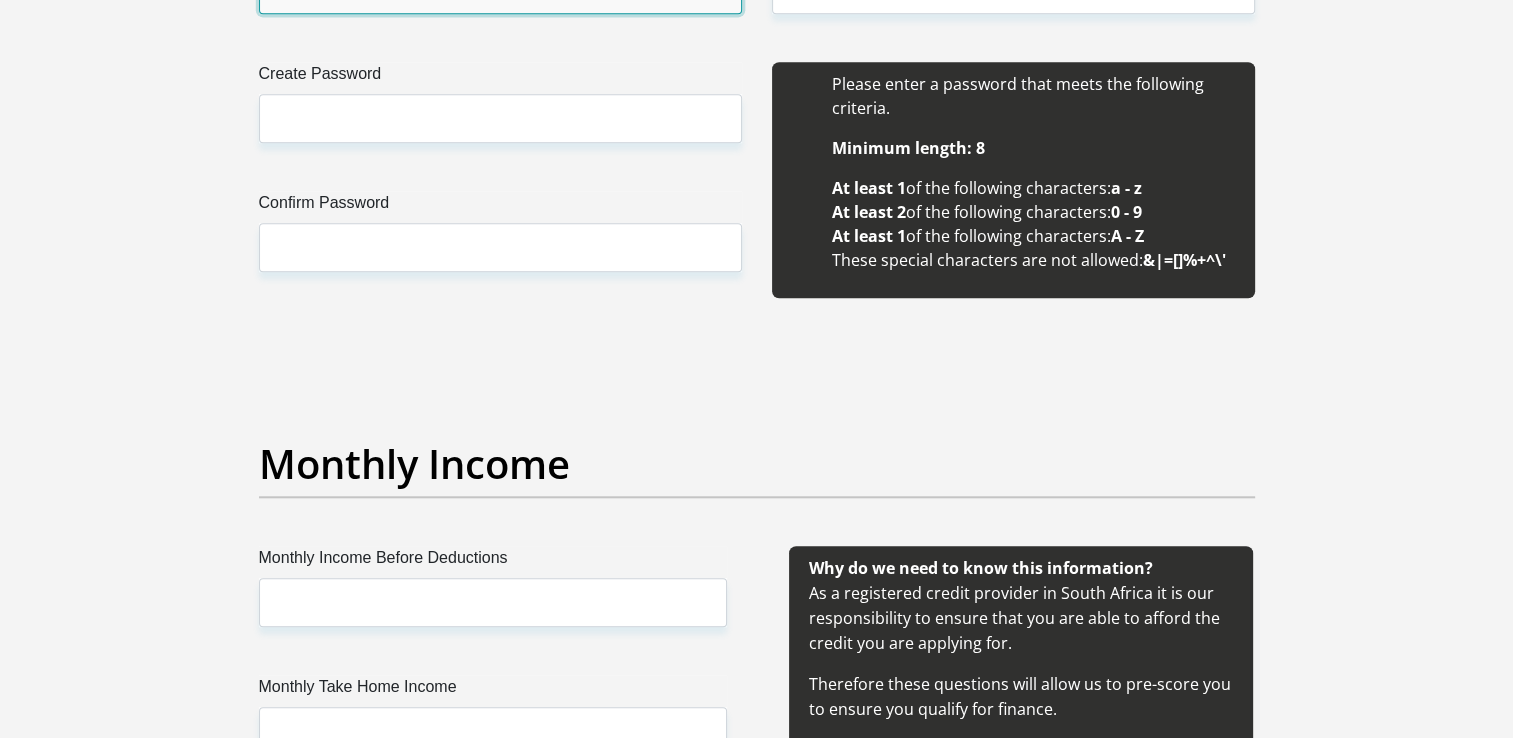 click on "Email Address" at bounding box center [500, -11] 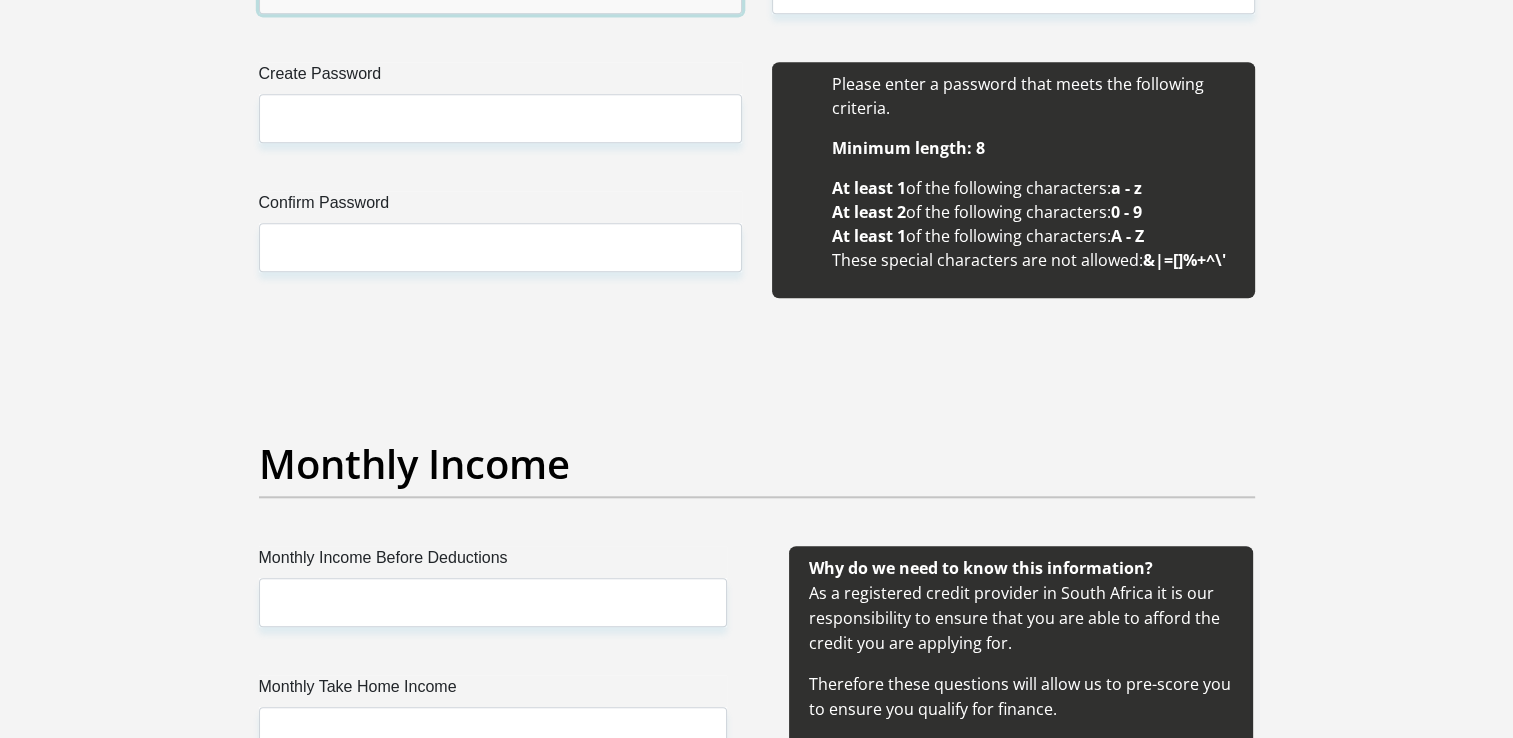 type on "khumbu.moyo@momentum.co.za" 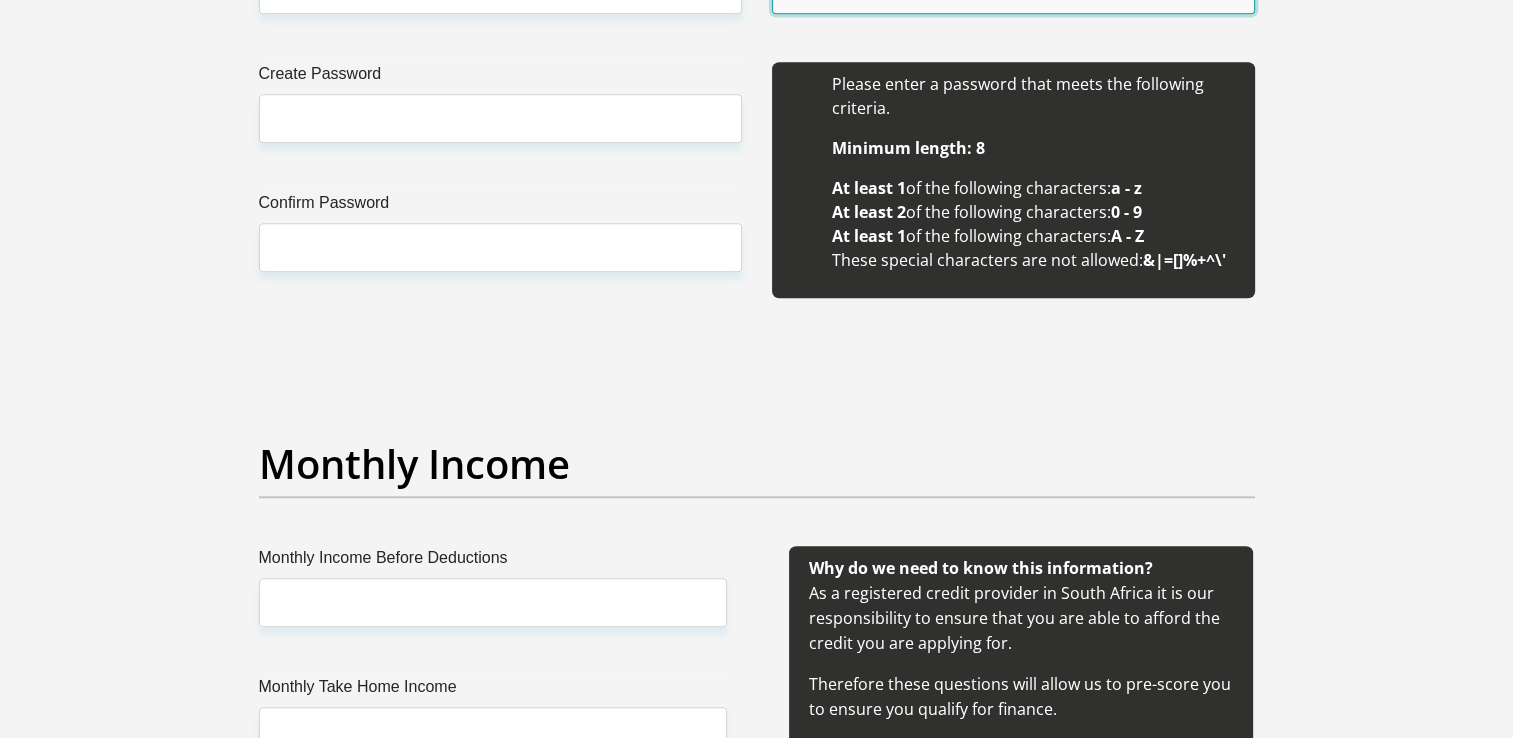 click on "Confirm Email Address" at bounding box center [1013, -11] 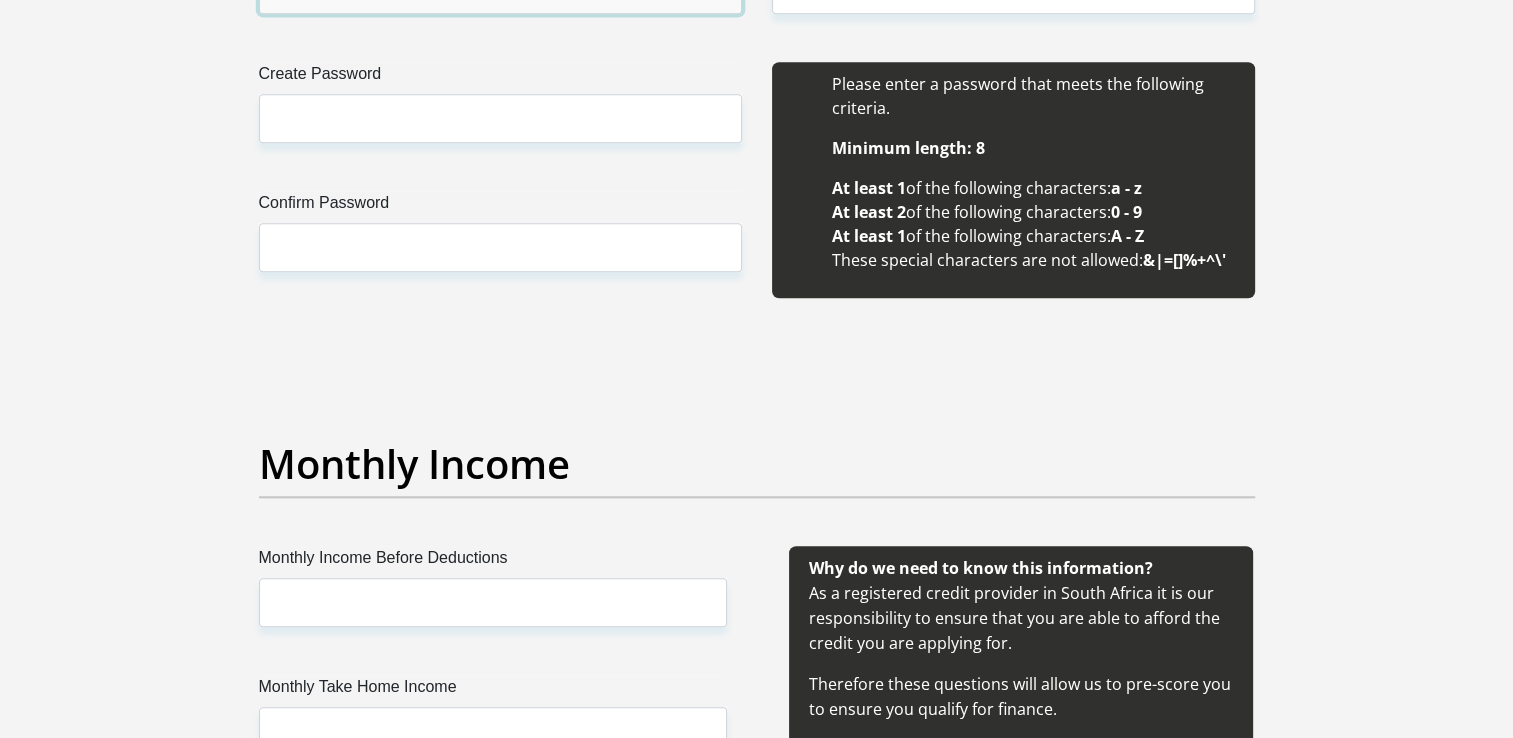 drag, startPoint x: 266, startPoint y: 418, endPoint x: 200, endPoint y: 422, distance: 66.1211 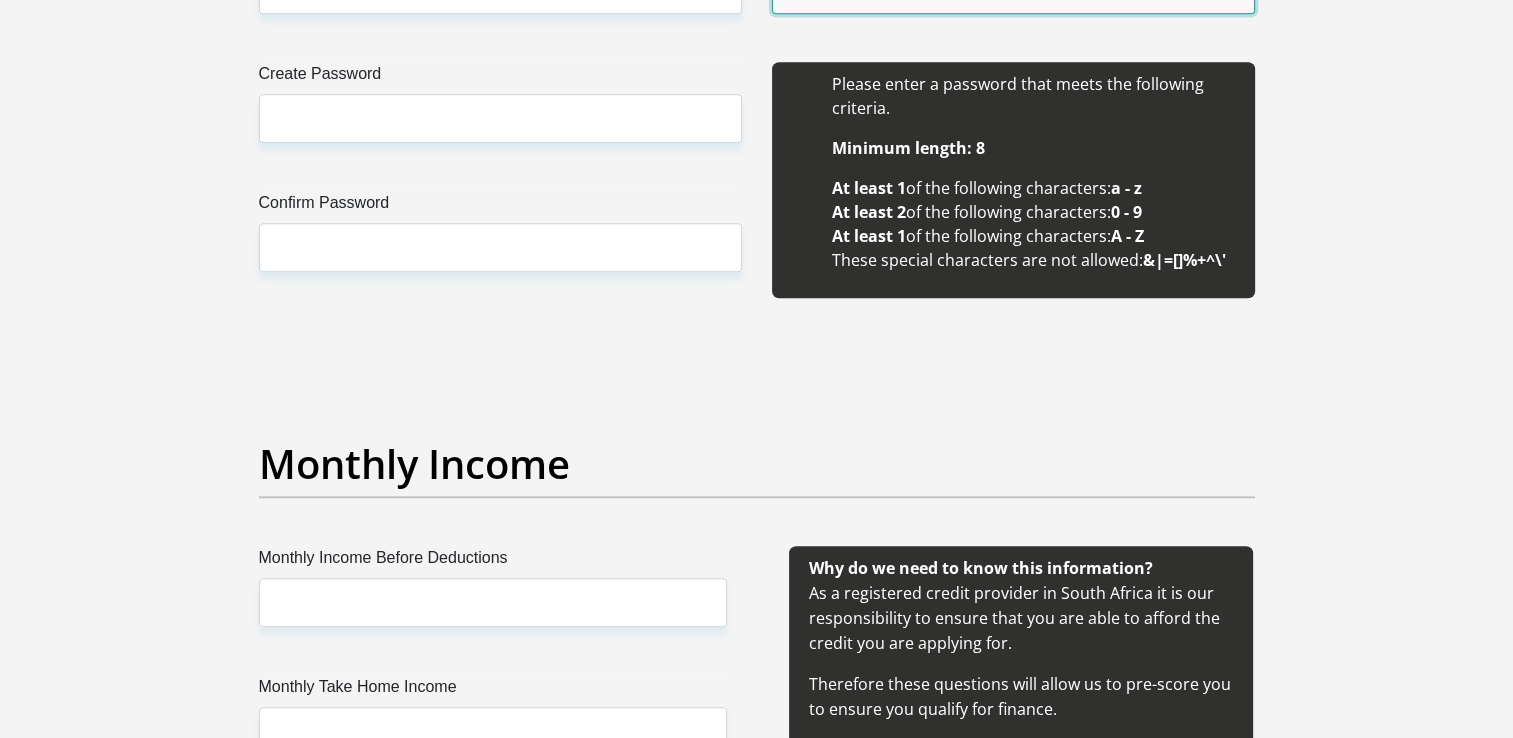 click on "Confirm Email Address" at bounding box center (1013, -11) 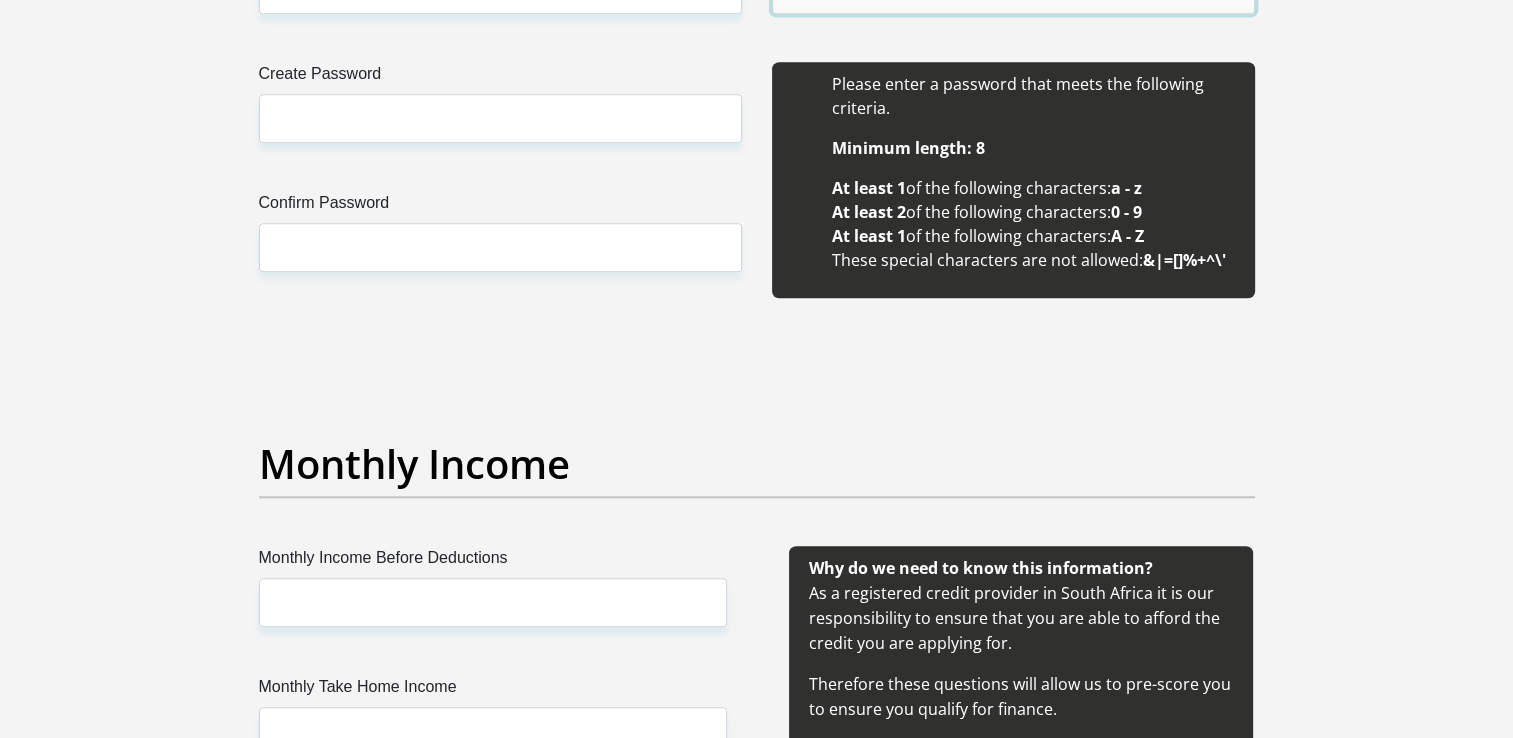 type on "khumbu.moyo@momentum.co.za" 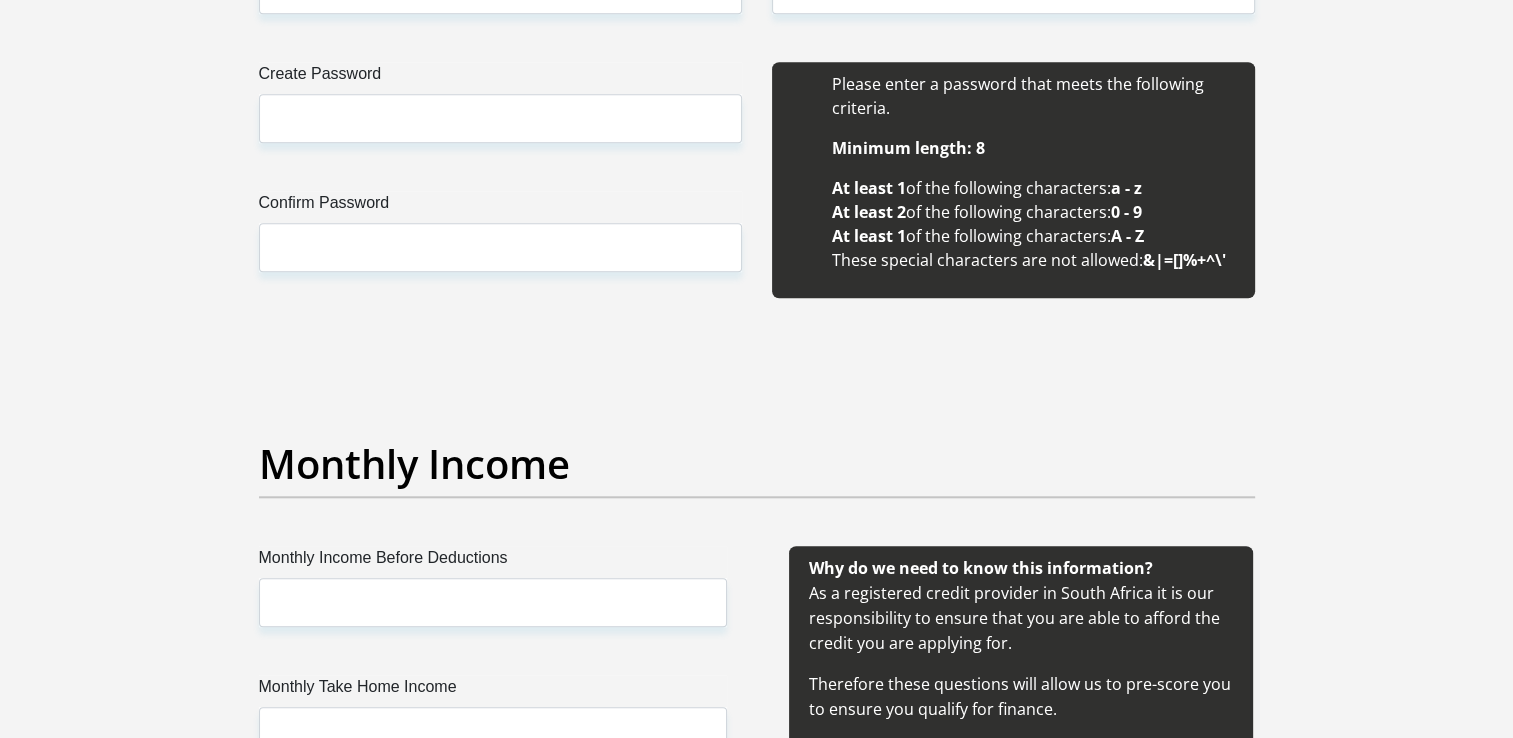 click on "Personal Details
Title
Mr
Ms
Mrs
Dr
Other
First Name
Khumbulani
Surname
Moyo
ID Number
7612231381083
Please input valid ID number
Race
Black
Coloured
Indian
White
Other
Contact Number
0796688164
Please input valid contact number" at bounding box center (756, 1673) 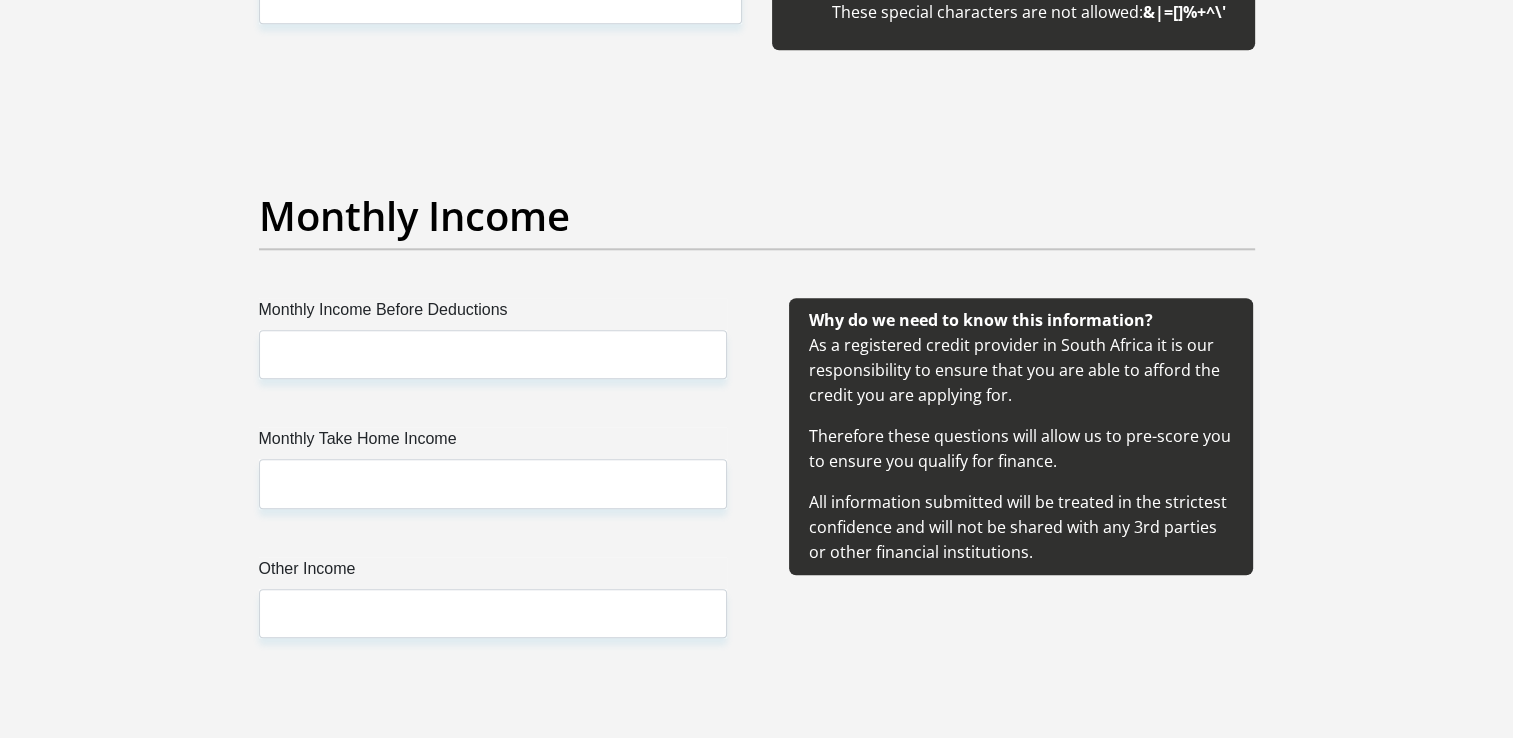 scroll, scrollTop: 2200, scrollLeft: 0, axis: vertical 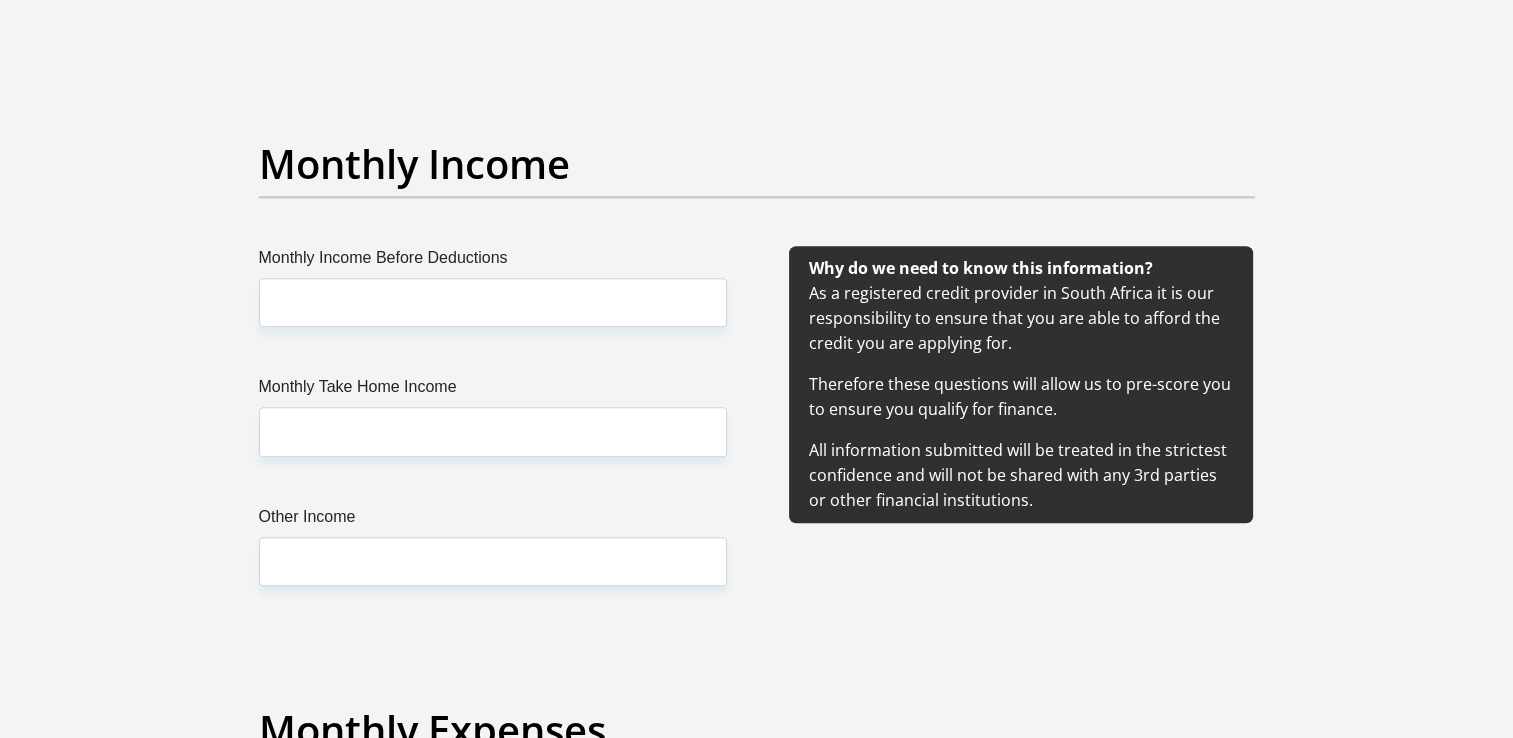 click on "Create Password" at bounding box center [500, -182] 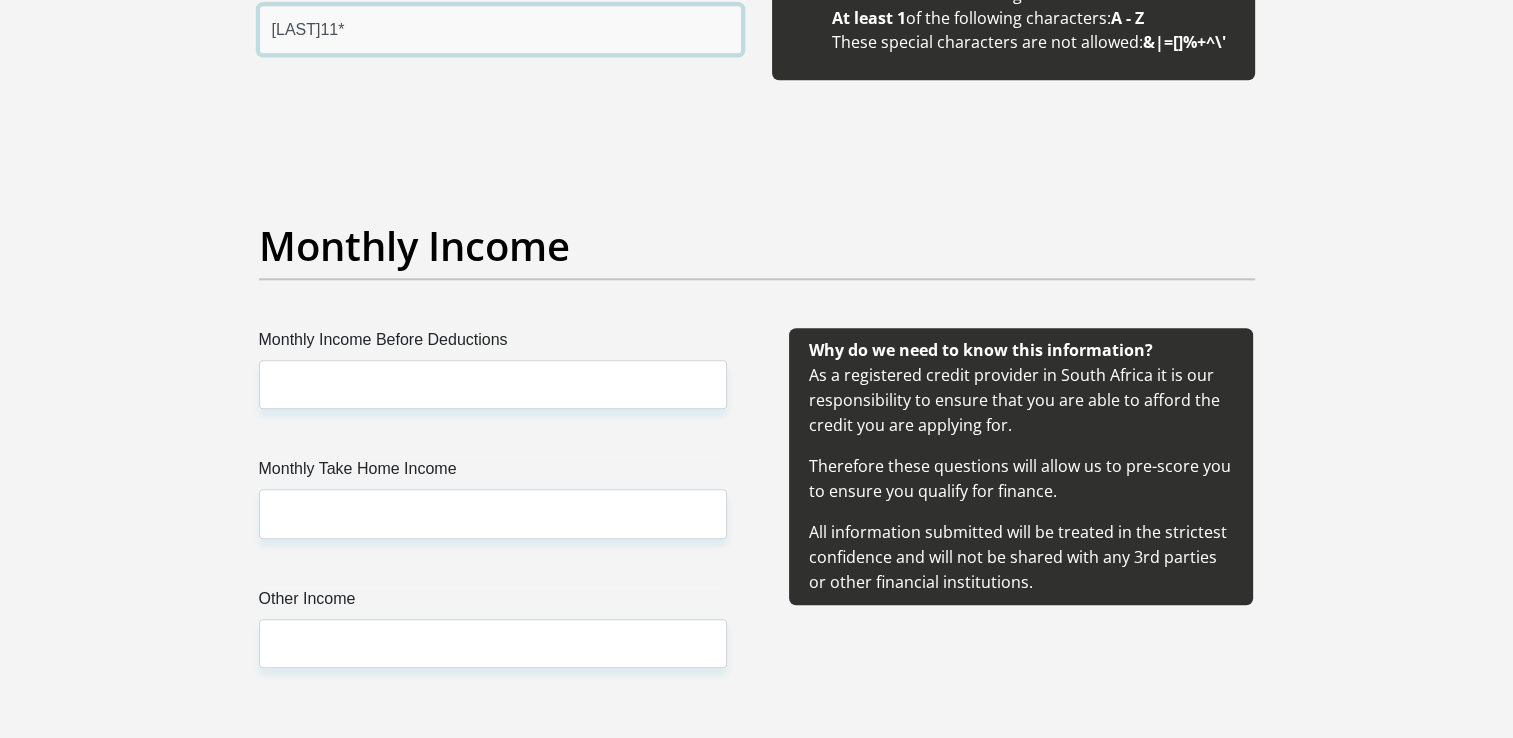 scroll, scrollTop: 2200, scrollLeft: 0, axis: vertical 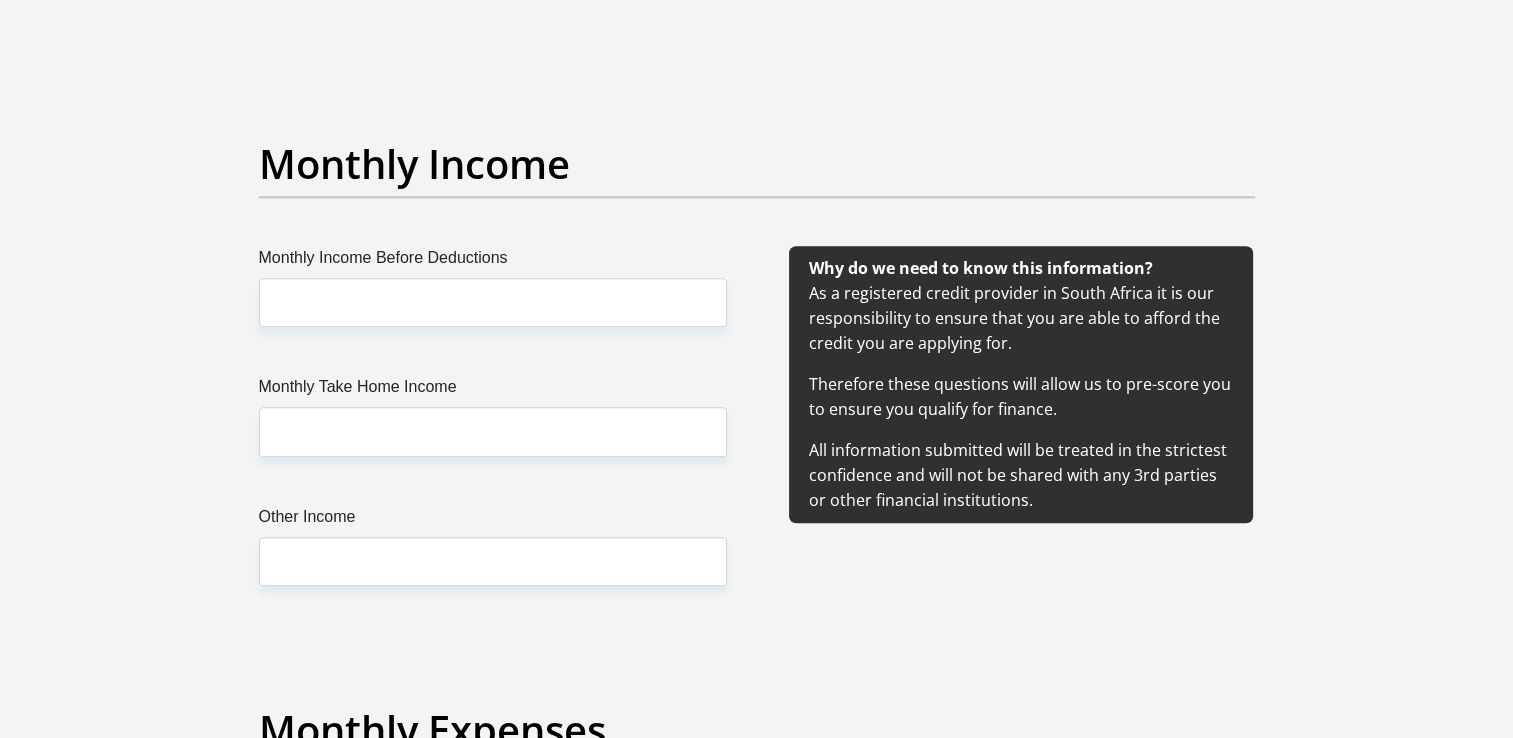 type on "Nokubonga11*" 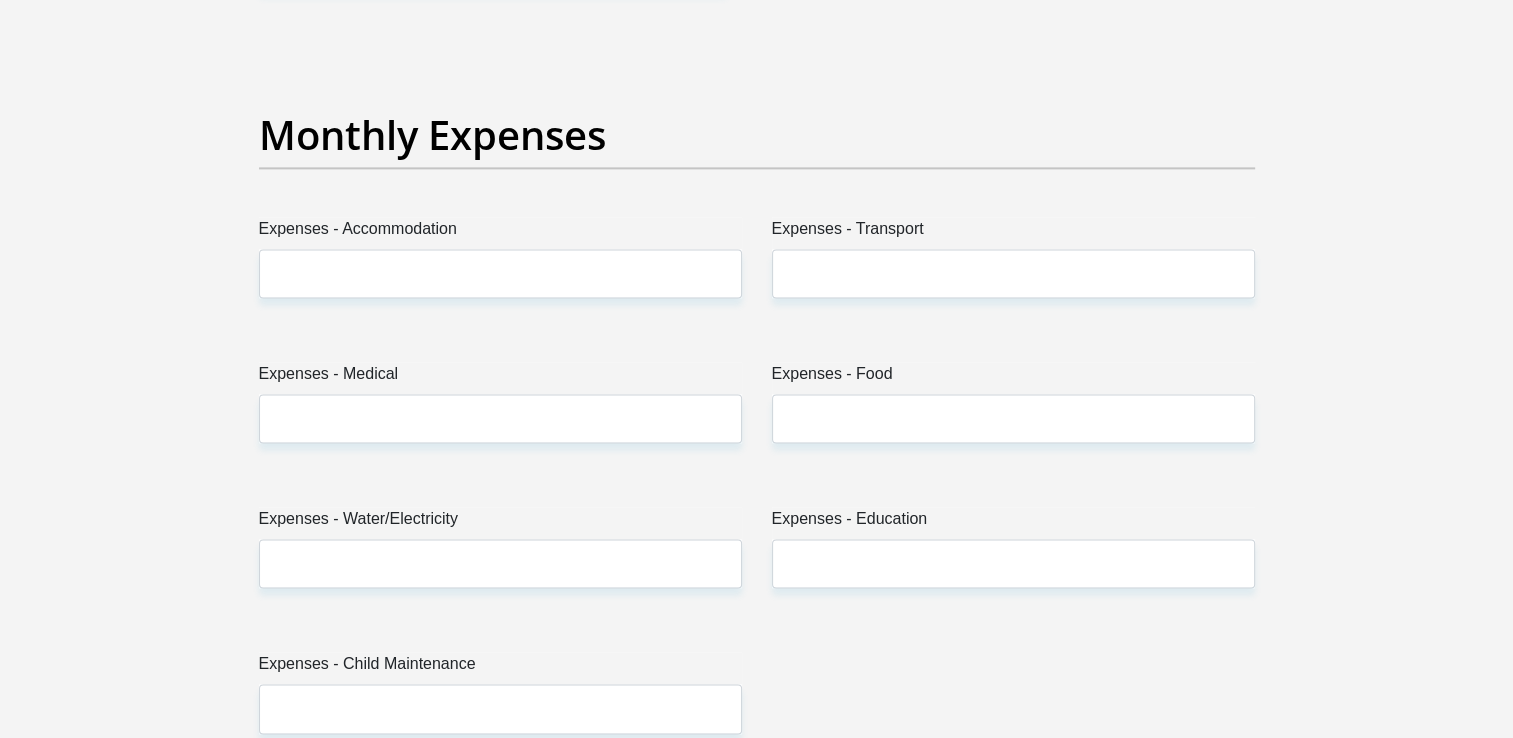scroll, scrollTop: 2900, scrollLeft: 0, axis: vertical 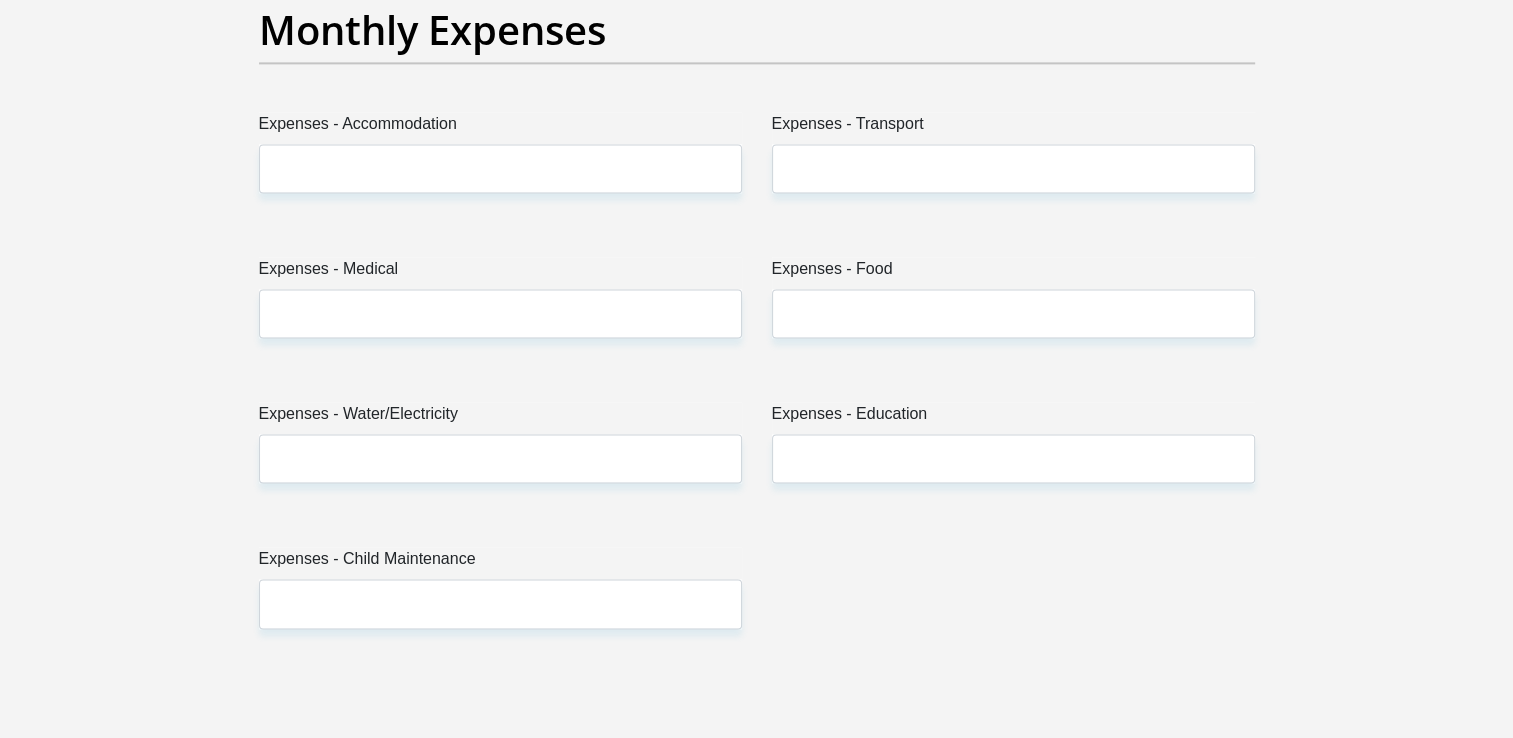 click on "Personal Details
Title
Mr
Ms
Mrs
Dr
Other
First Name
Khumbulani
Surname
Moyo
ID Number
7612231381083
Please input valid ID number
Race
Black
Coloured
Indian
White
Other
Contact Number
0796688164
Please input valid contact number" at bounding box center (756, 673) 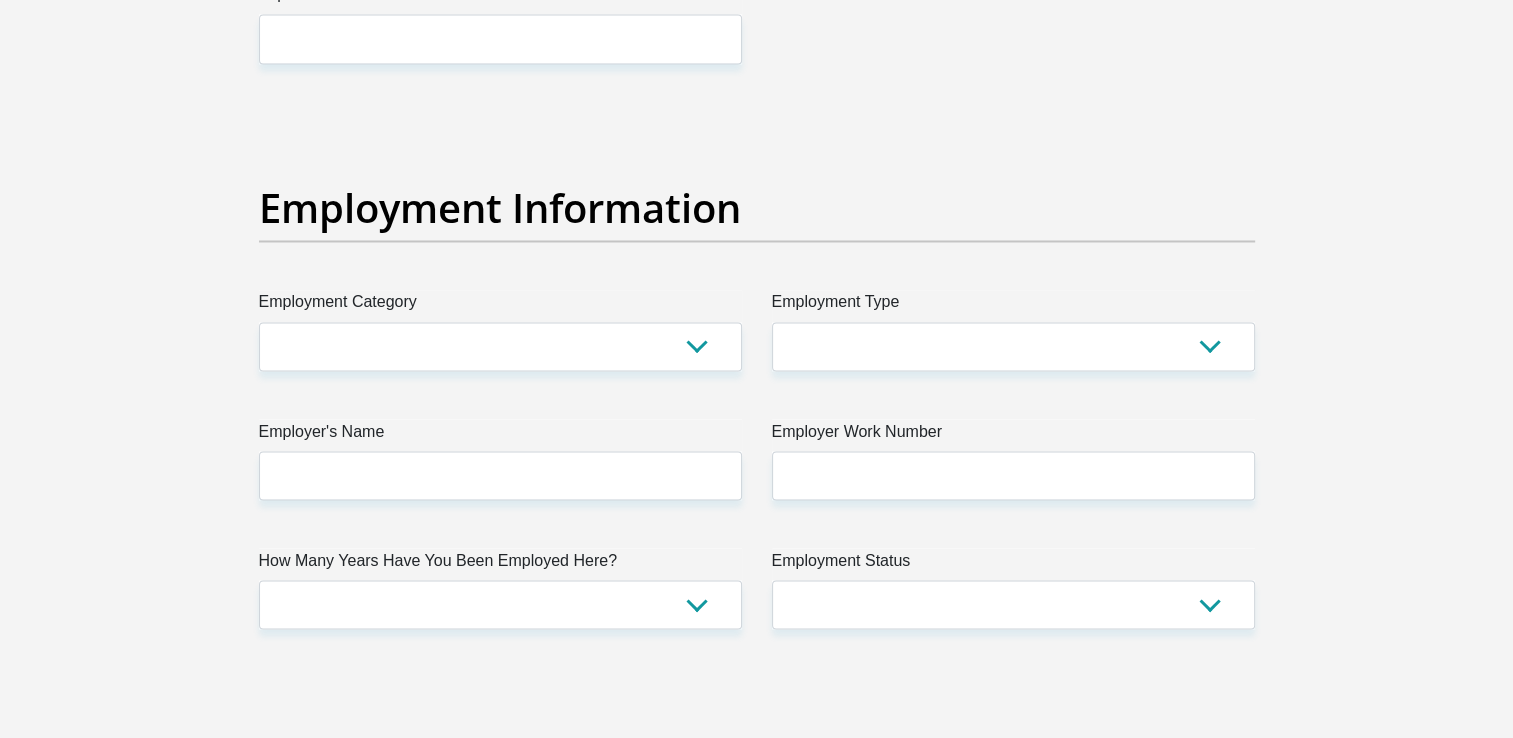 scroll, scrollTop: 3500, scrollLeft: 0, axis: vertical 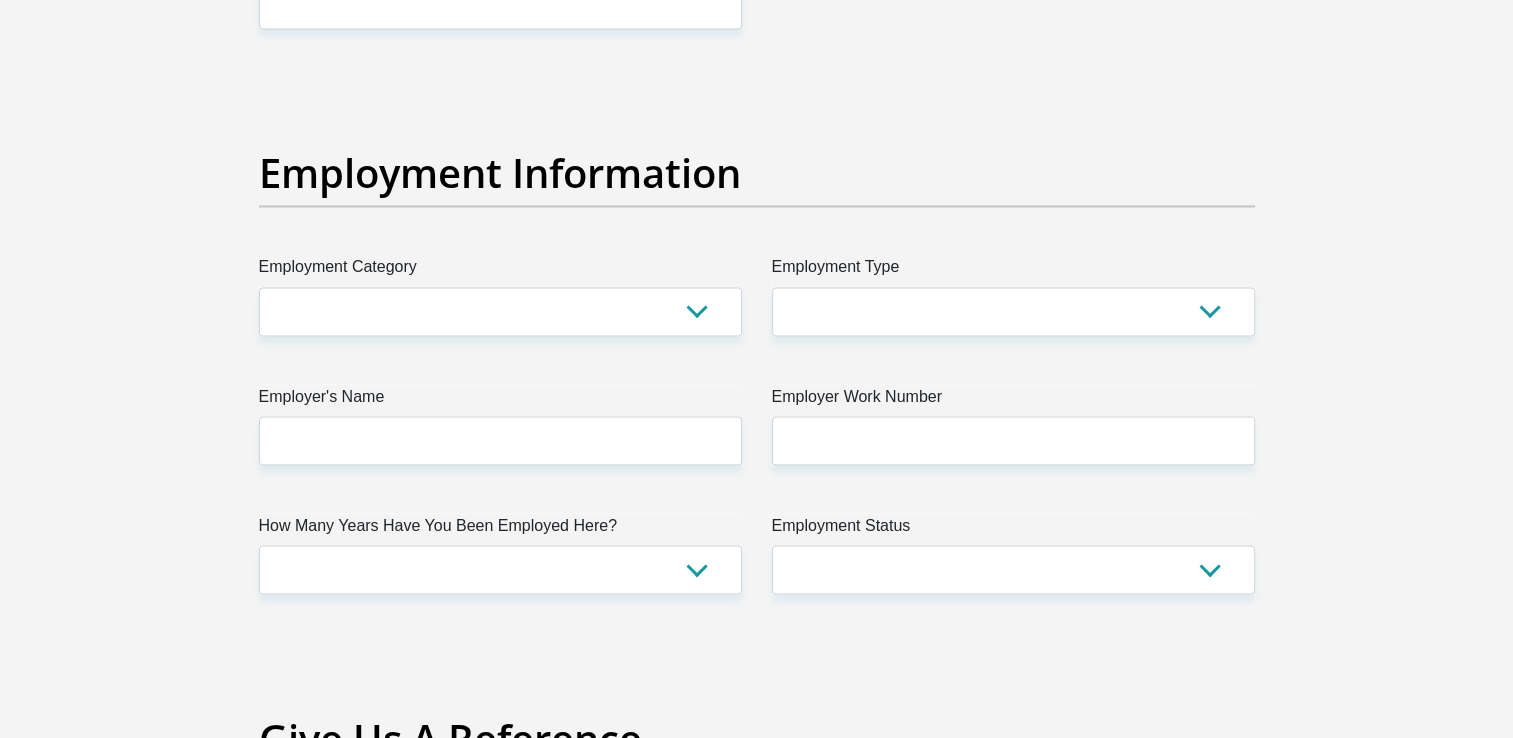 click on "Expenses - Accommodation" at bounding box center [500, -432] 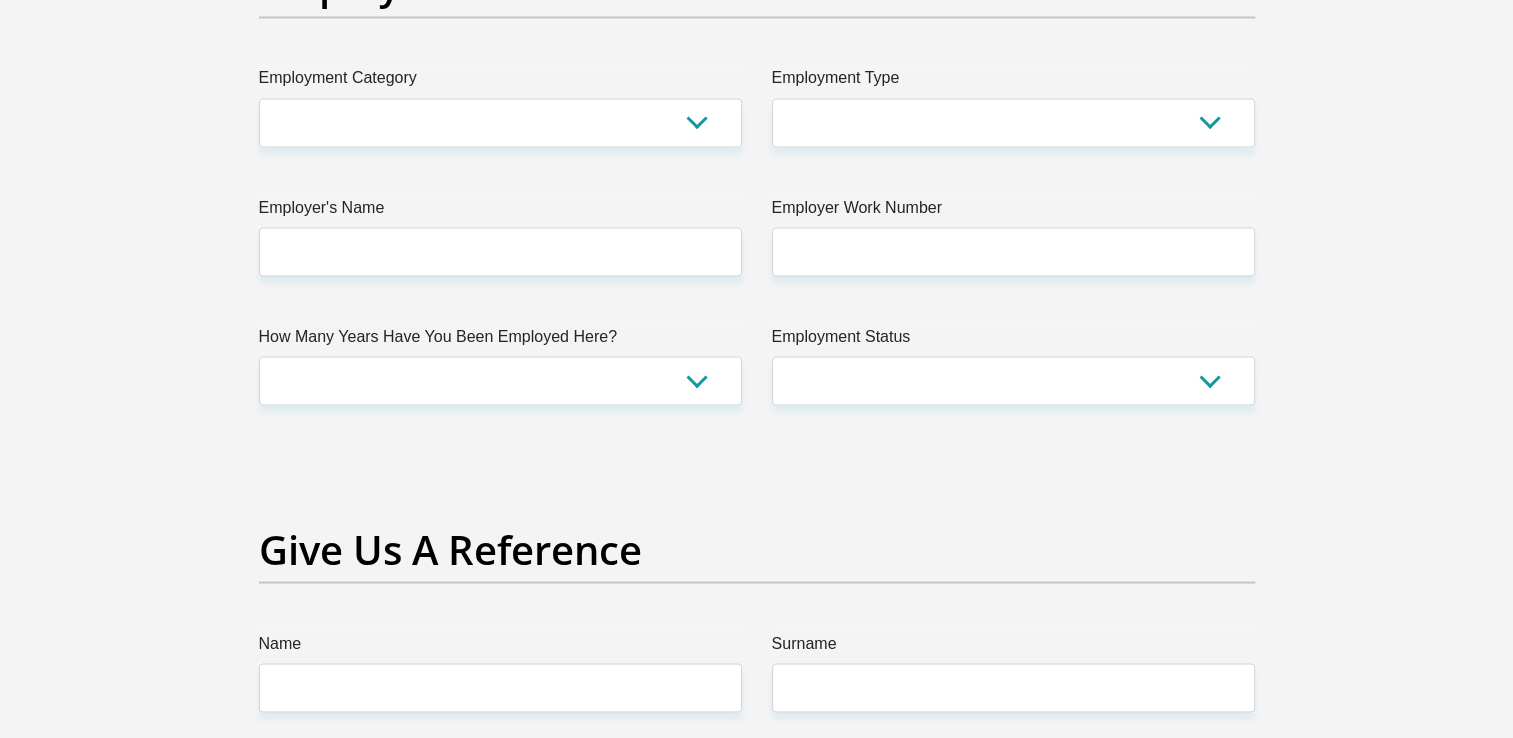 scroll, scrollTop: 3700, scrollLeft: 0, axis: vertical 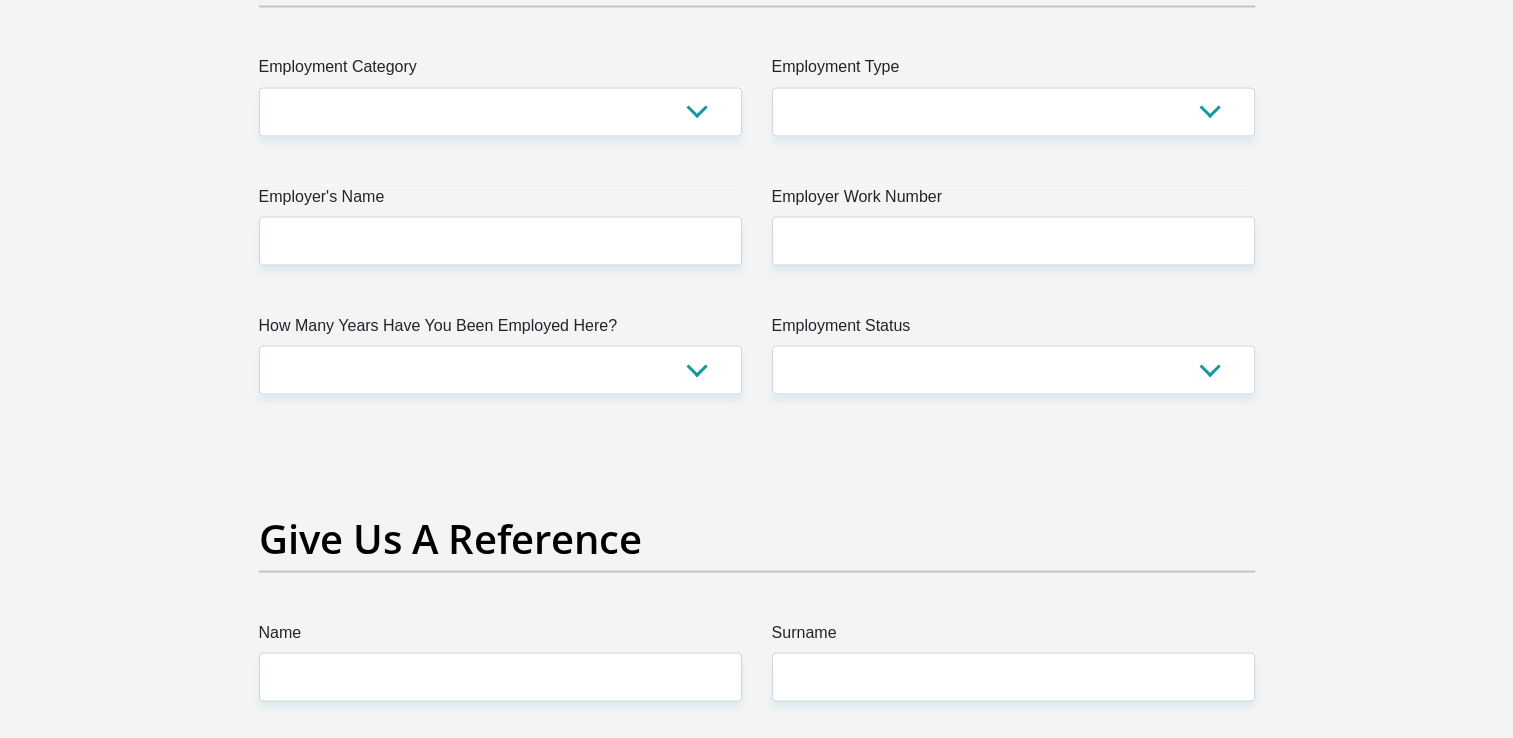 type on "500" 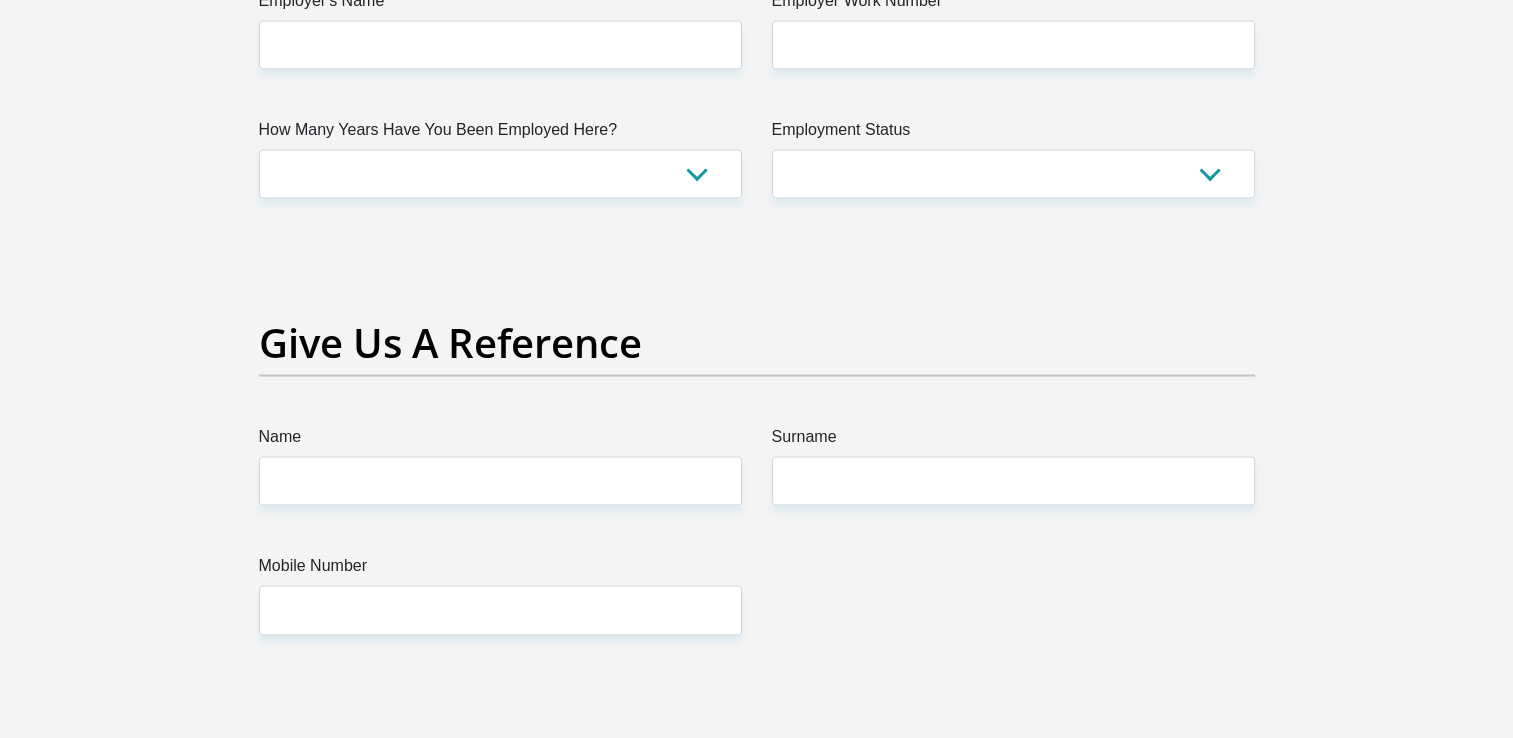 scroll, scrollTop: 3900, scrollLeft: 0, axis: vertical 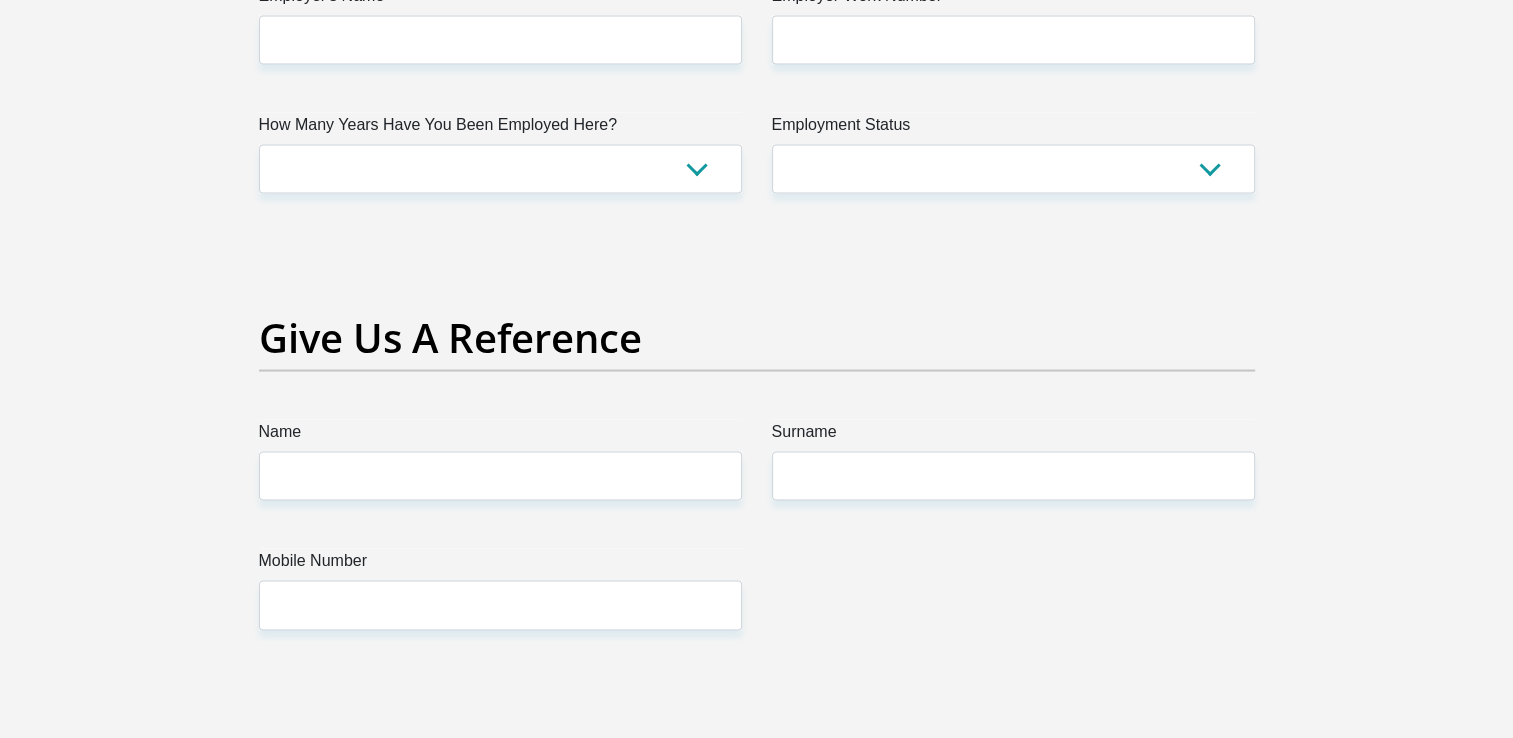 click on "Expenses - Child Maintenance" at bounding box center [500, -397] 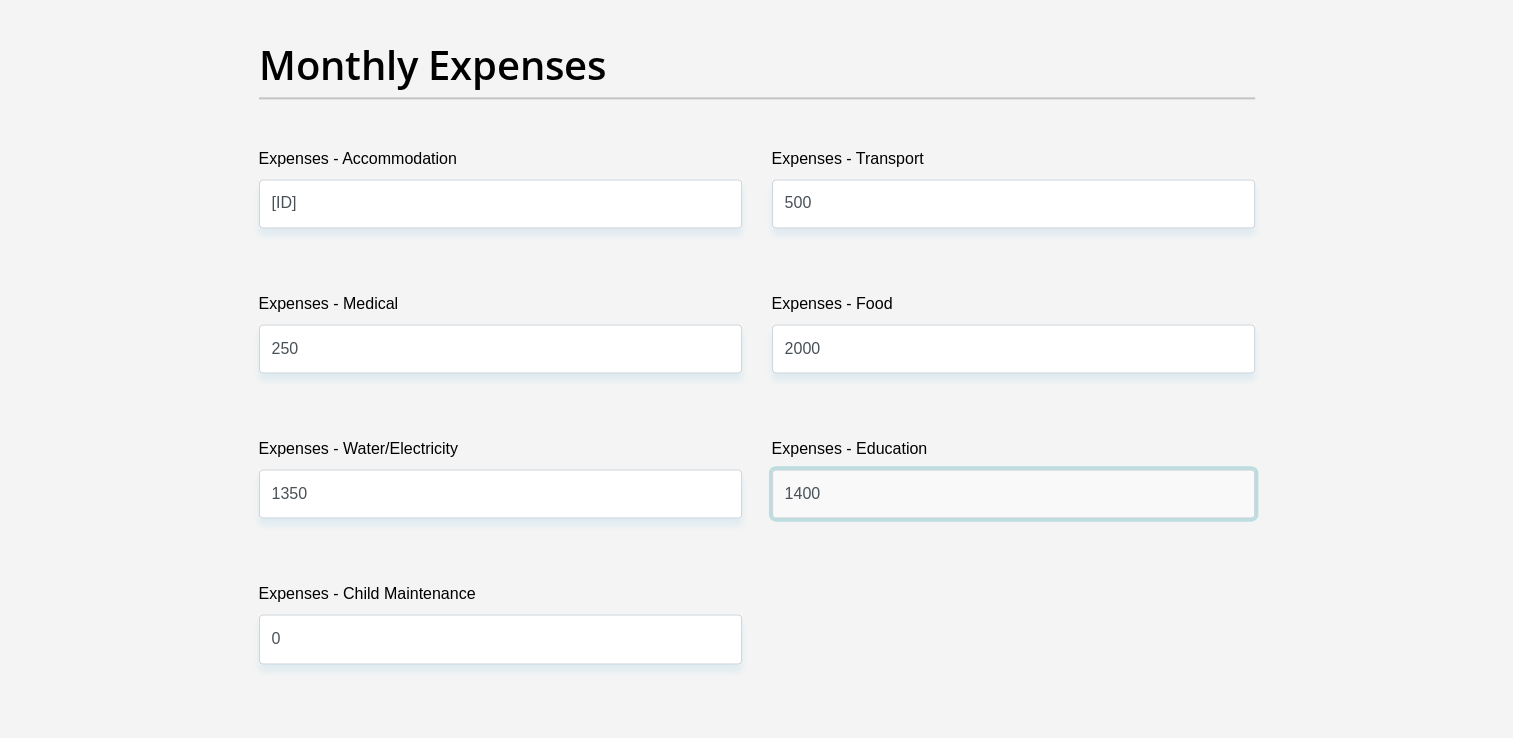 scroll, scrollTop: 2900, scrollLeft: 0, axis: vertical 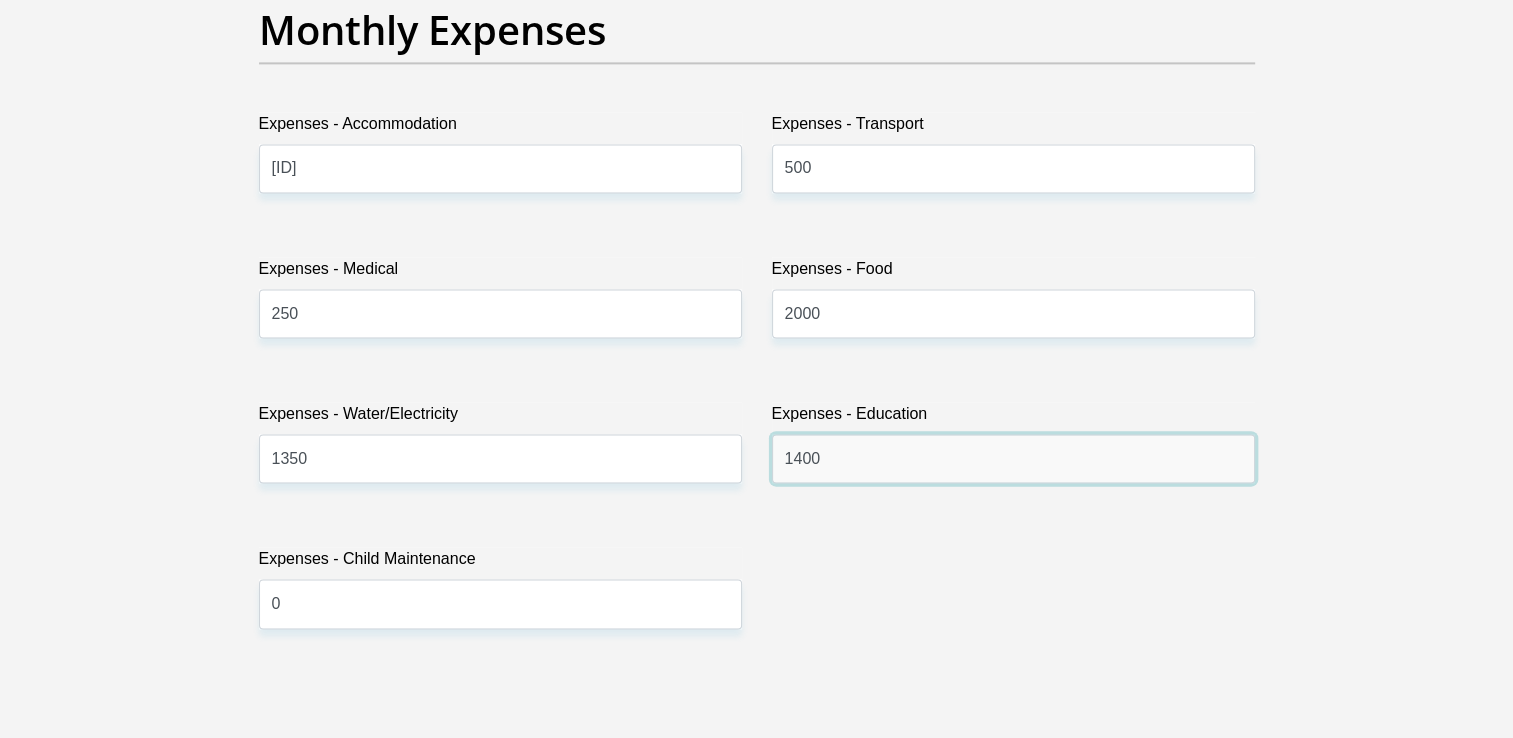 type on "1400" 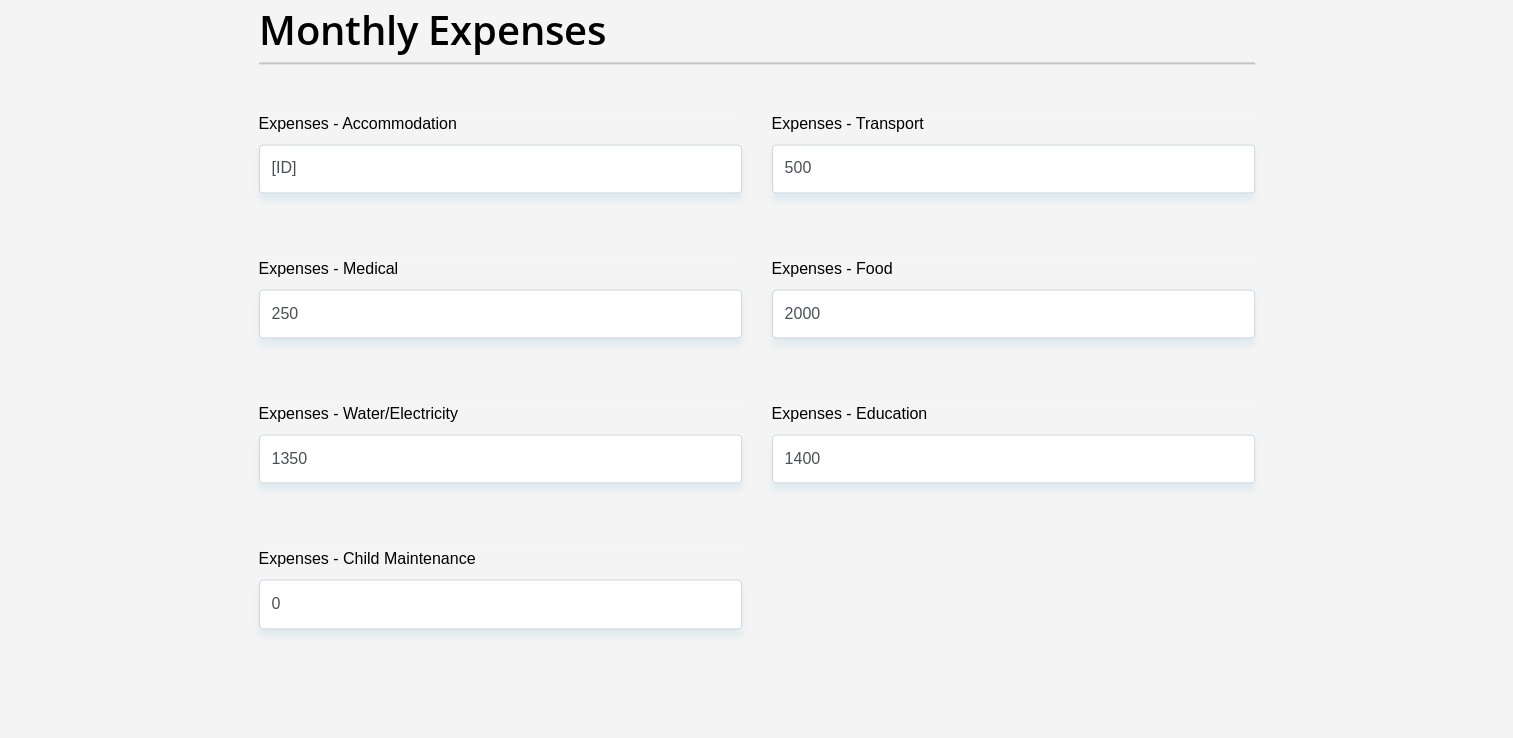 click on "Monthly Take Home Income" at bounding box center [493, -269] 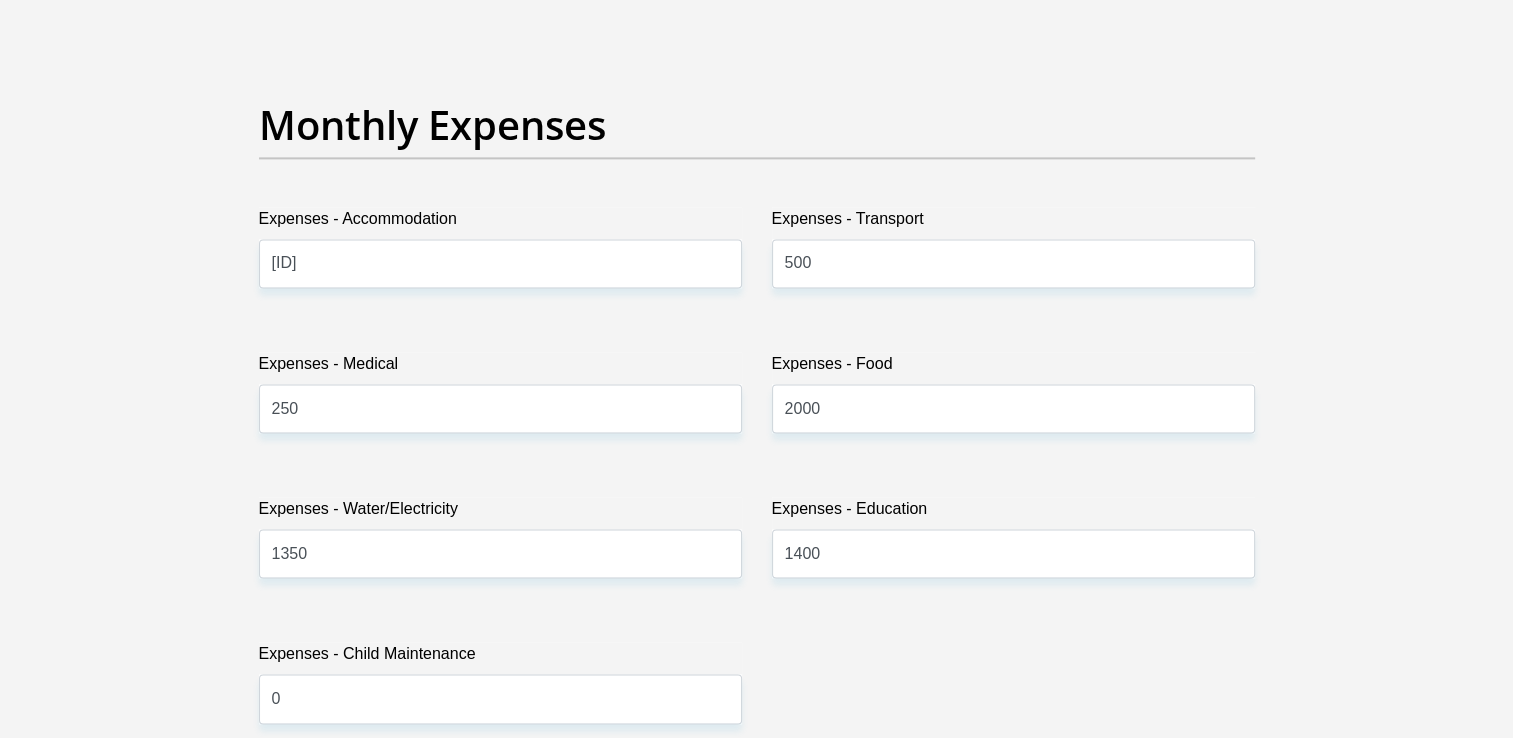 scroll, scrollTop: 2700, scrollLeft: 0, axis: vertical 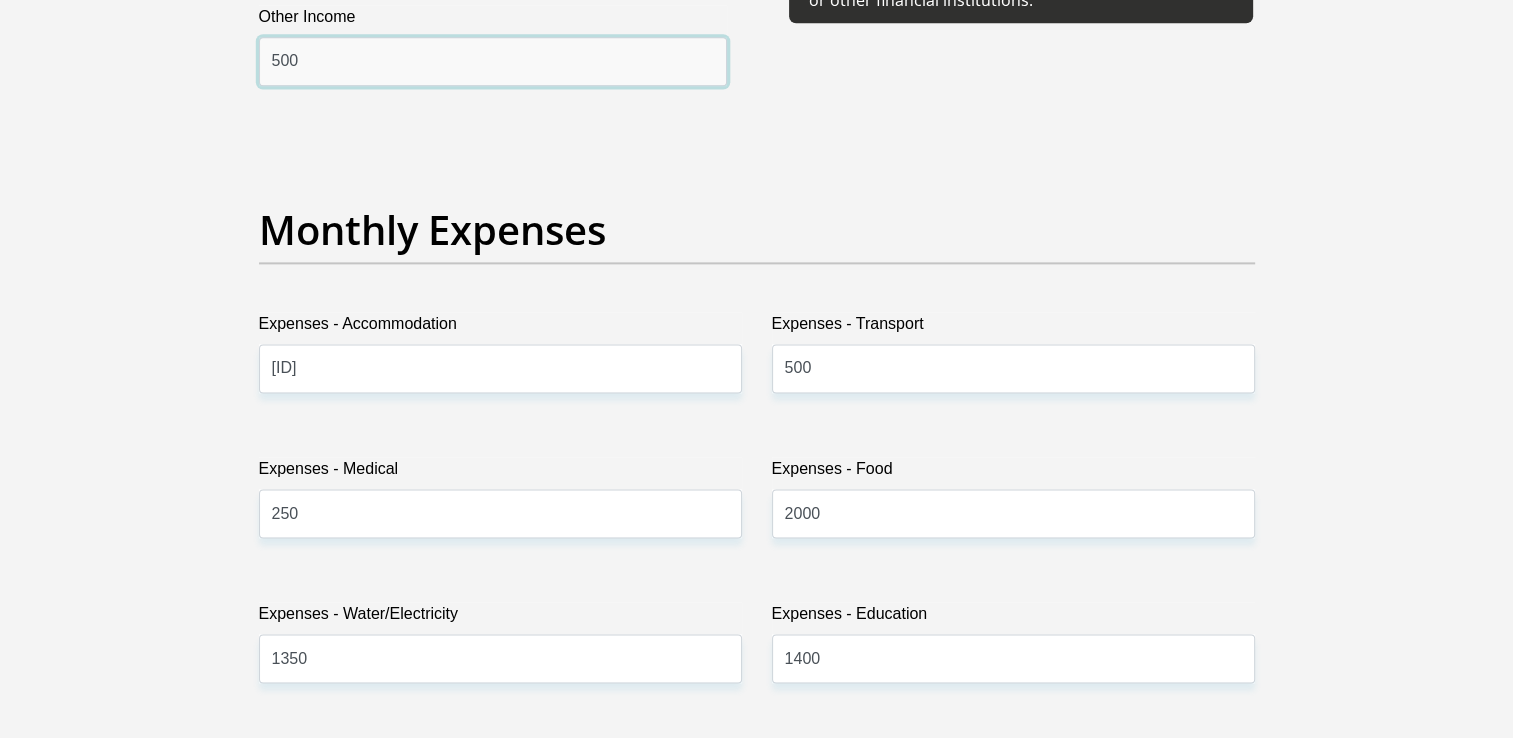 type on "500" 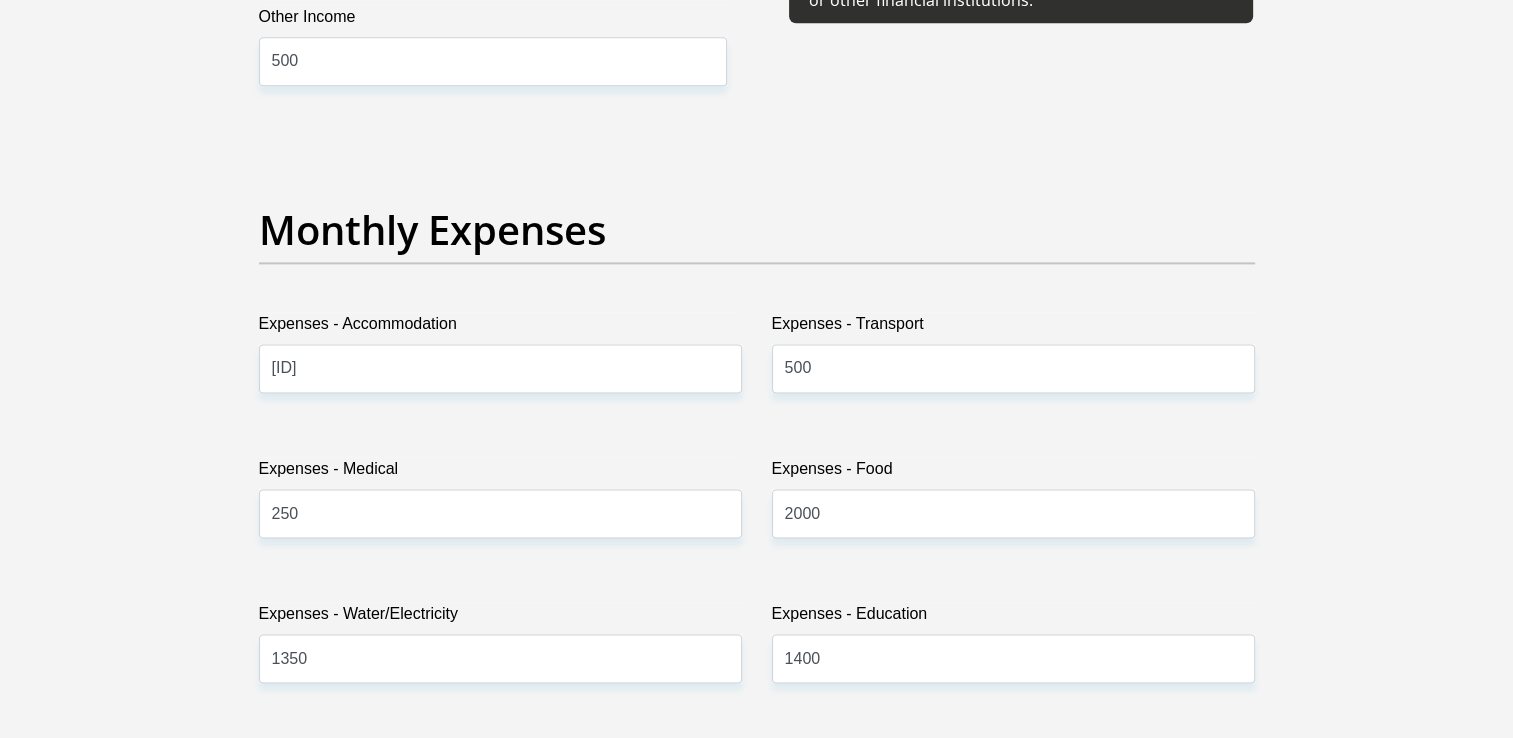 click on "Monthly Income Before Deductions" at bounding box center [493, -198] 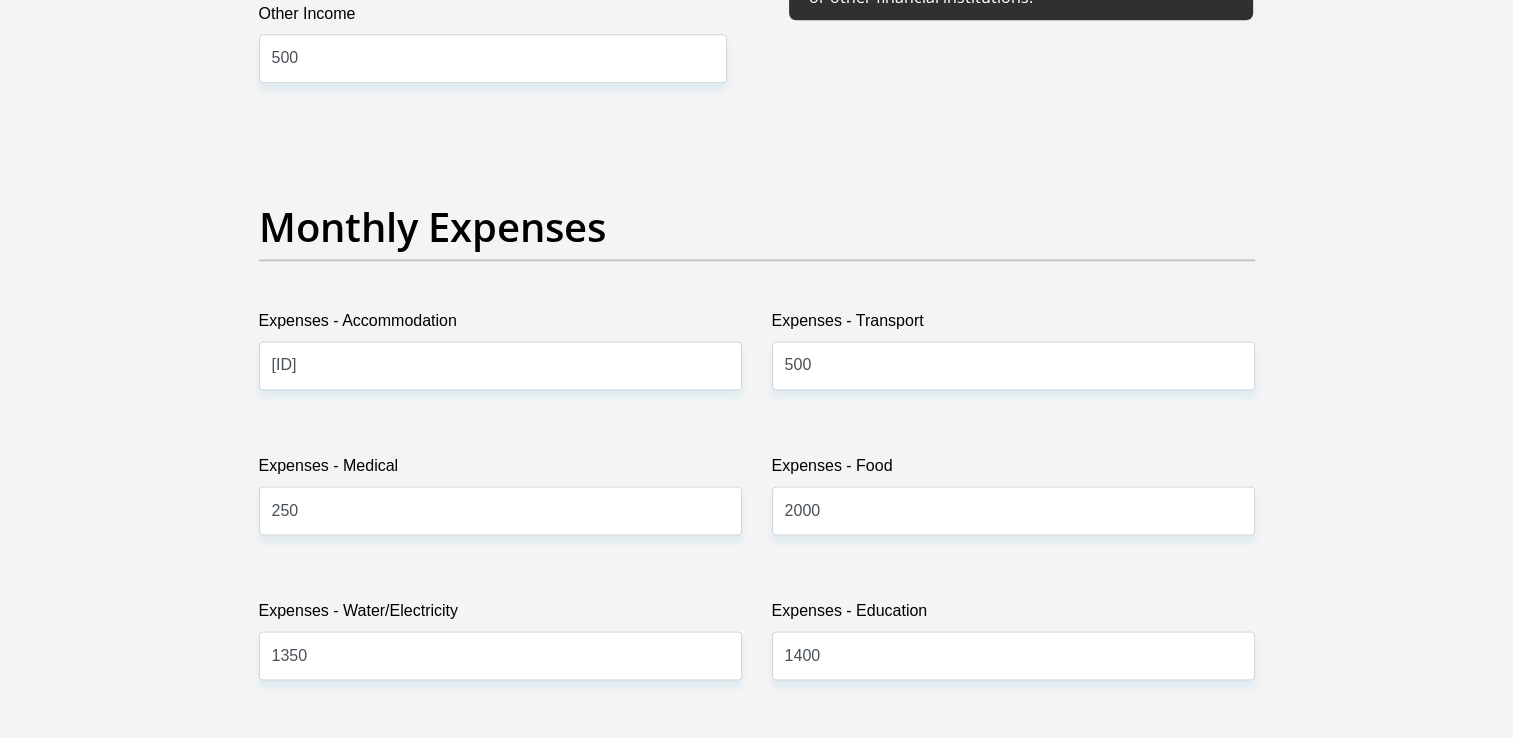 scroll, scrollTop: 2700, scrollLeft: 0, axis: vertical 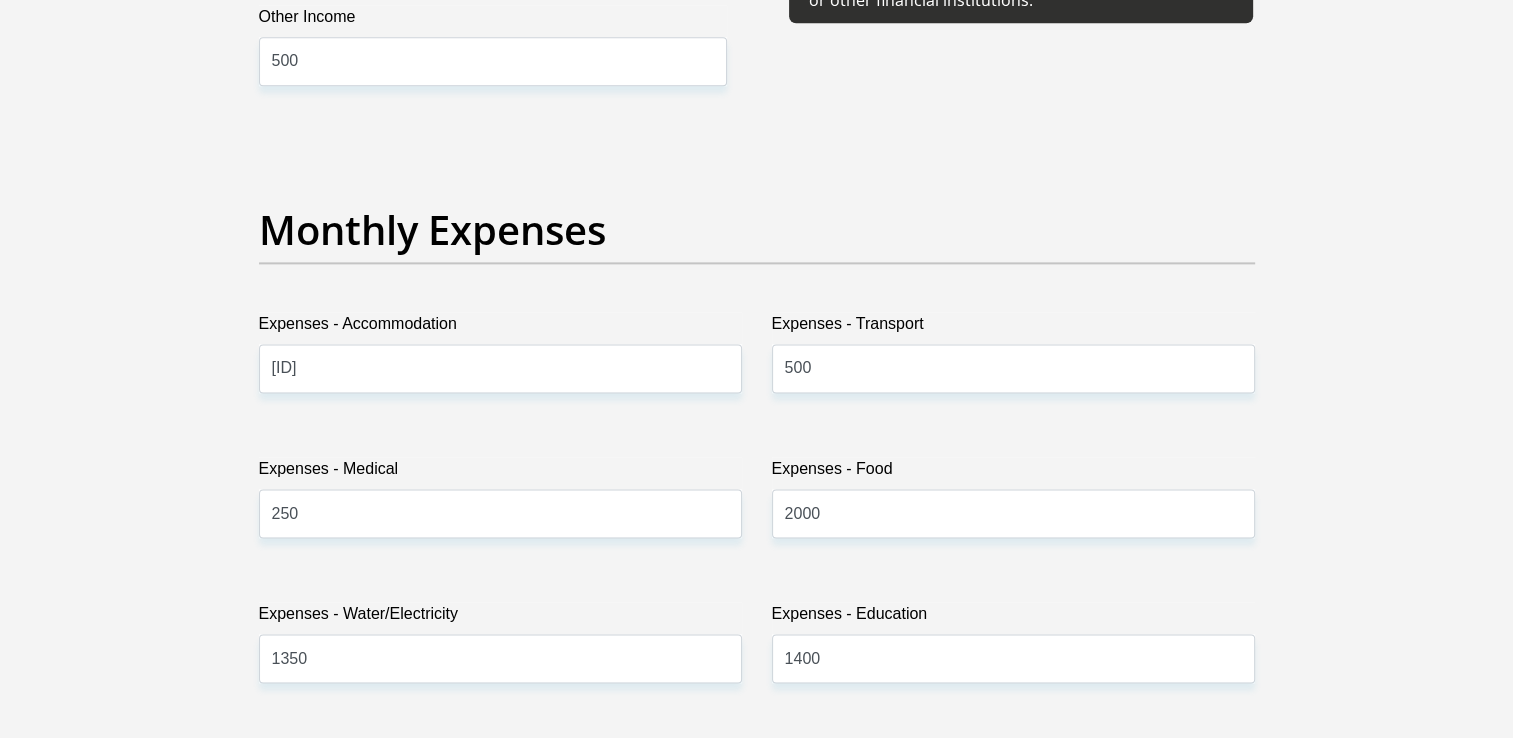 click on "40000" at bounding box center [493, -198] 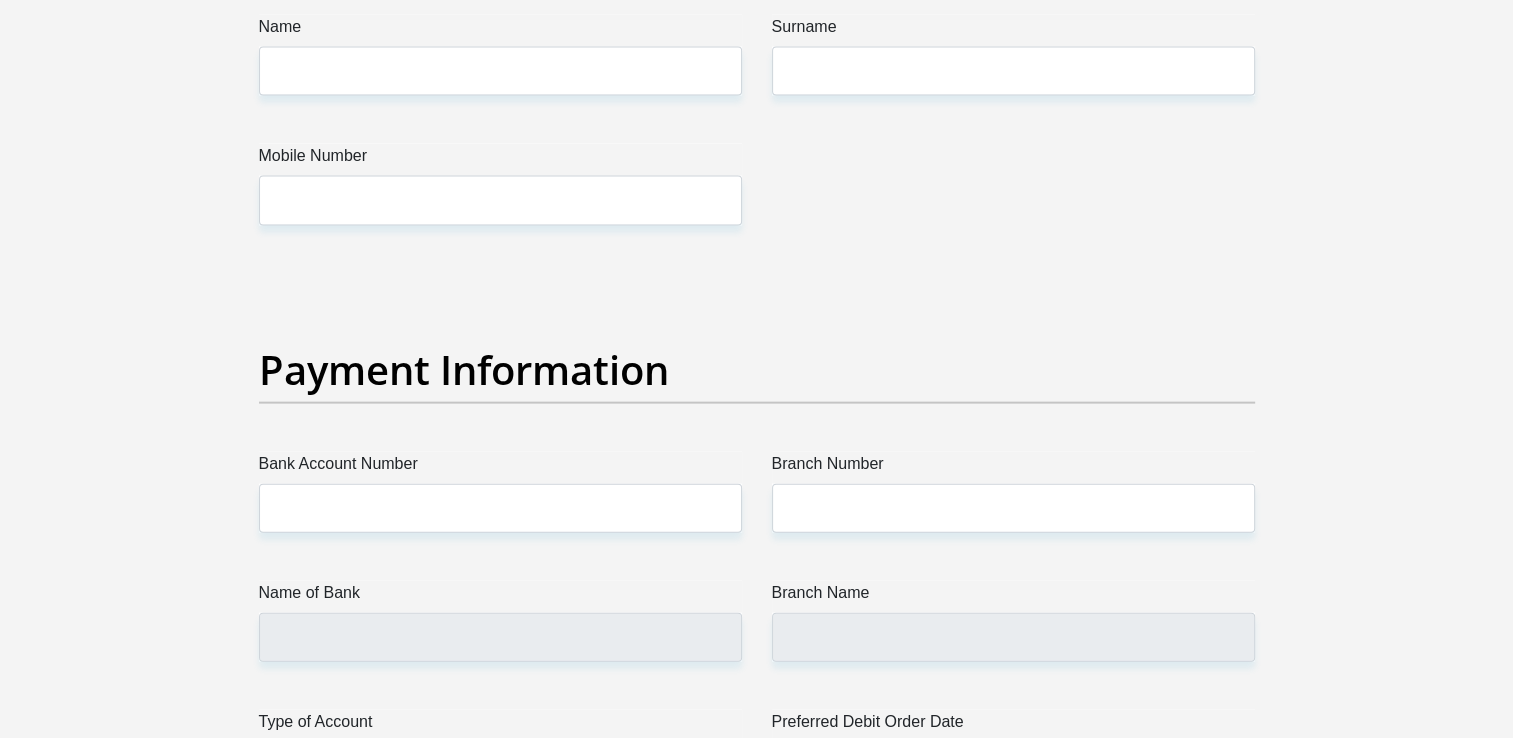 scroll, scrollTop: 4400, scrollLeft: 0, axis: vertical 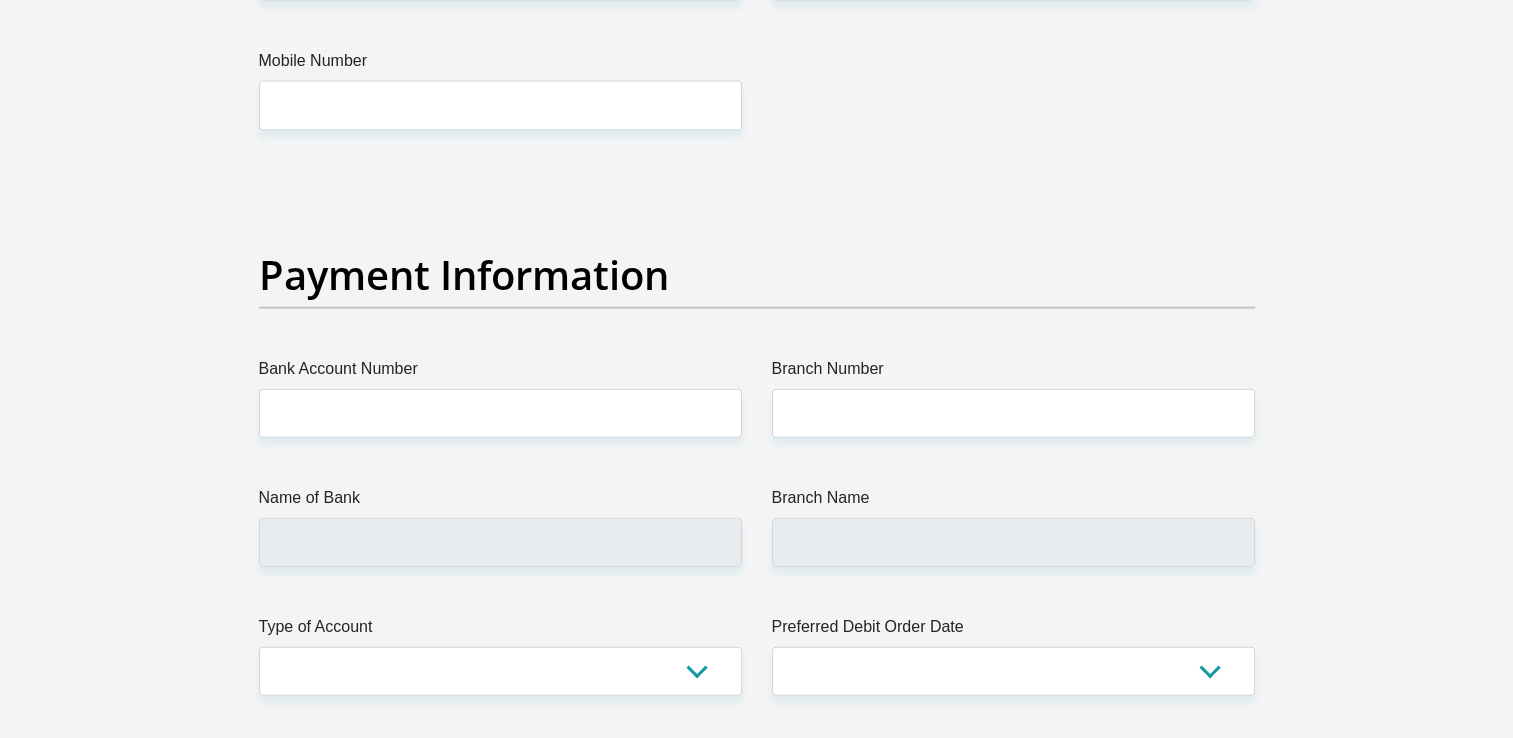 type on "43000" 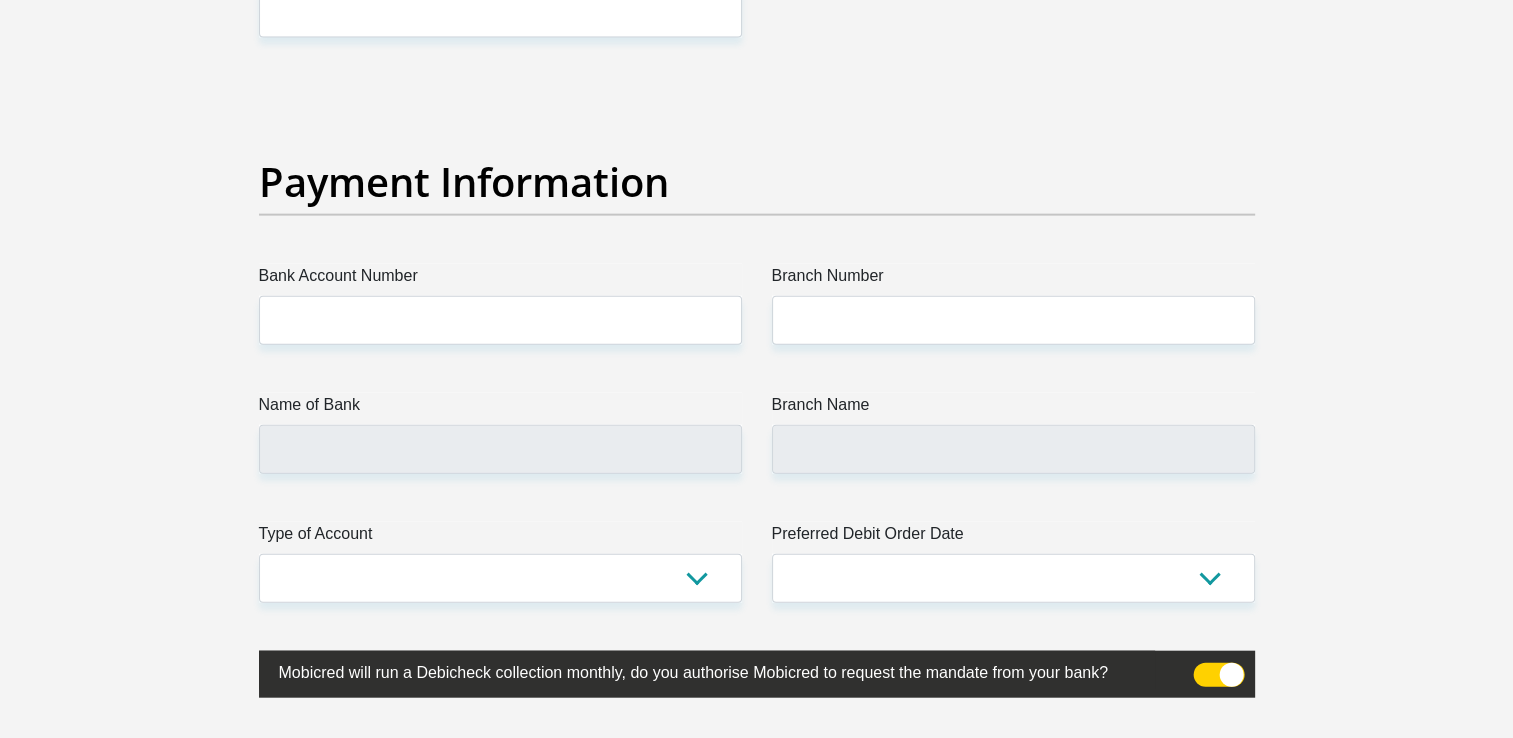 scroll, scrollTop: 4600, scrollLeft: 0, axis: vertical 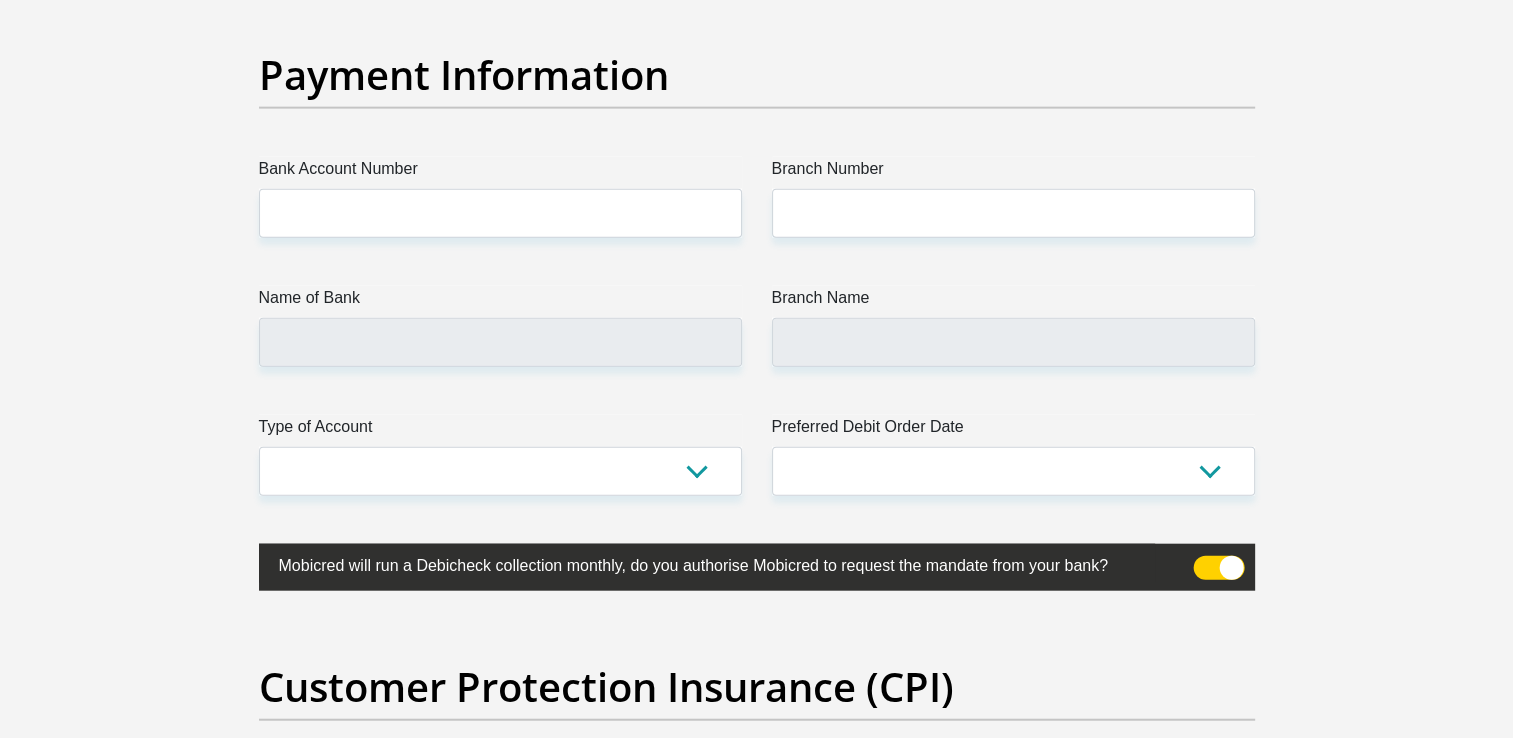 click on "AGRICULTURE
ALCOHOL & TOBACCO
CONSTRUCTION MATERIALS
METALLURGY
EQUIPMENT FOR RENEWABLE ENERGY
SPECIALIZED CONTRACTORS
CAR
GAMING (INCL. INTERNET
OTHER WHOLESALE
UNLICENSED PHARMACEUTICALS
CURRENCY EXCHANGE HOUSES
OTHER FINANCIAL INSTITUTIONS & INSURANCE
REAL ESTATE AGENTS
OIL & GAS
OTHER MATERIALS (E.G. IRON ORE)
PRECIOUS STONES & PRECIOUS METALS
POLITICAL ORGANIZATIONS
RELIGIOUS ORGANIZATIONS(NOT SECTS)
ACTI. HAVING BUSINESS DEAL WITH PUBLIC ADMINISTRATION
LAUNDROMATS" at bounding box center [500, -789] 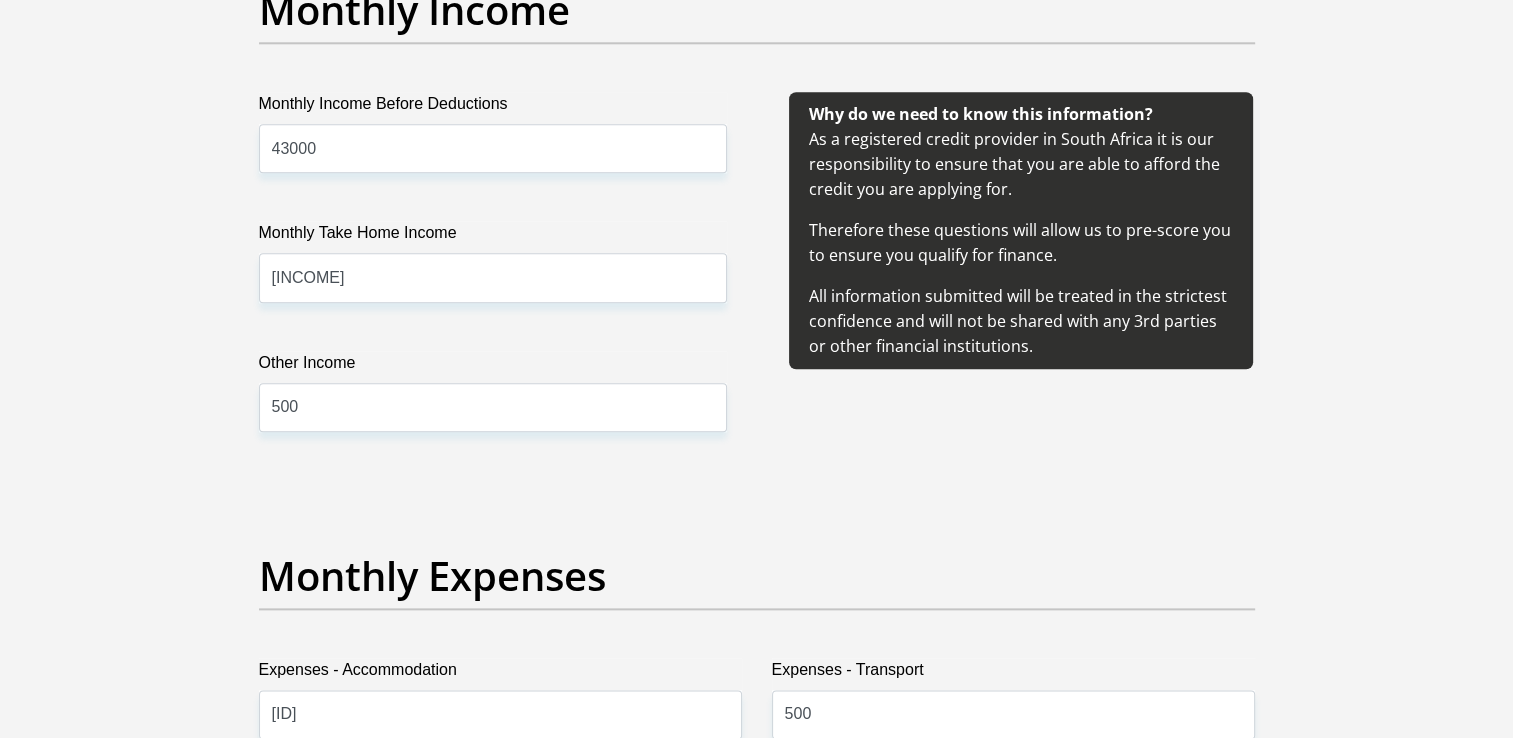 scroll, scrollTop: 2400, scrollLeft: 0, axis: vertical 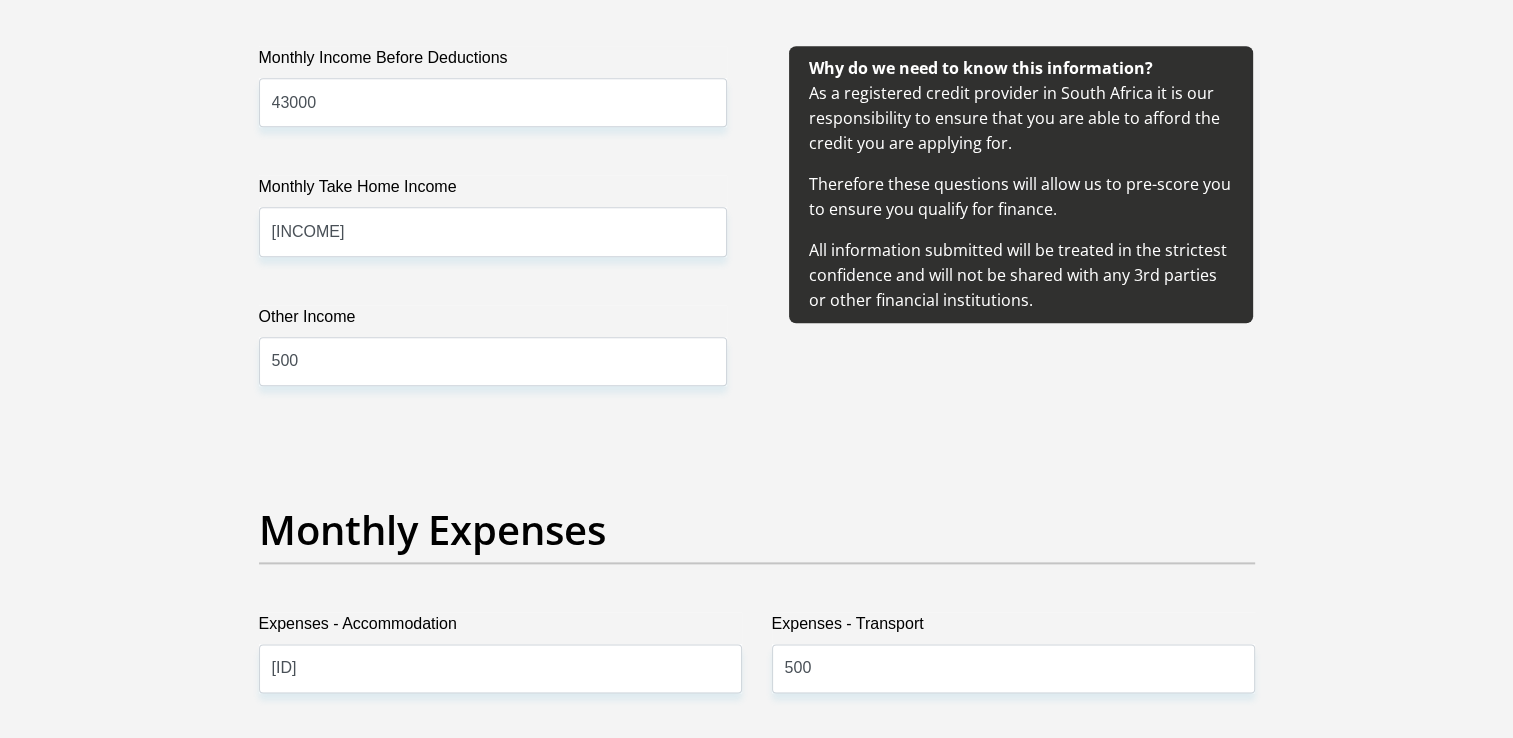 drag, startPoint x: 436, startPoint y: 235, endPoint x: 273, endPoint y: 214, distance: 164.3472 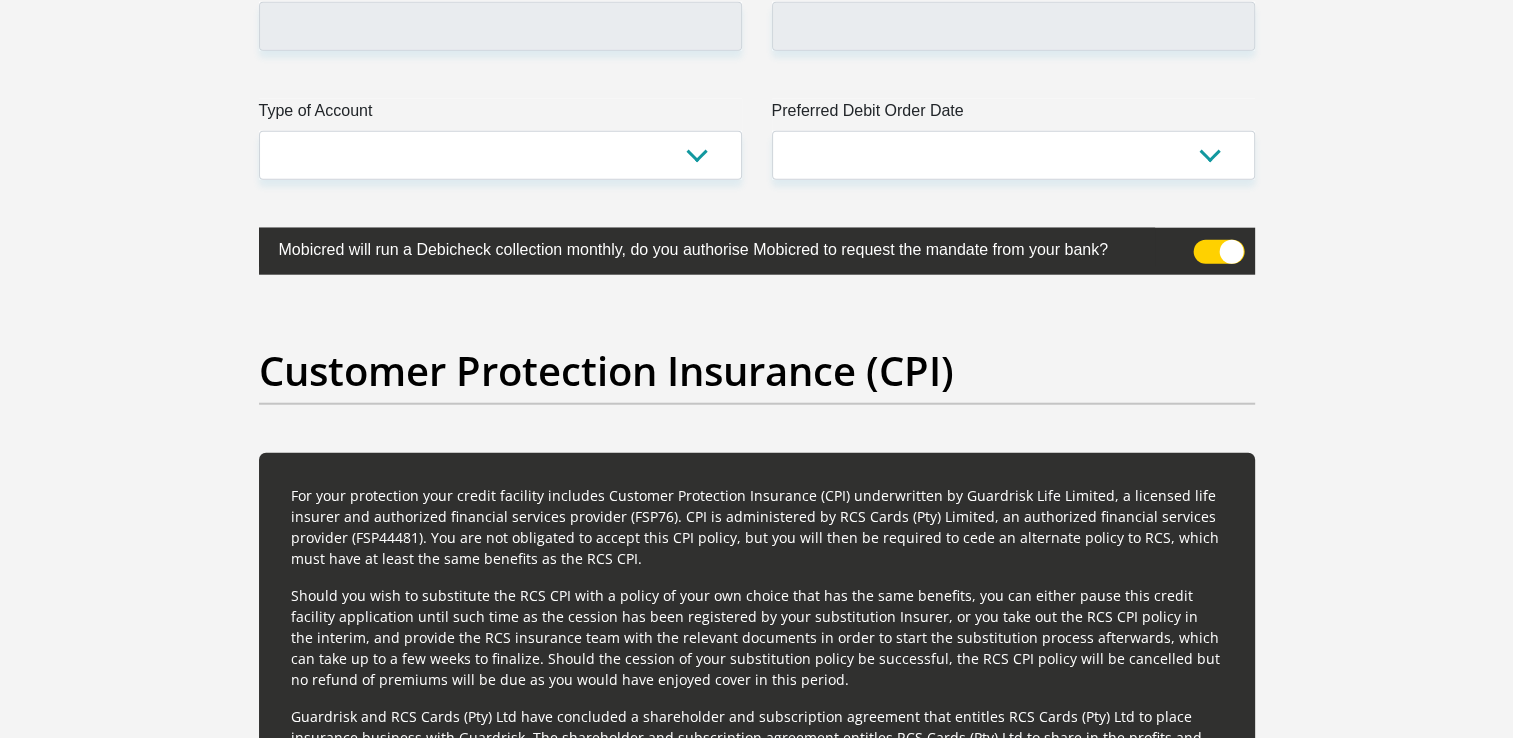 scroll, scrollTop: 5000, scrollLeft: 0, axis: vertical 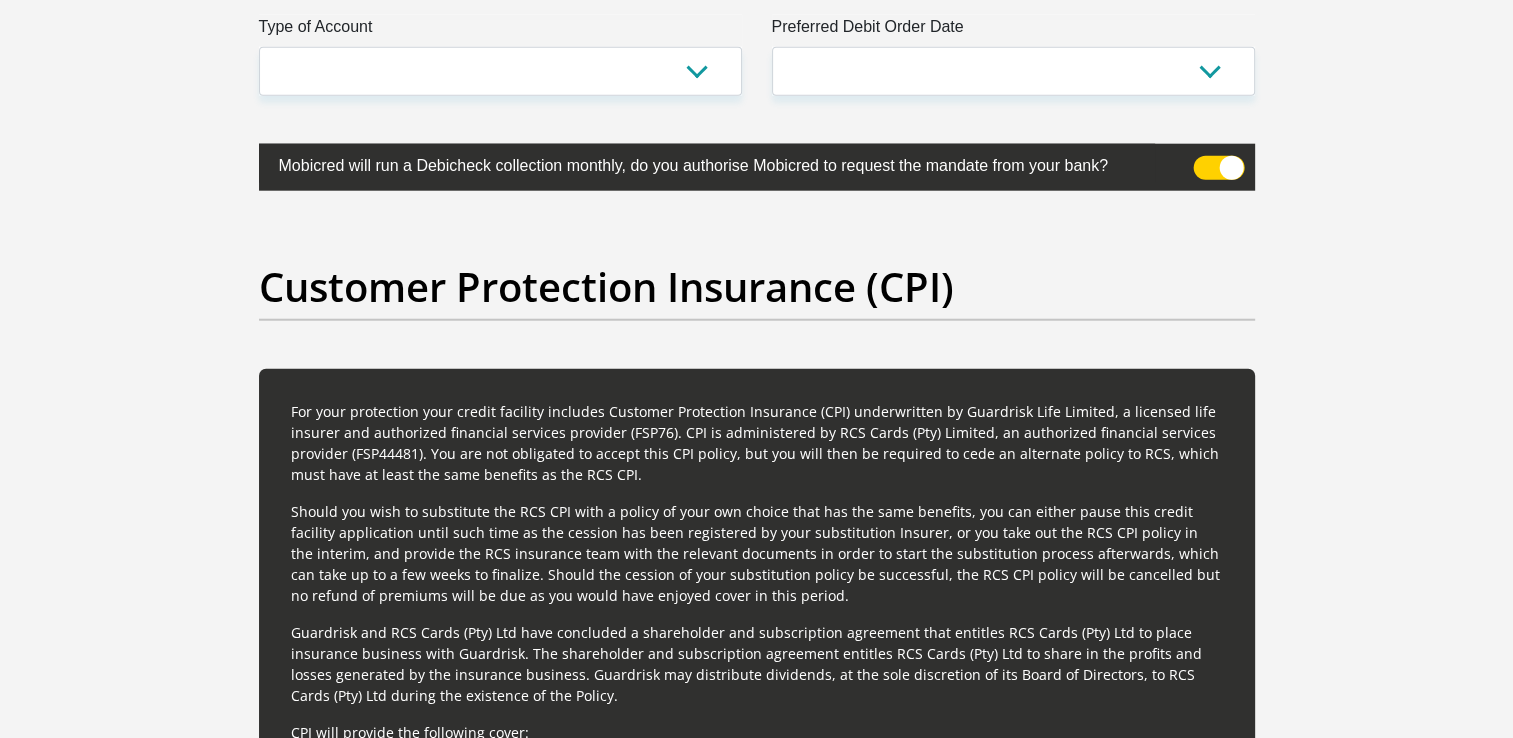 click on "Name" at bounding box center [500, -624] 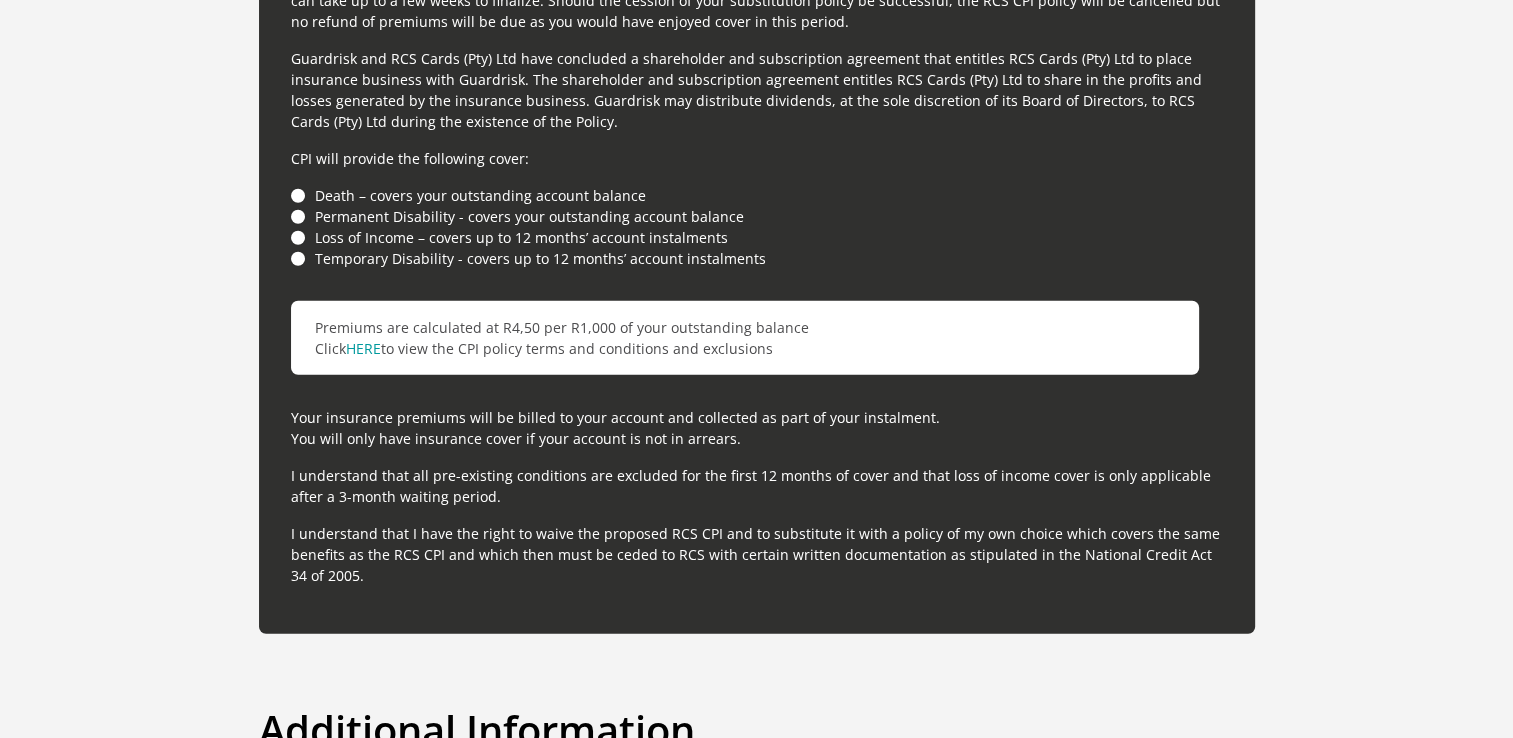 scroll, scrollTop: 5700, scrollLeft: 0, axis: vertical 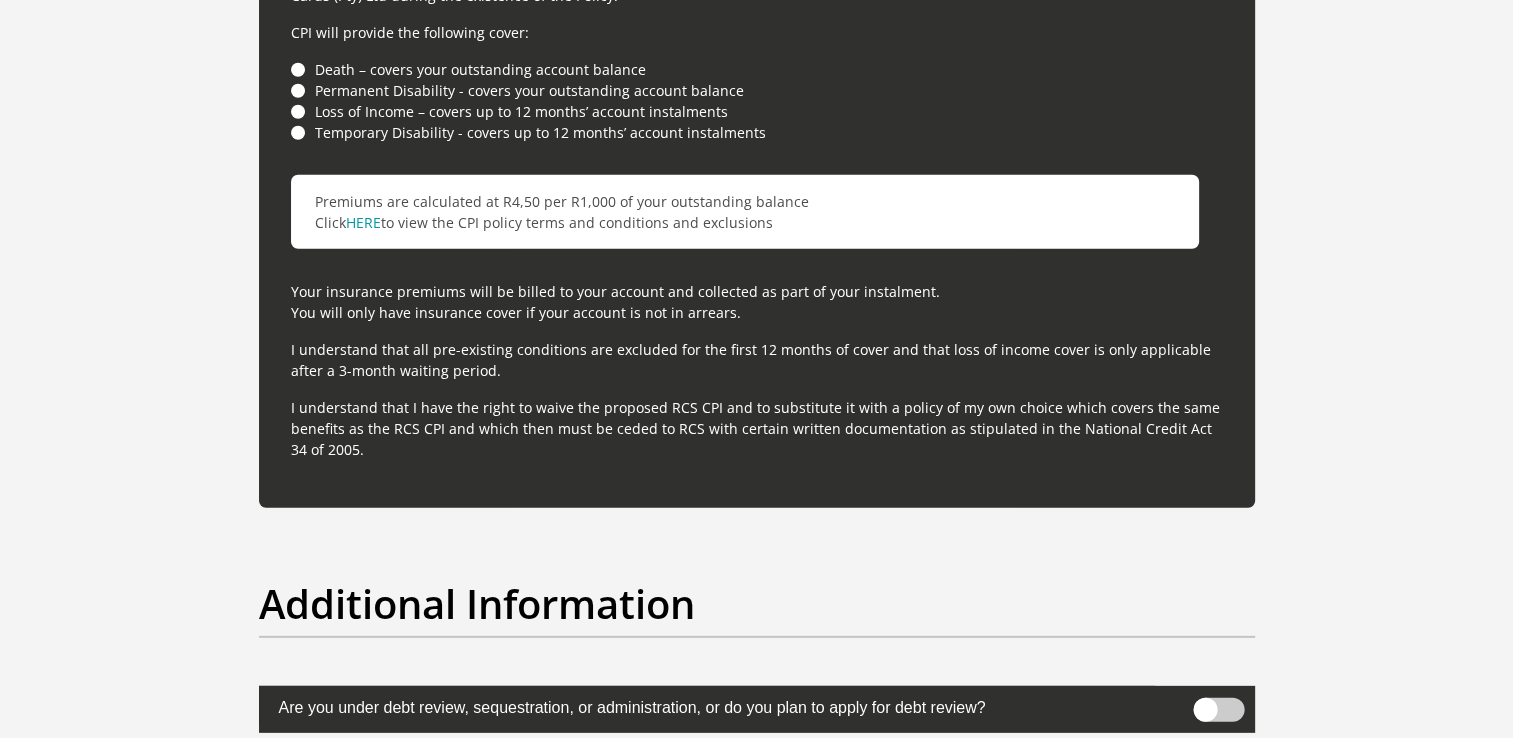 type on "0836725404" 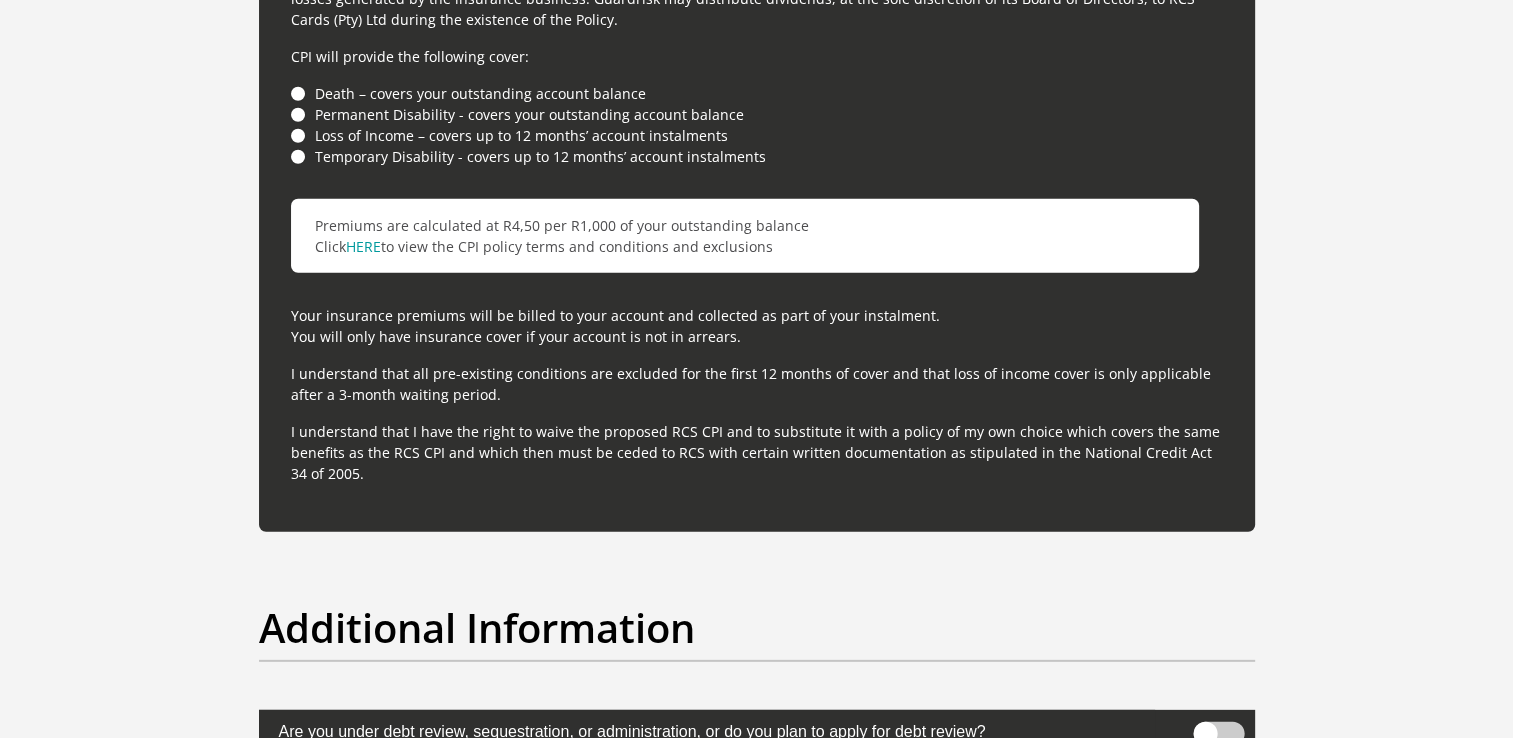 click on "Name of Bank" at bounding box center (500, -734) 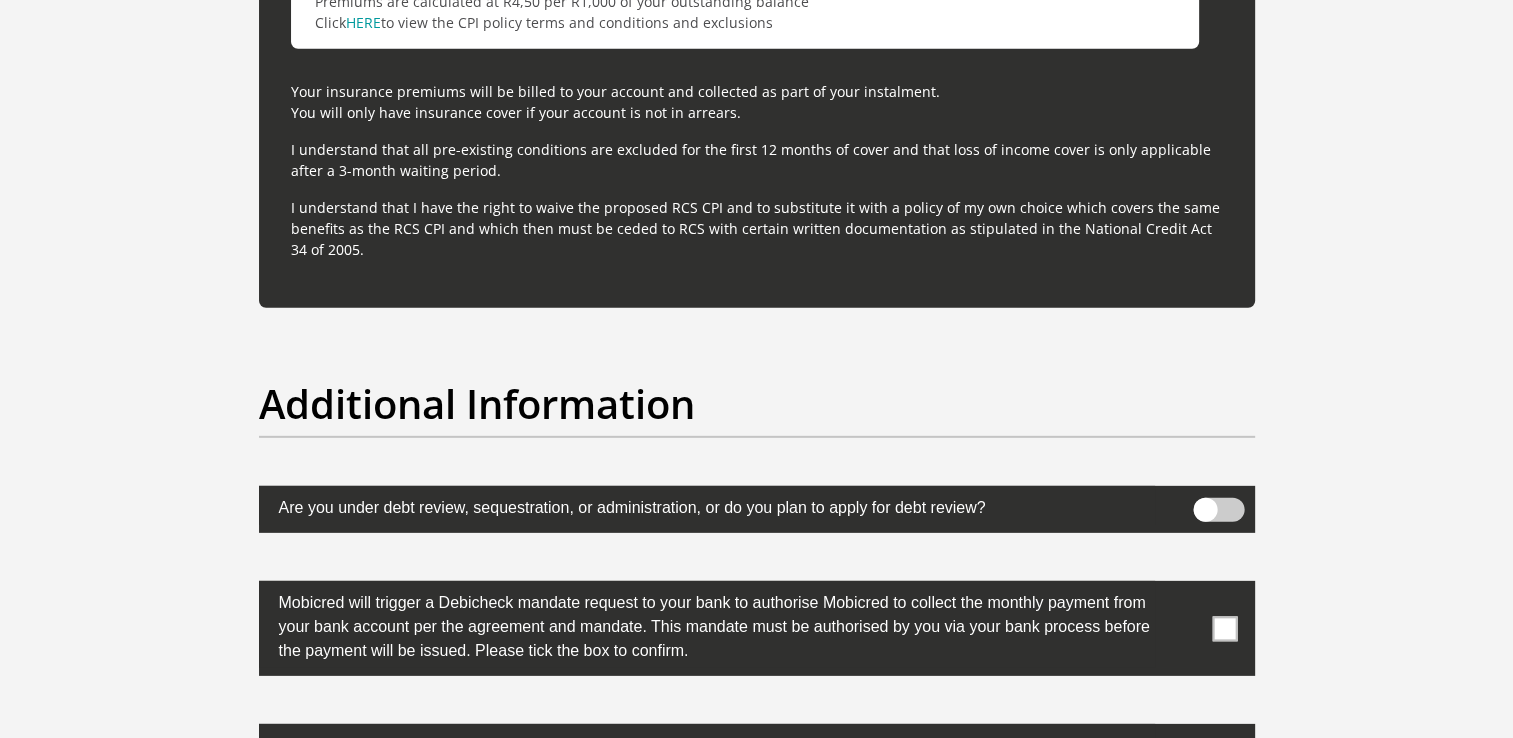 type on "62246340880" 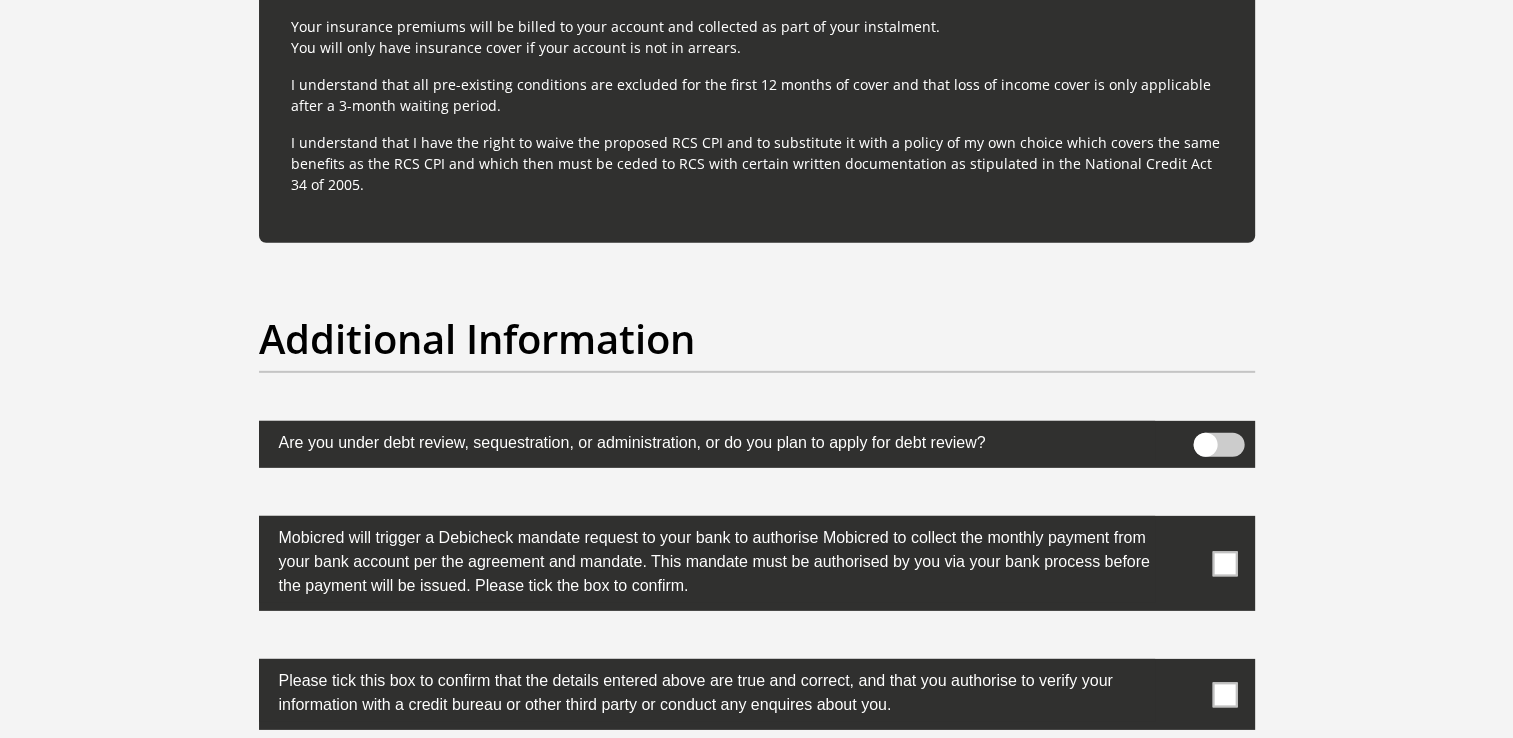 scroll, scrollTop: 6000, scrollLeft: 0, axis: vertical 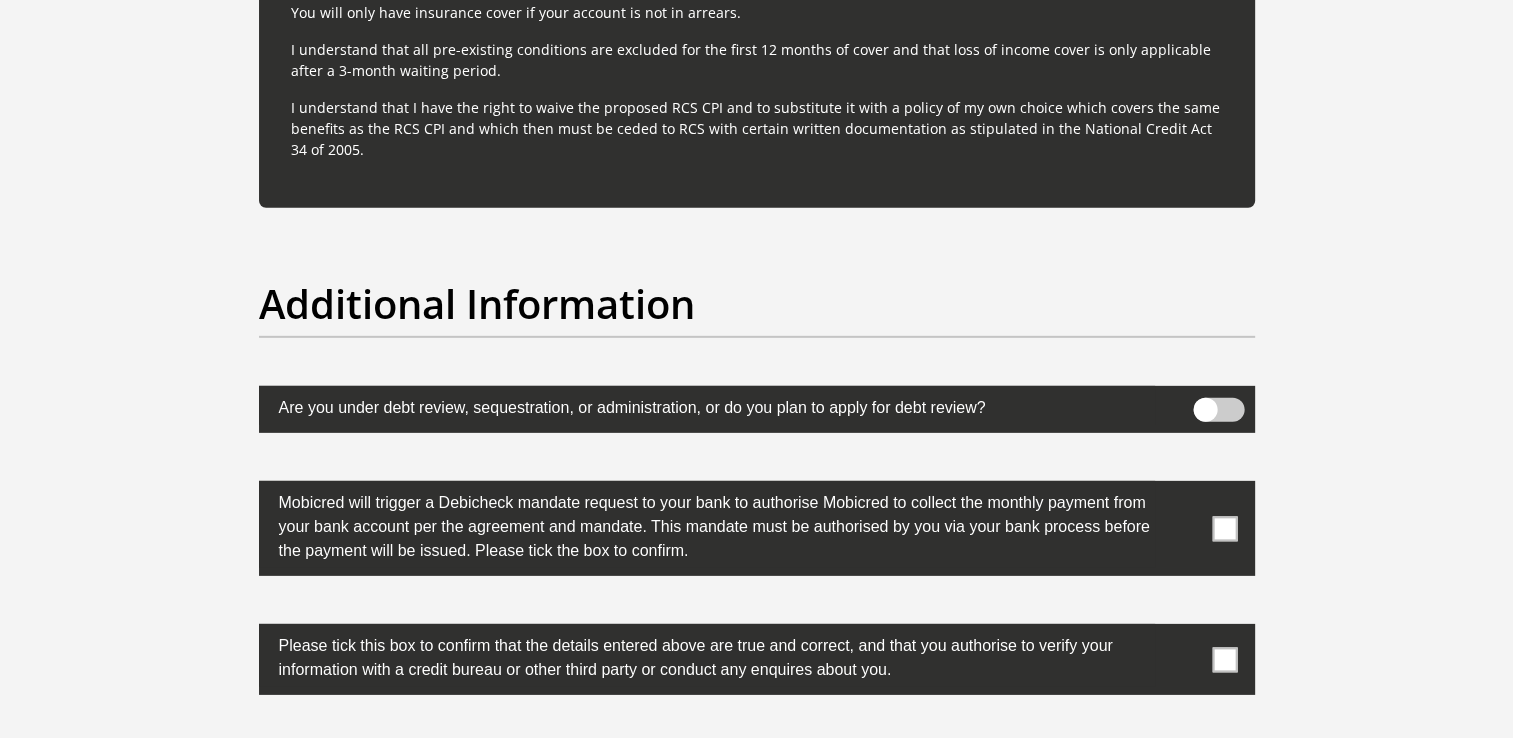 click on "Cheque
Savings" at bounding box center (500, -929) 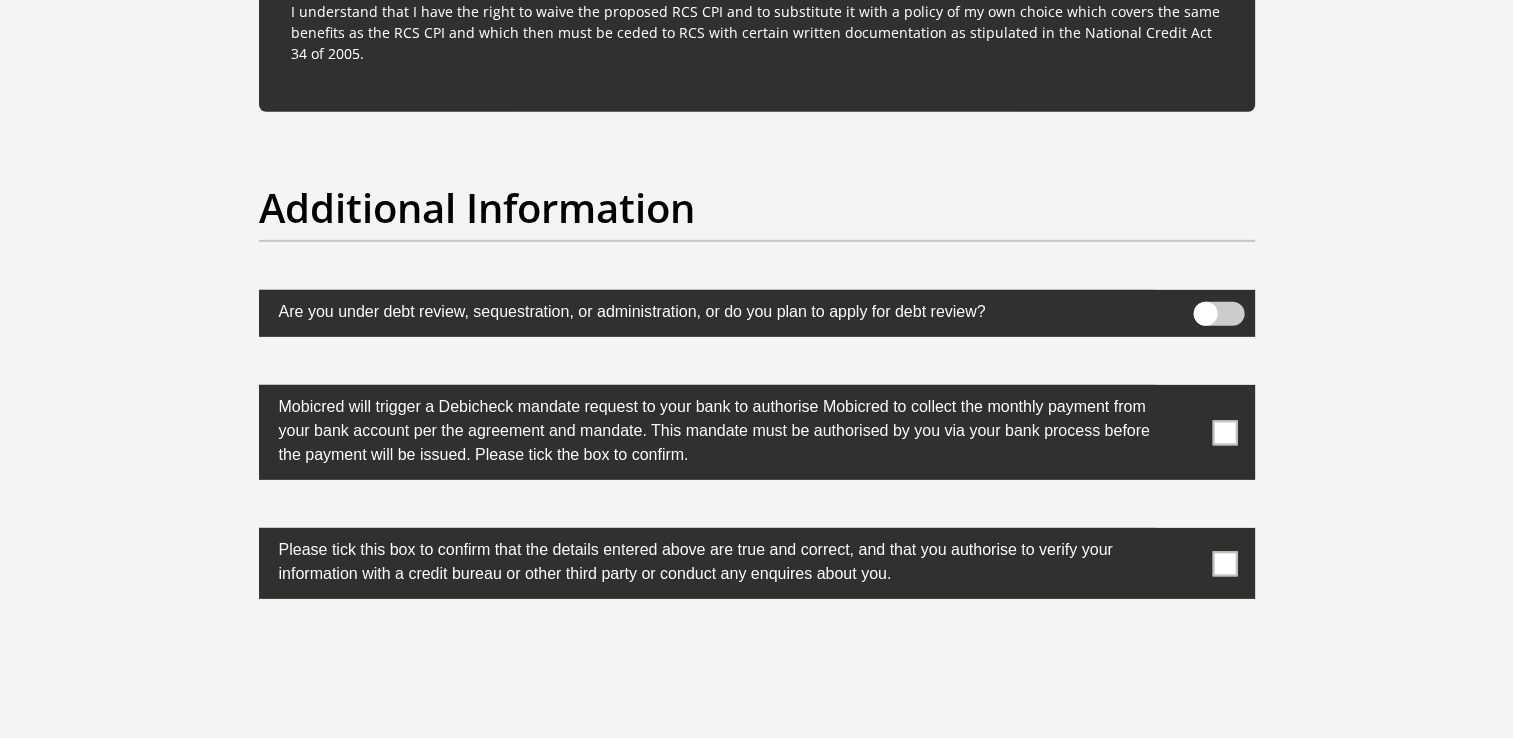 scroll, scrollTop: 6100, scrollLeft: 0, axis: vertical 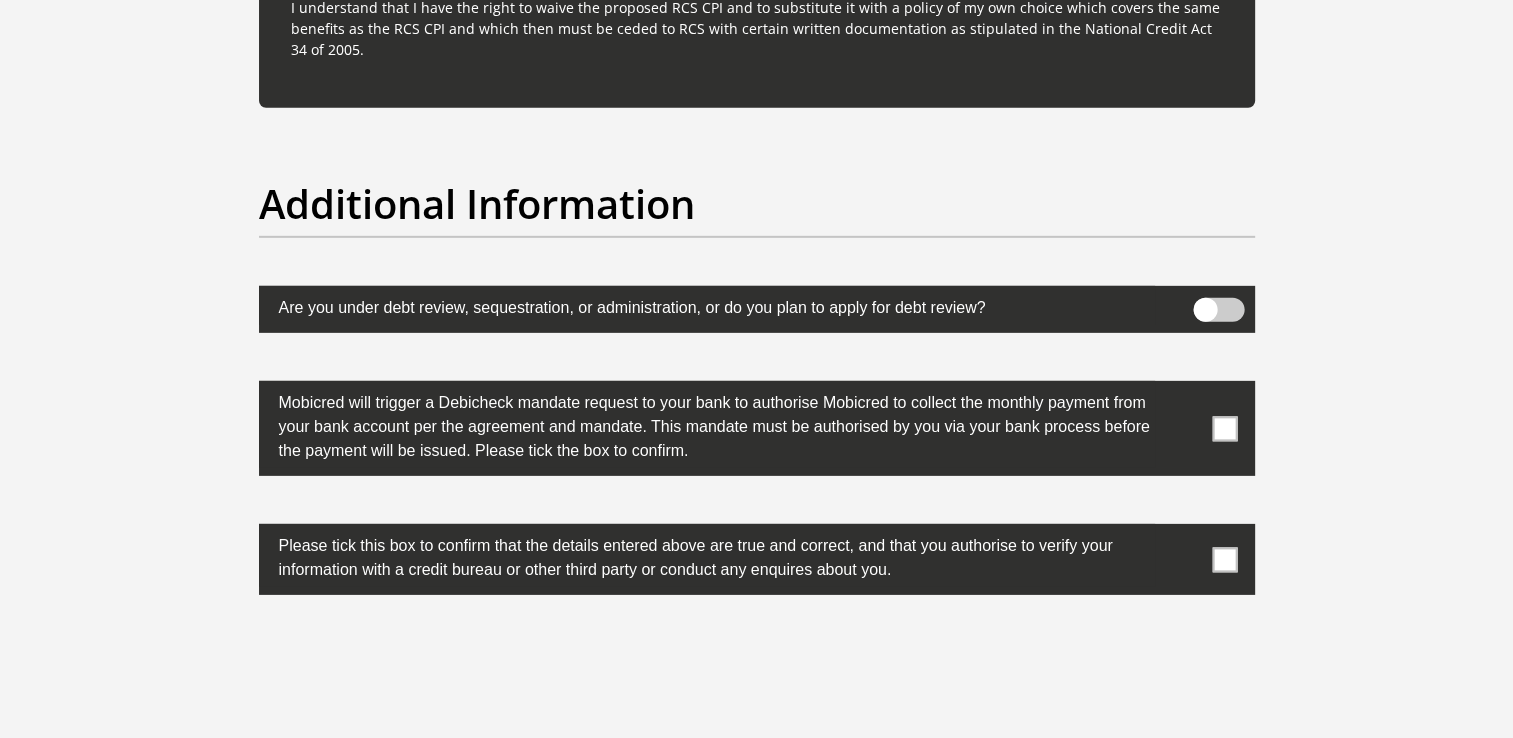 click on "1st
2nd
3rd
4th
5th
7th
18th
19th
20th
21st
22nd
23rd
24th
25th
26th
27th
28th
29th
30th" at bounding box center [1013, -1029] 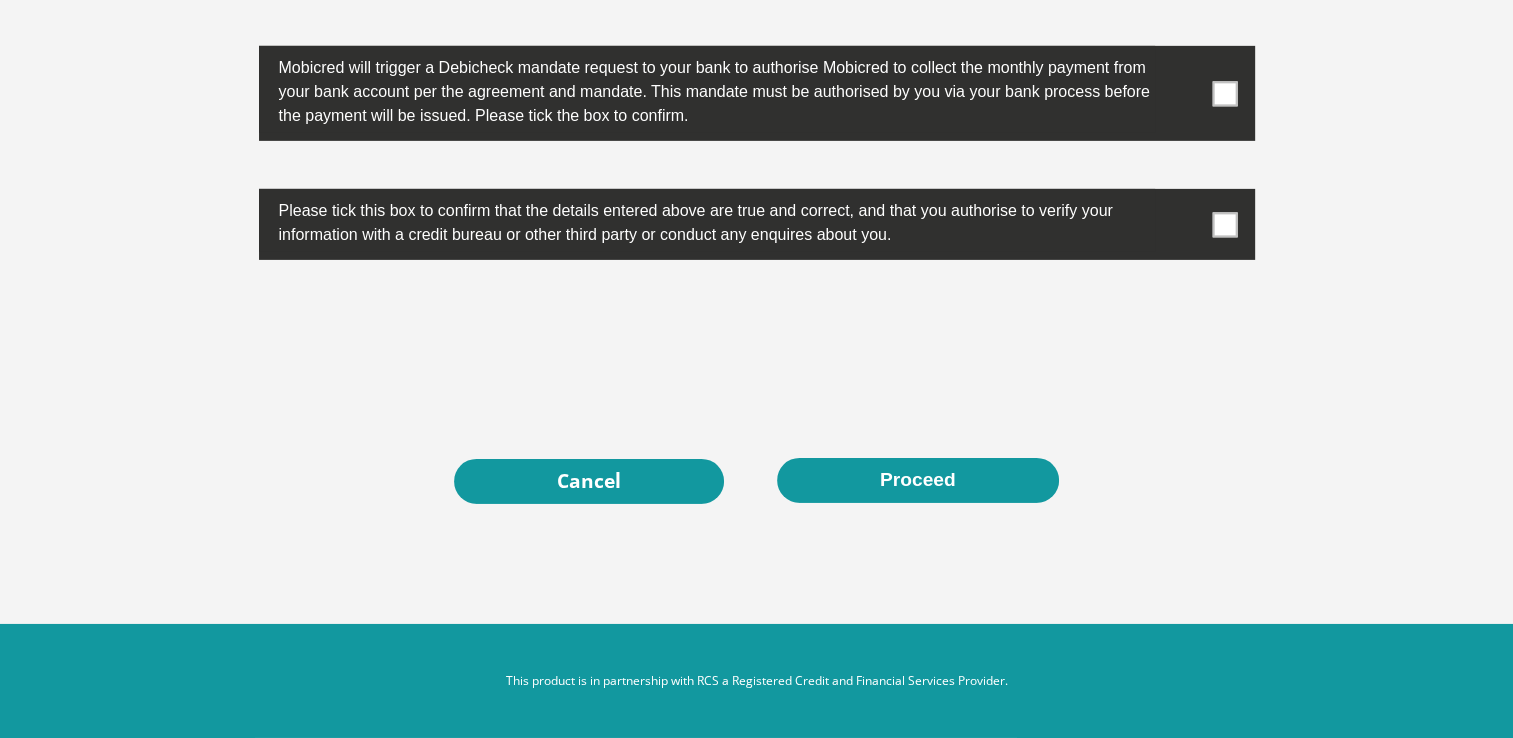 scroll, scrollTop: 7000, scrollLeft: 0, axis: vertical 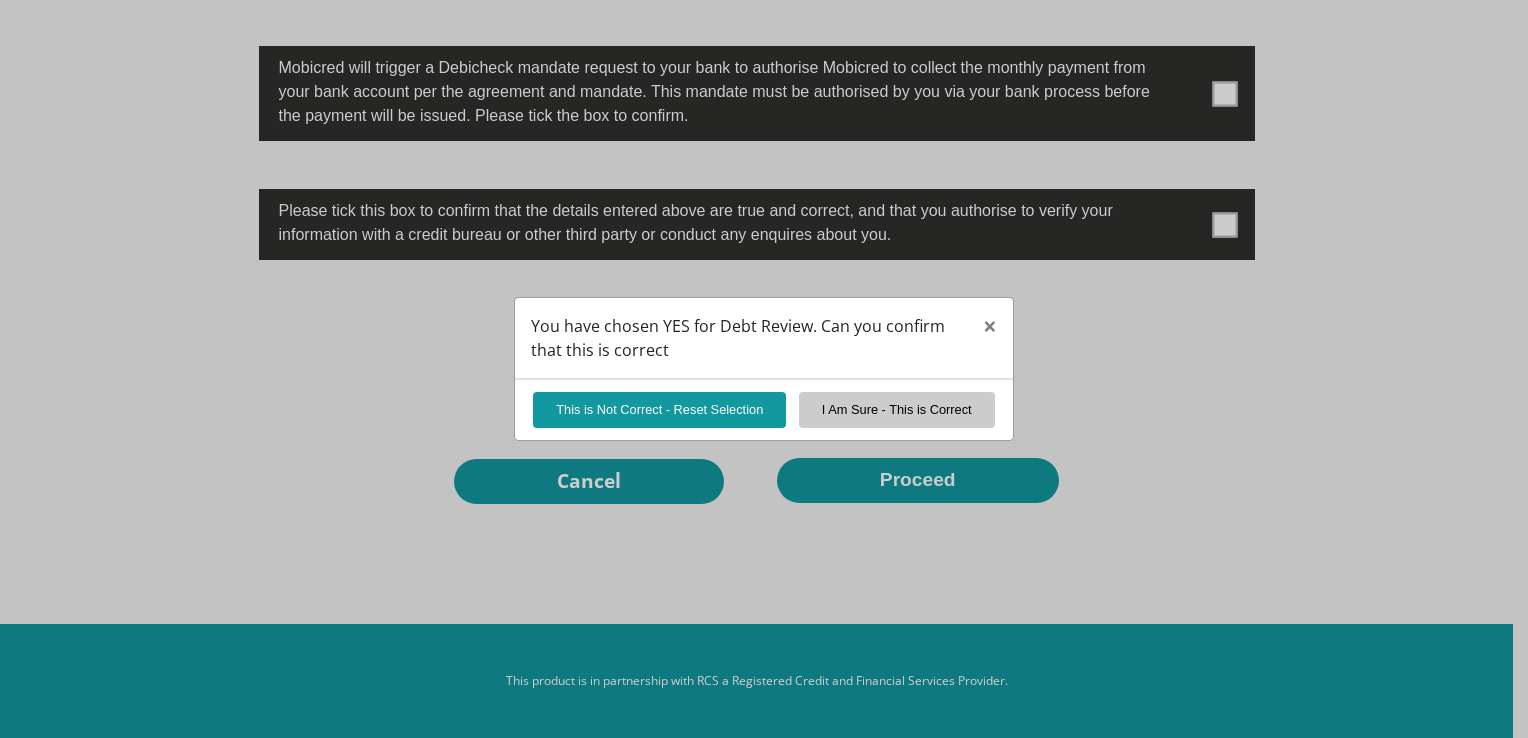 click on "You have chosen YES for Debt Review.
Can you confirm that this is correct
×
This is Not Correct - Reset Selection
I Am Sure - This is Correct" at bounding box center [764, 369] 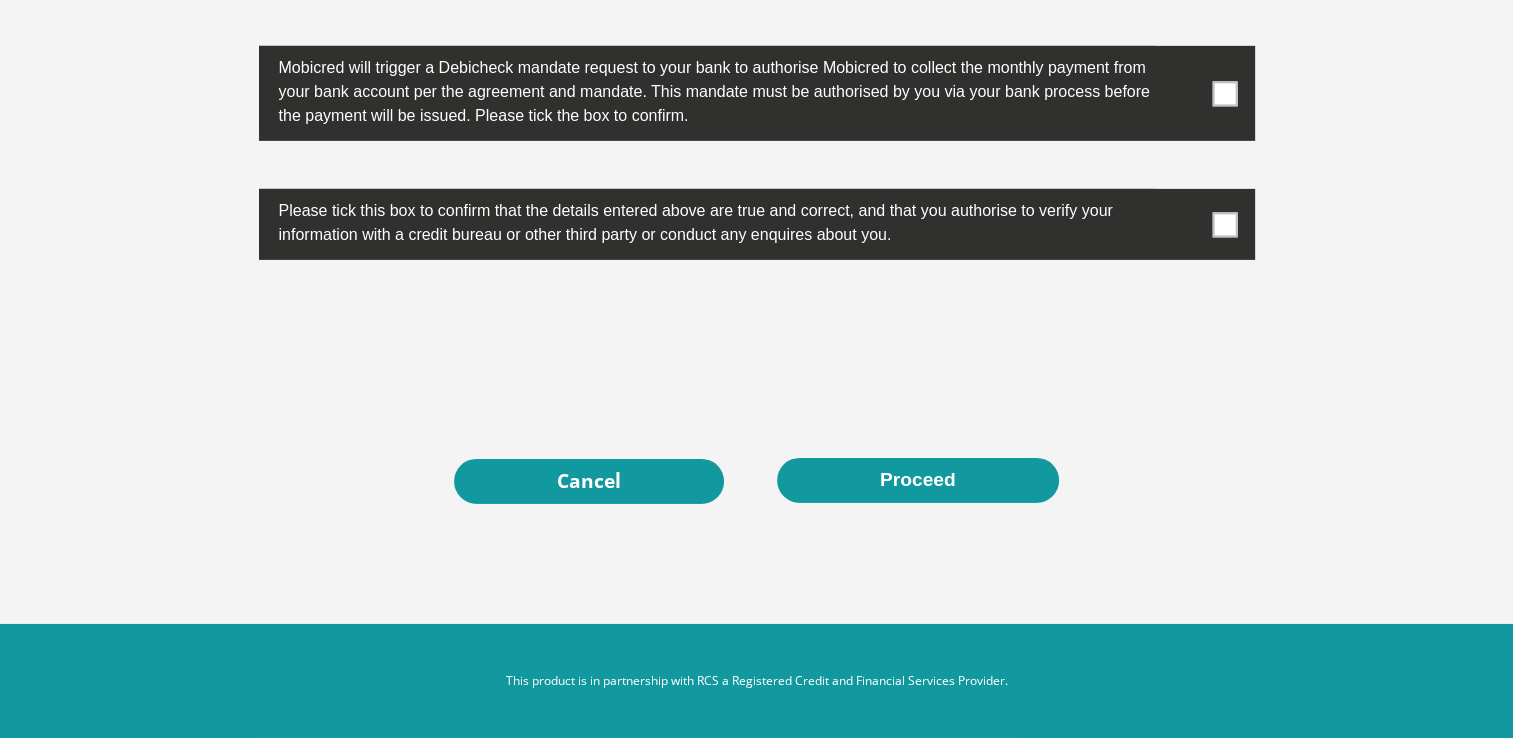 click at bounding box center (1218, -25) 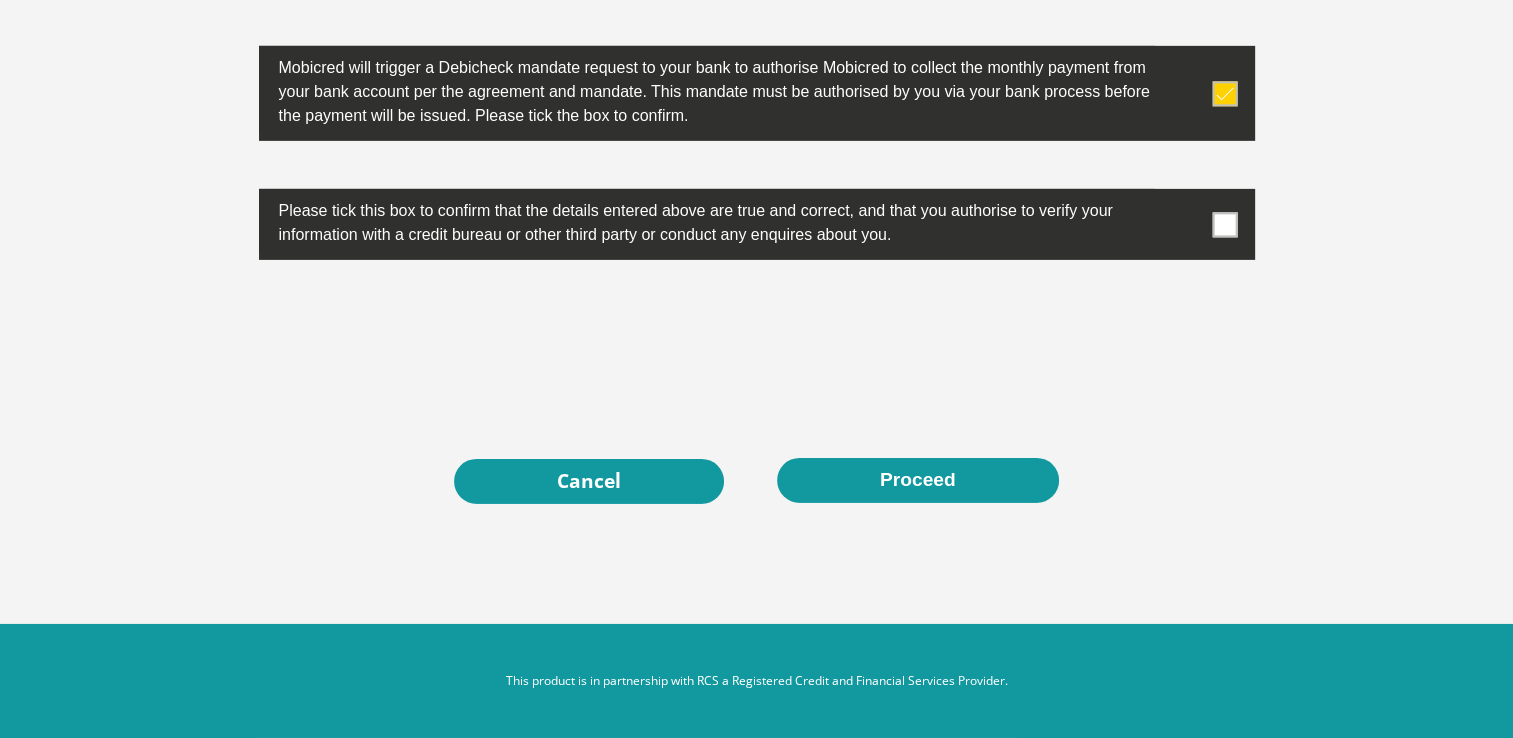 click at bounding box center [1224, 224] 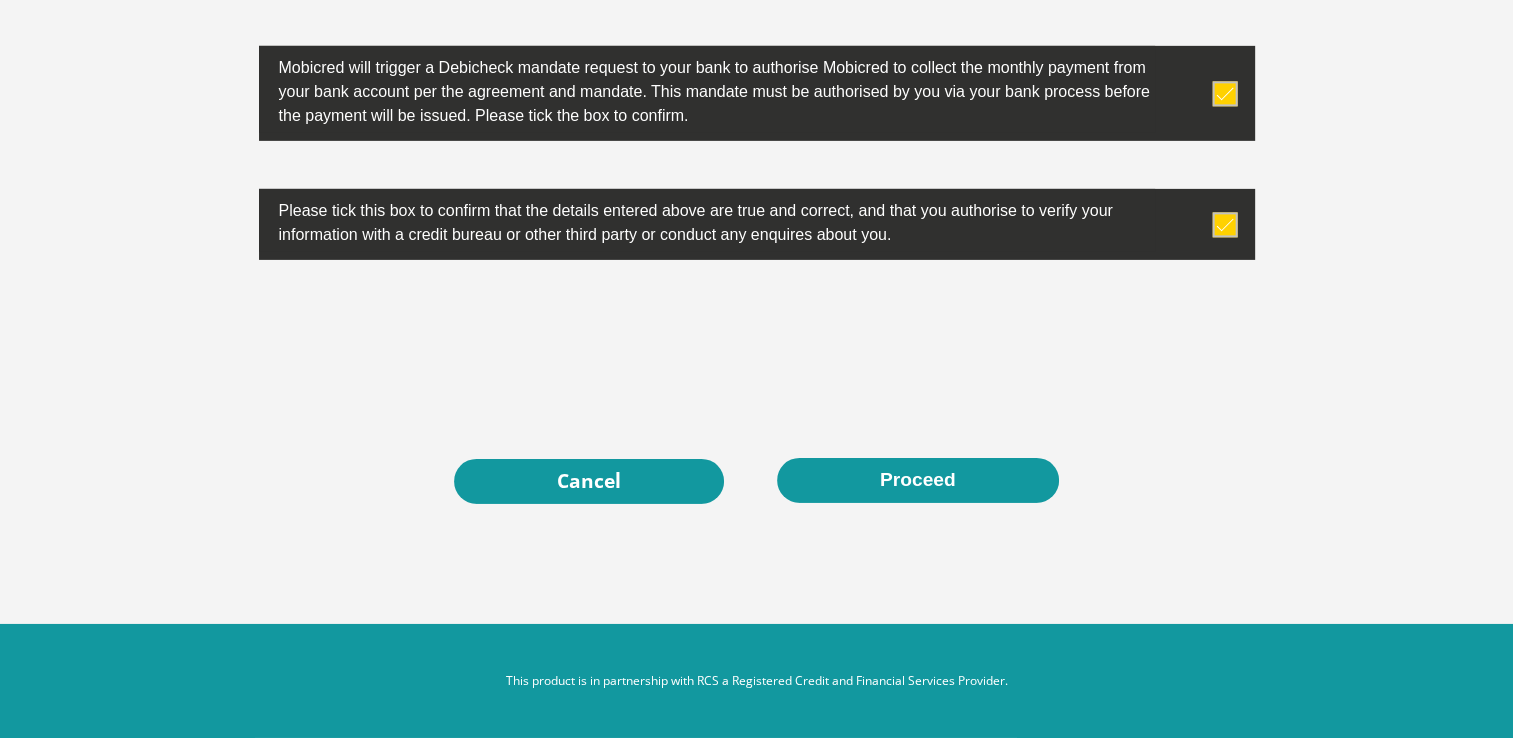 scroll, scrollTop: 8000, scrollLeft: 0, axis: vertical 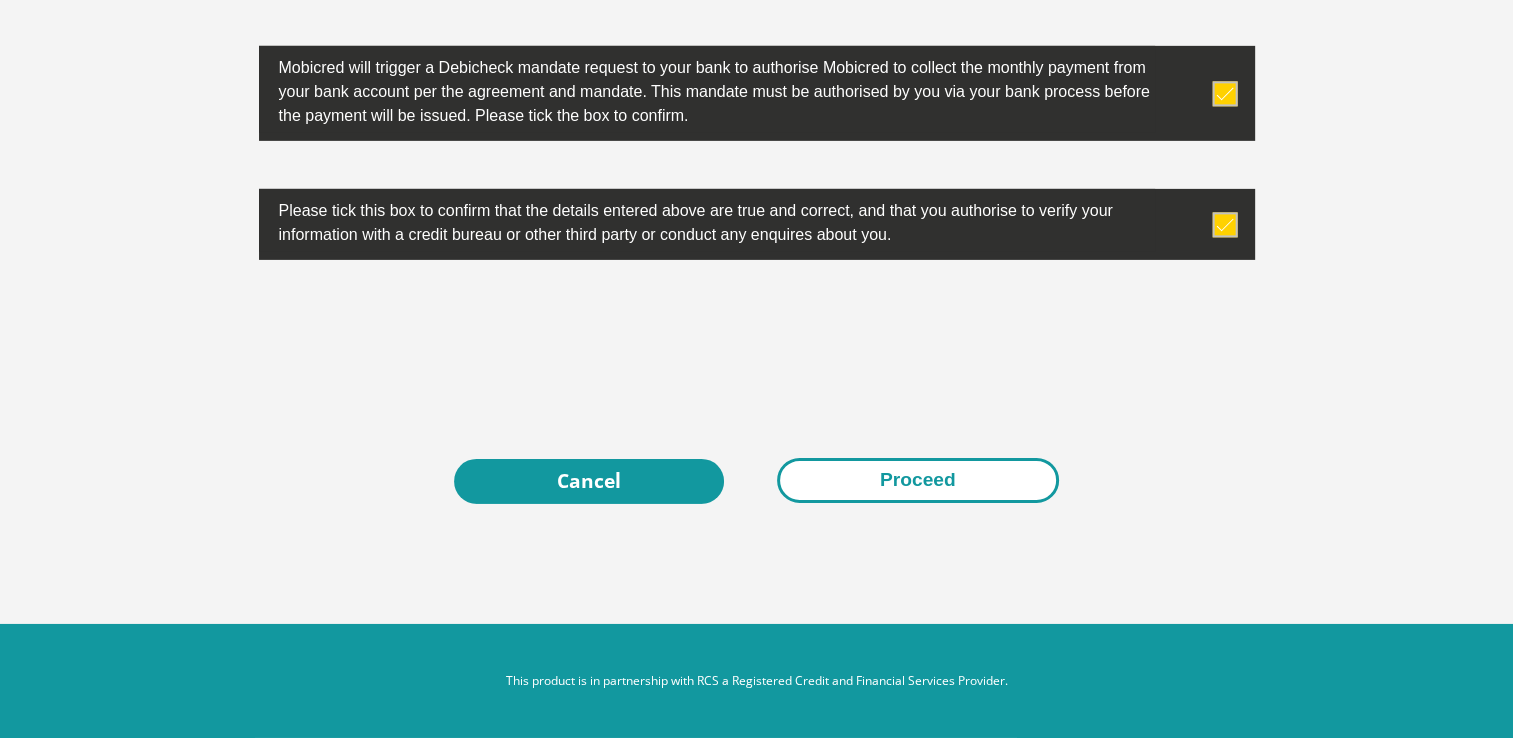 click on "Proceed" at bounding box center (918, 480) 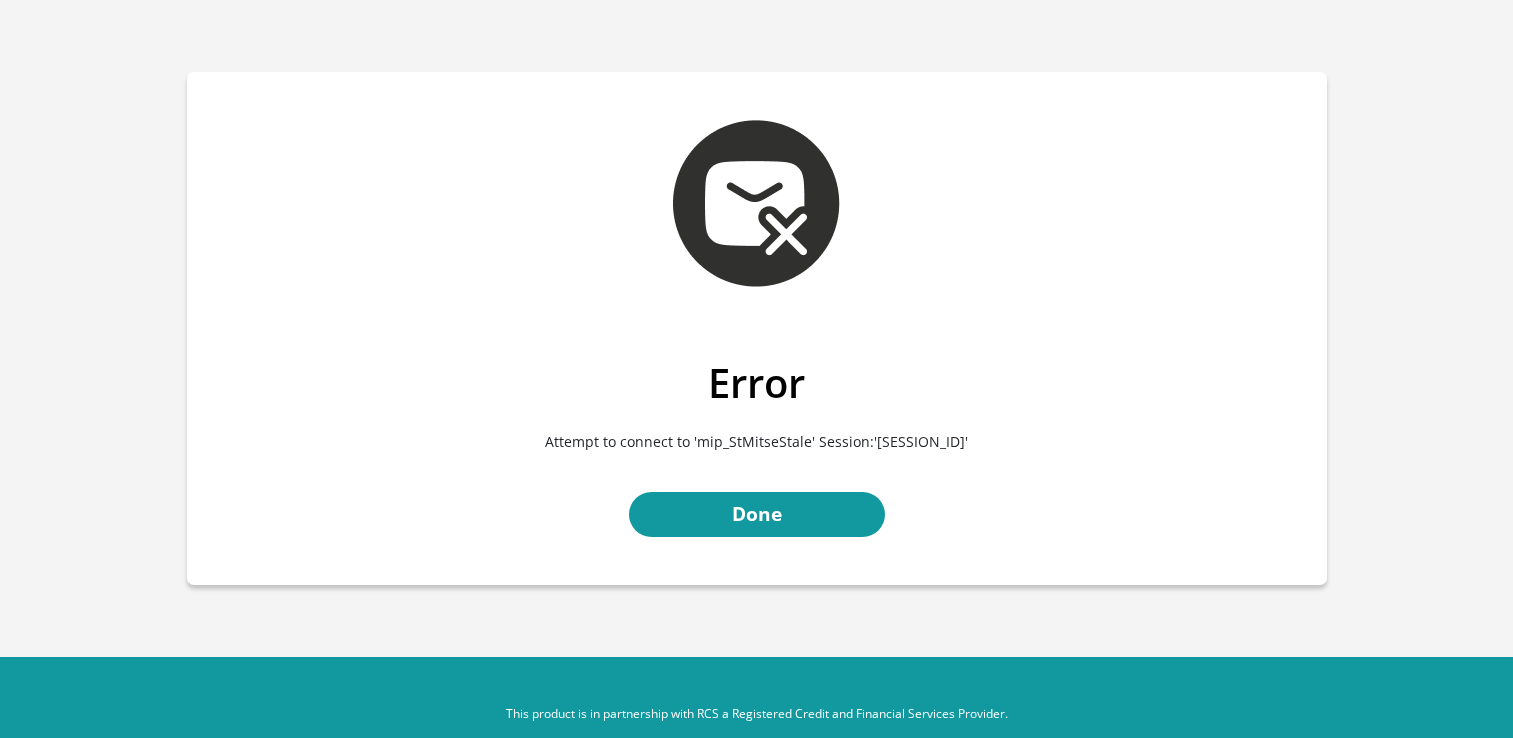scroll, scrollTop: 0, scrollLeft: 0, axis: both 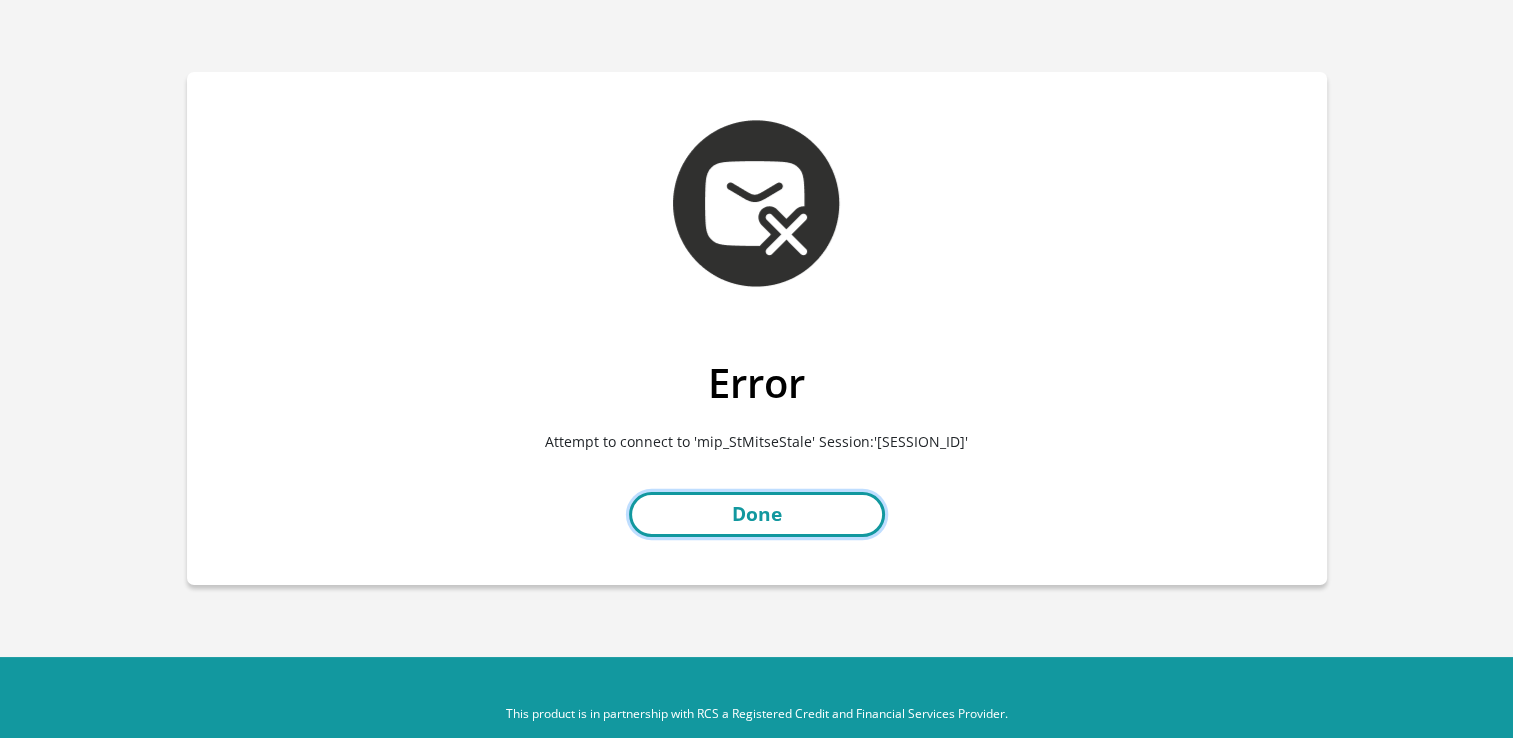 click on "Done" at bounding box center [757, 514] 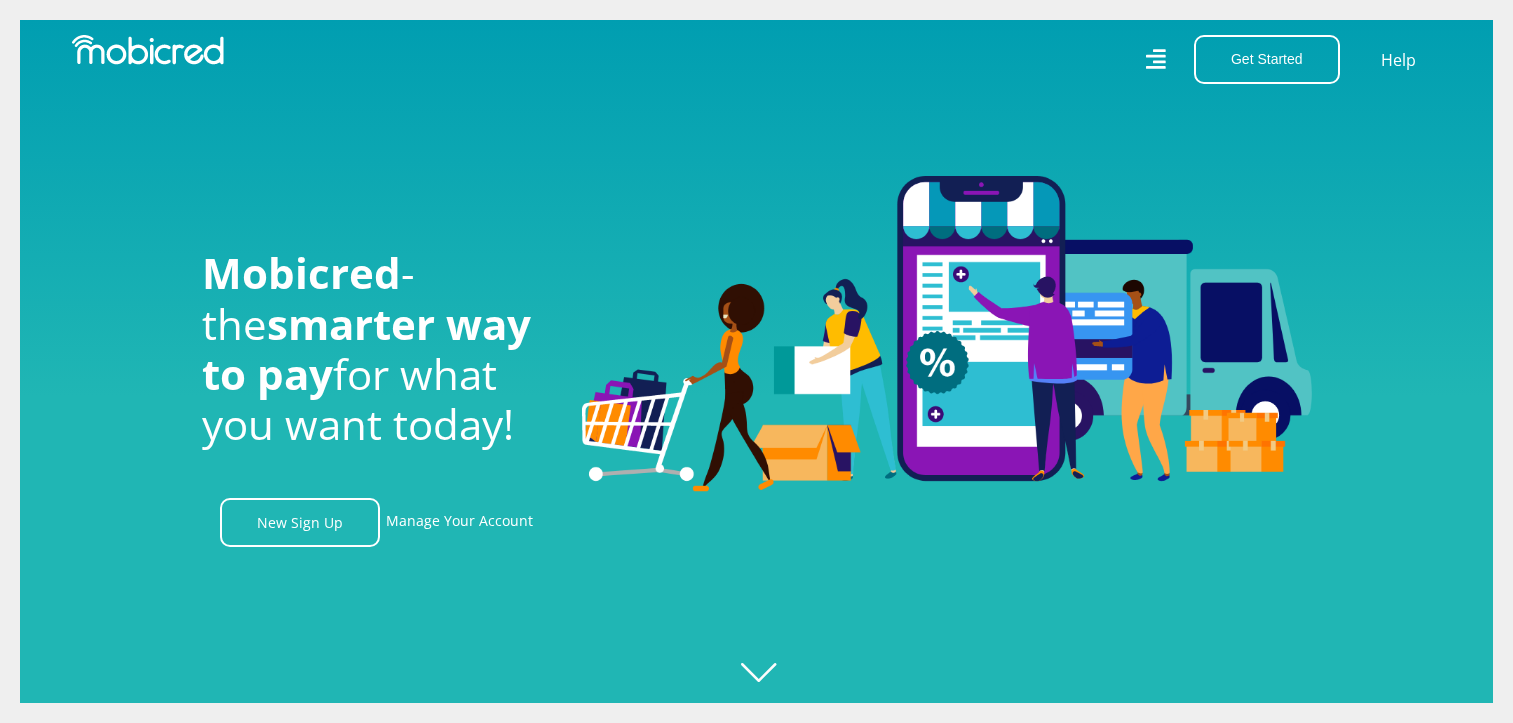 scroll, scrollTop: 0, scrollLeft: 0, axis: both 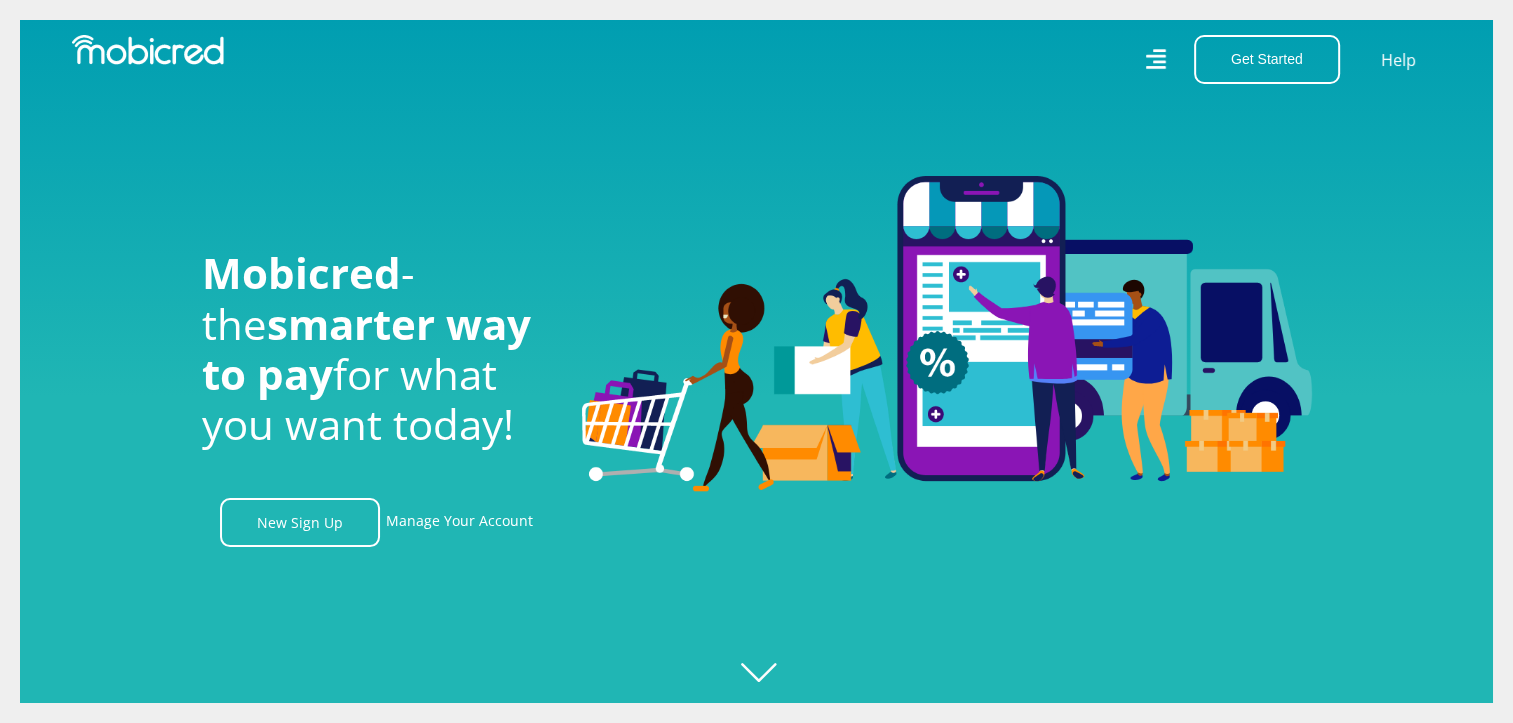 click 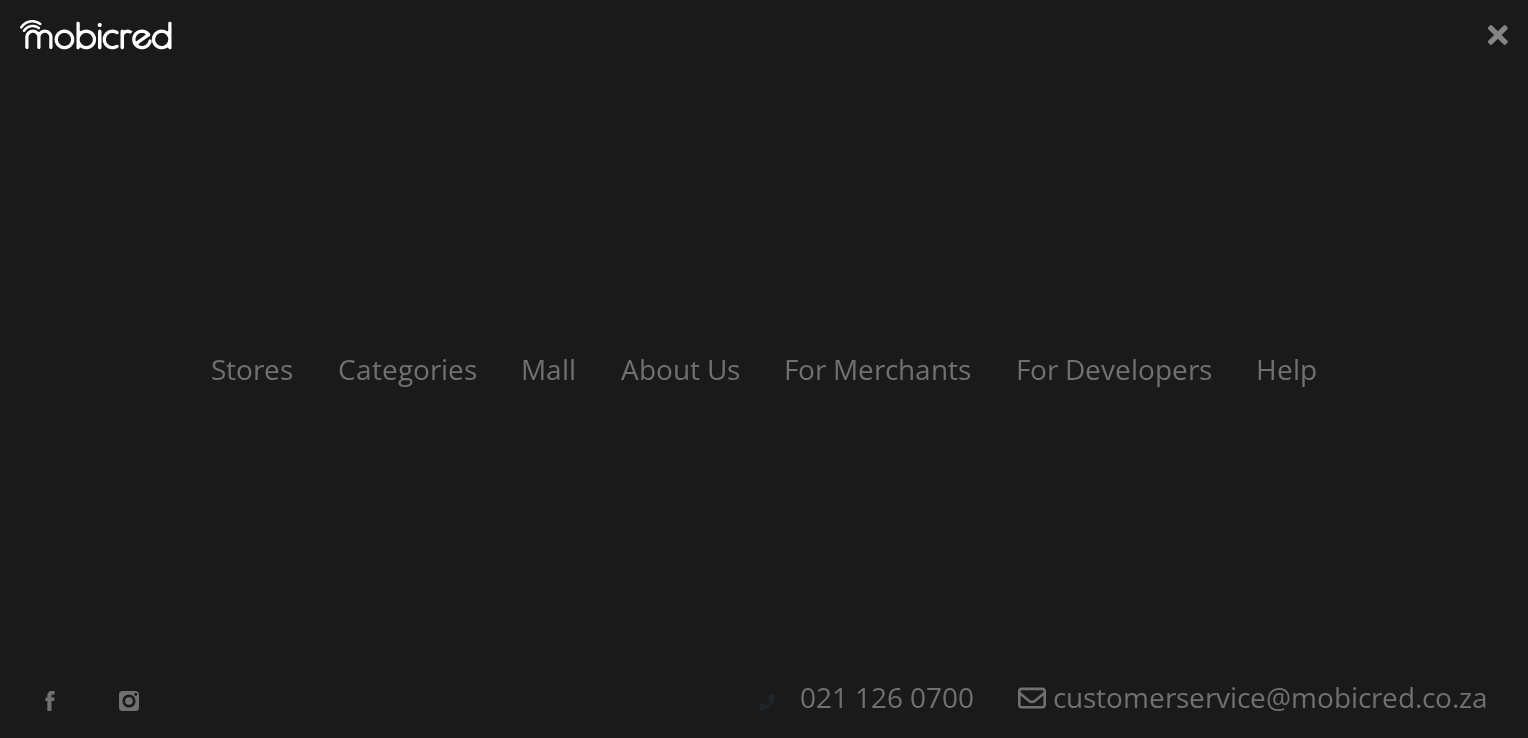 scroll, scrollTop: 0, scrollLeft: 3704, axis: horizontal 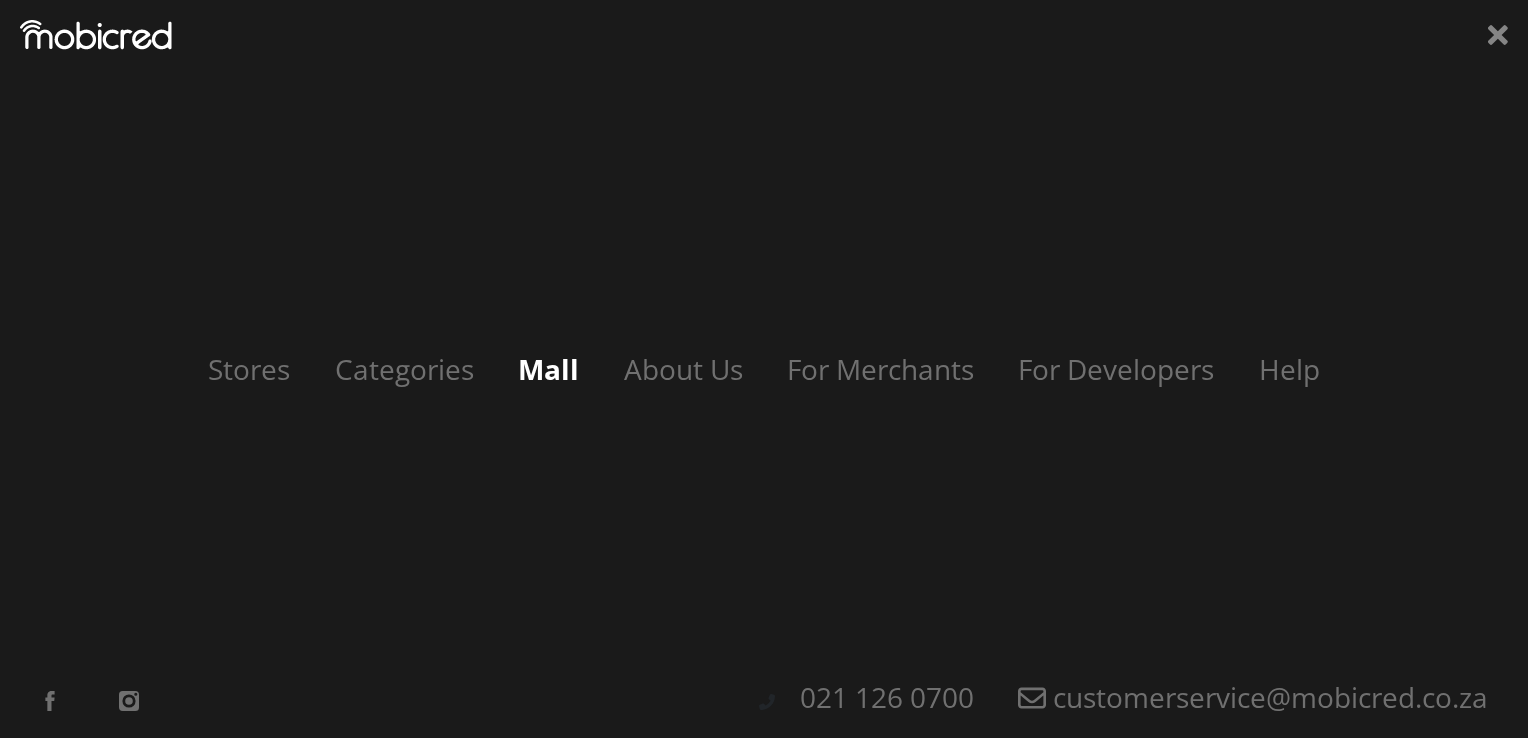 click on "Mall" at bounding box center (548, 369) 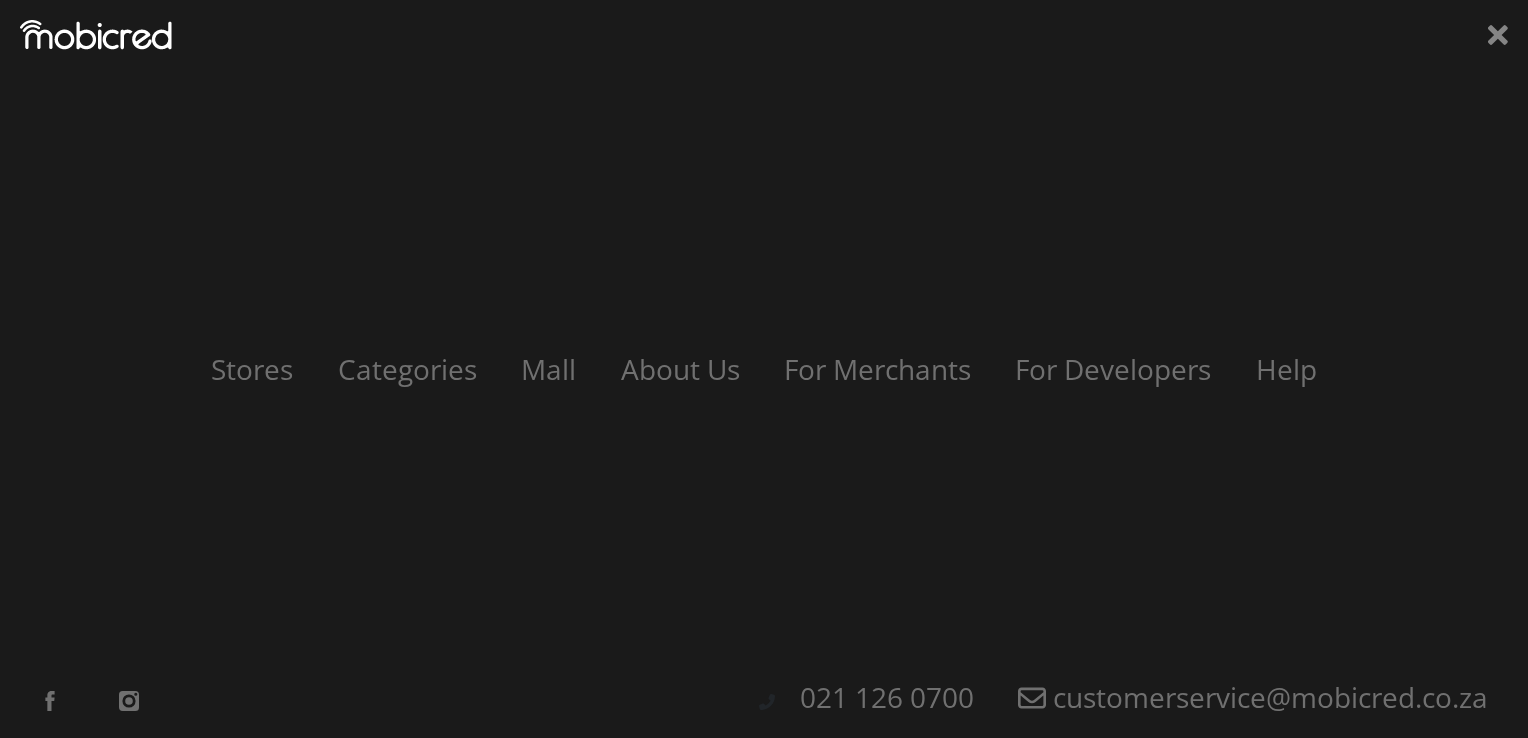 scroll, scrollTop: 0, scrollLeft: 4560, axis: horizontal 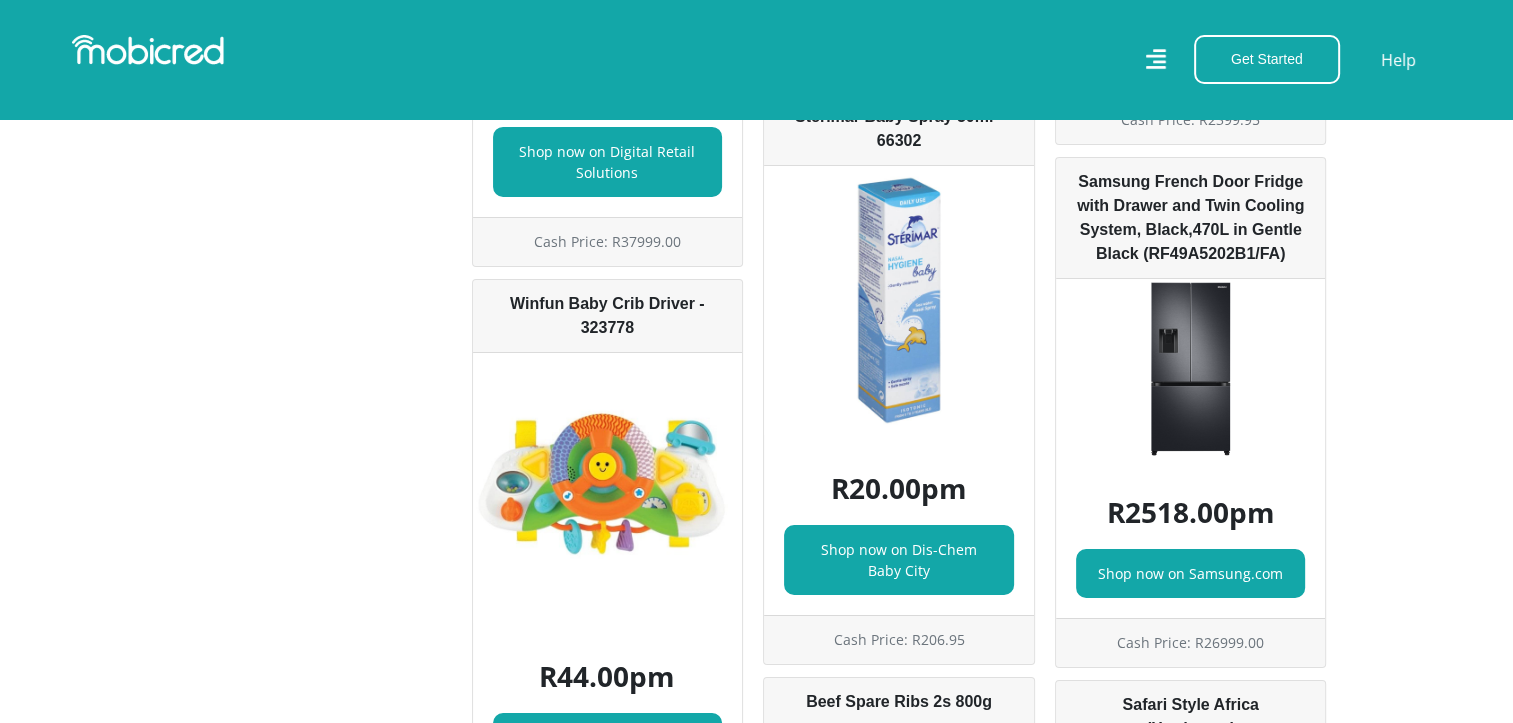 click on "Get Started
Open an Account
Account Holder Login
Help" at bounding box center [1107, 59] 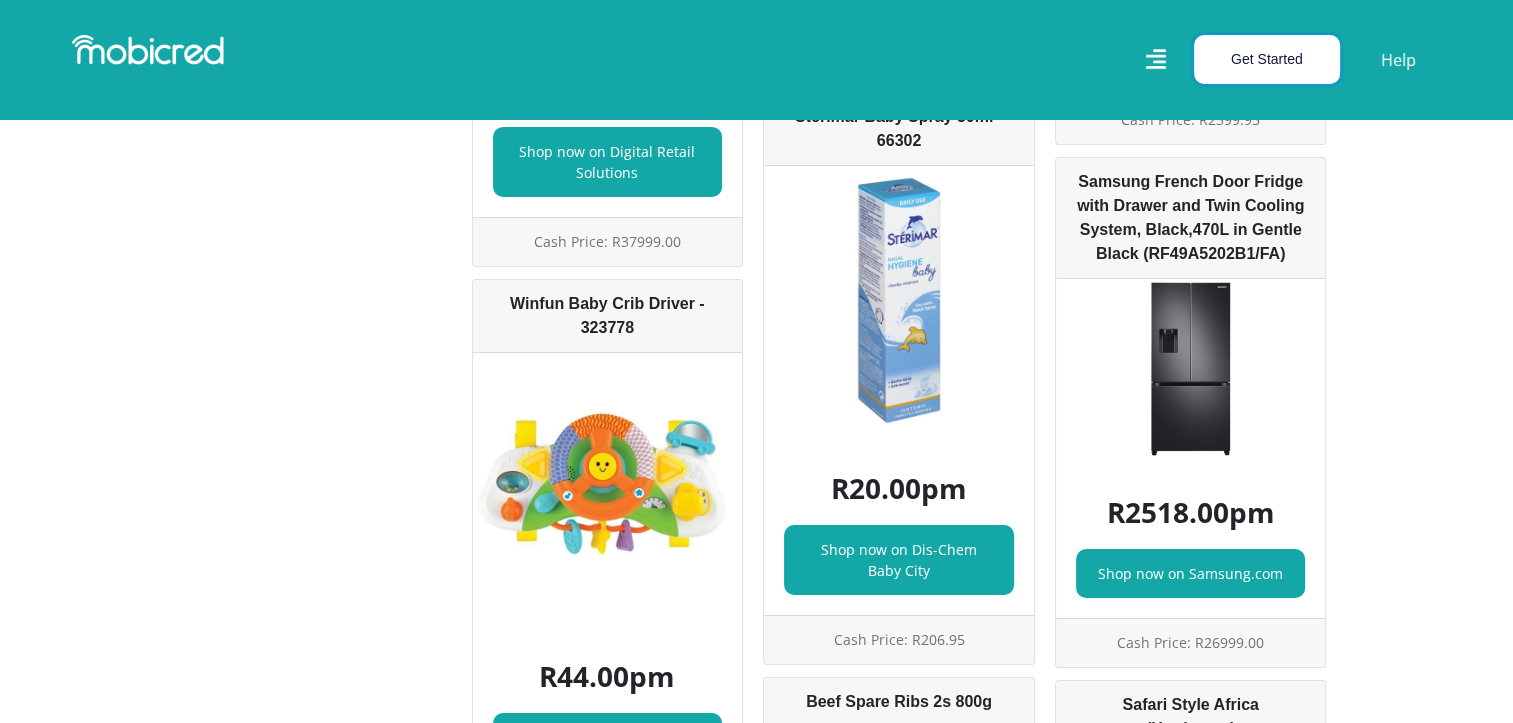 click on "Get Started" at bounding box center [1267, 59] 